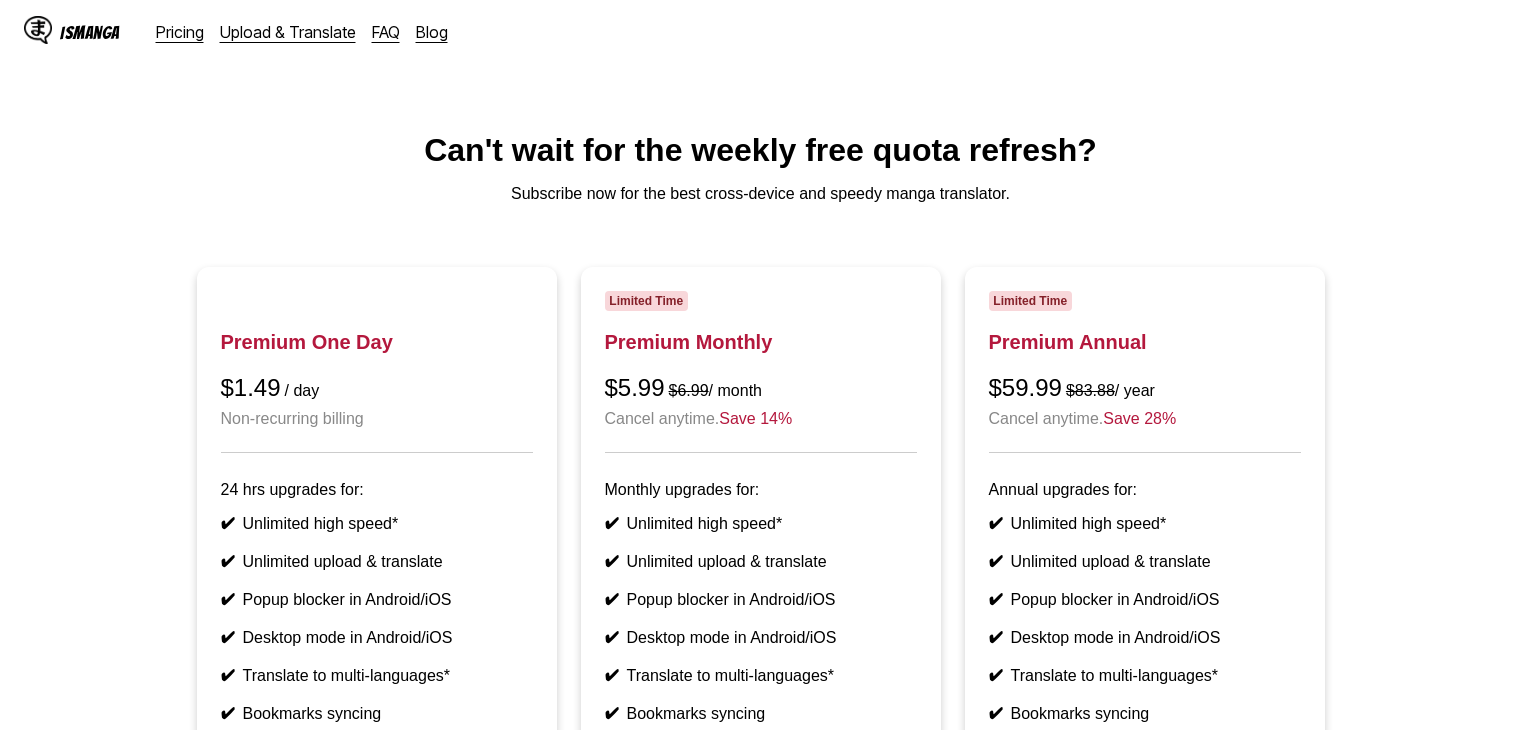 scroll, scrollTop: 0, scrollLeft: 0, axis: both 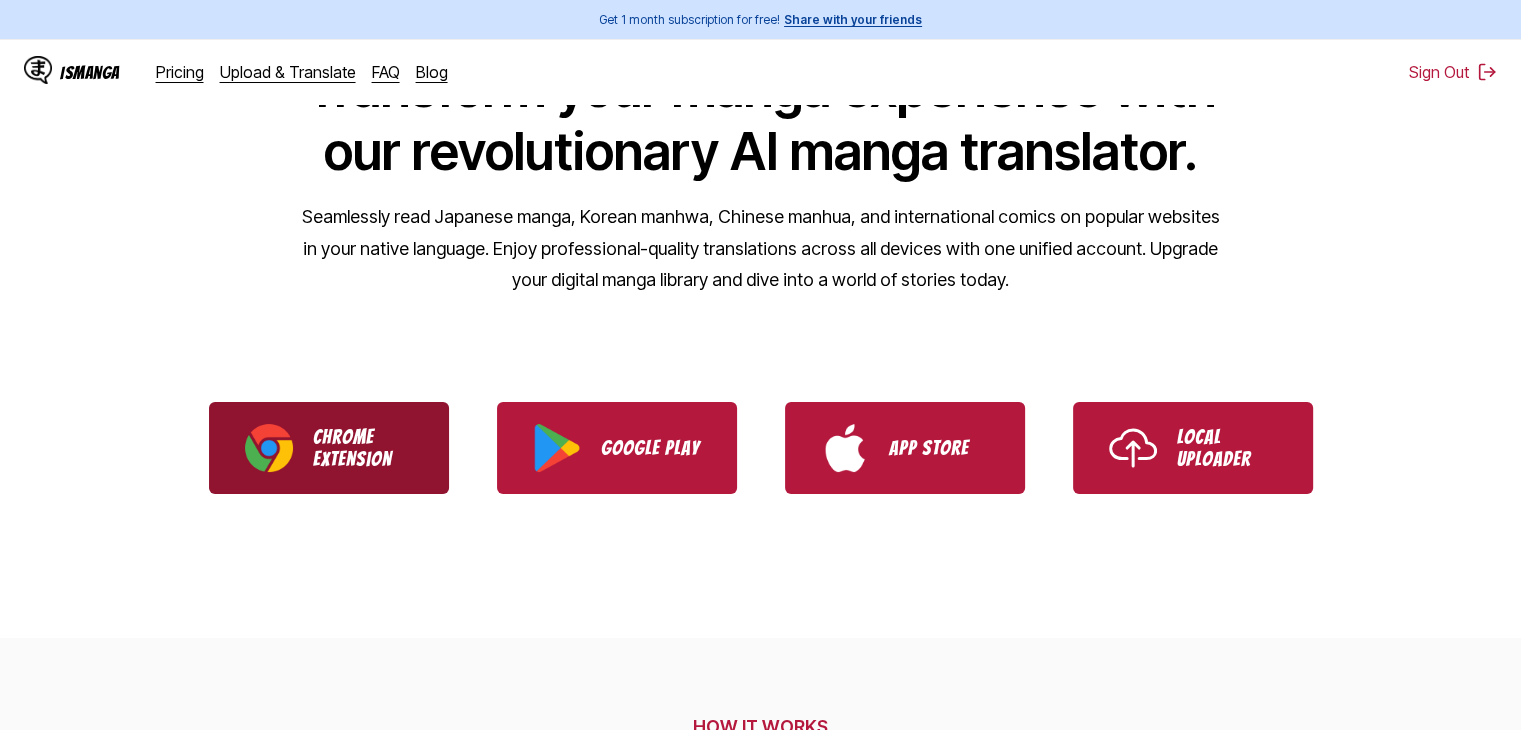 click on "Chrome Extension" at bounding box center (363, 448) 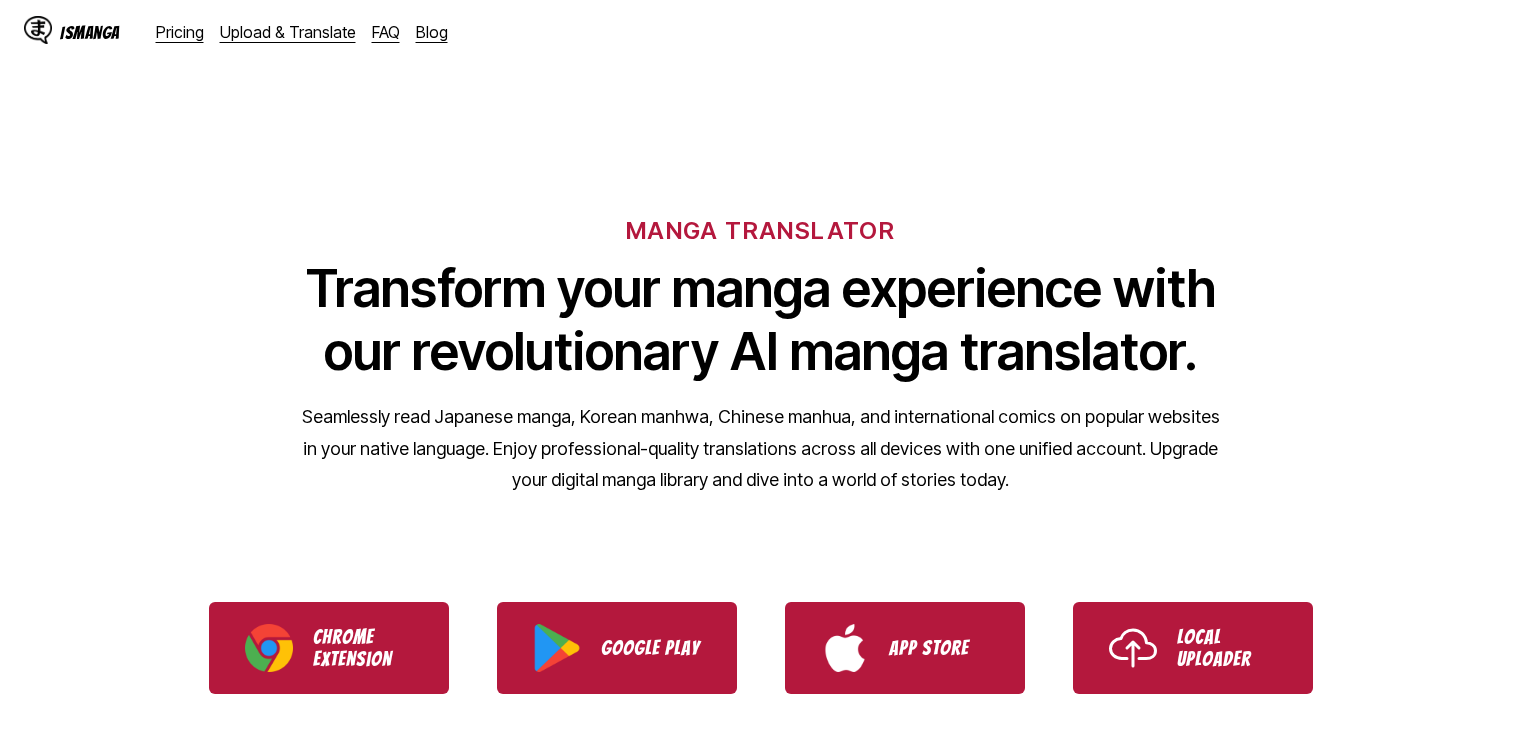 scroll, scrollTop: 0, scrollLeft: 0, axis: both 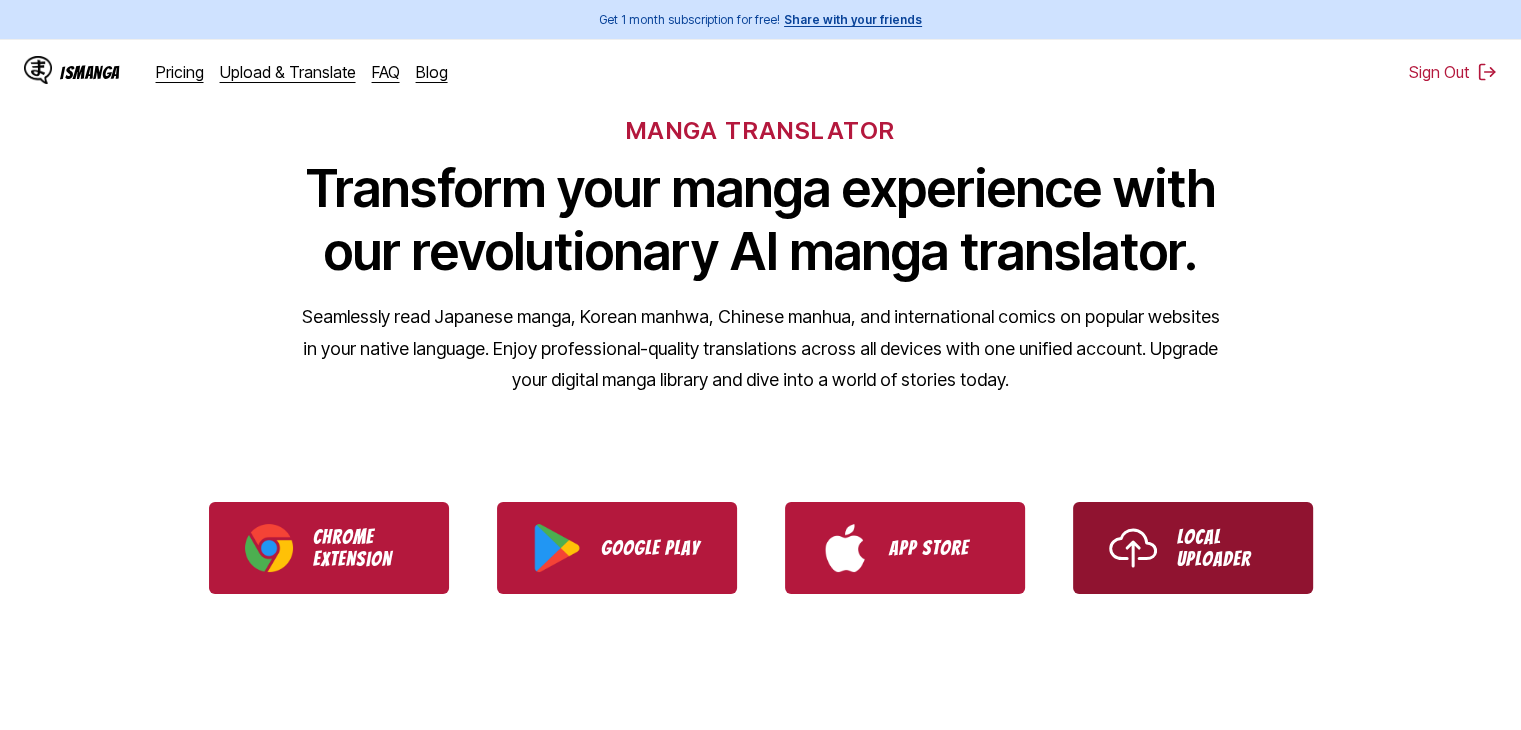 click on "Local Uploader" at bounding box center (1193, 548) 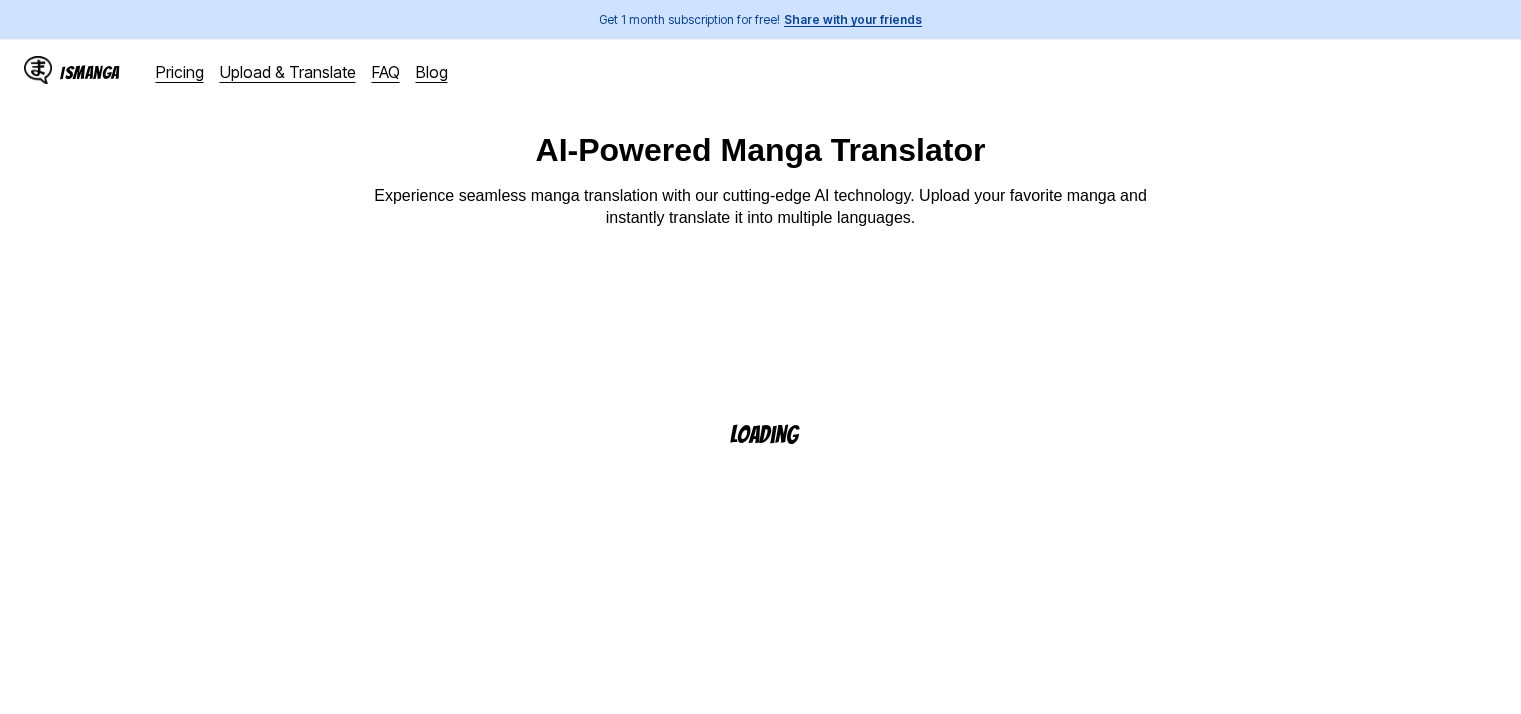 scroll, scrollTop: 0, scrollLeft: 0, axis: both 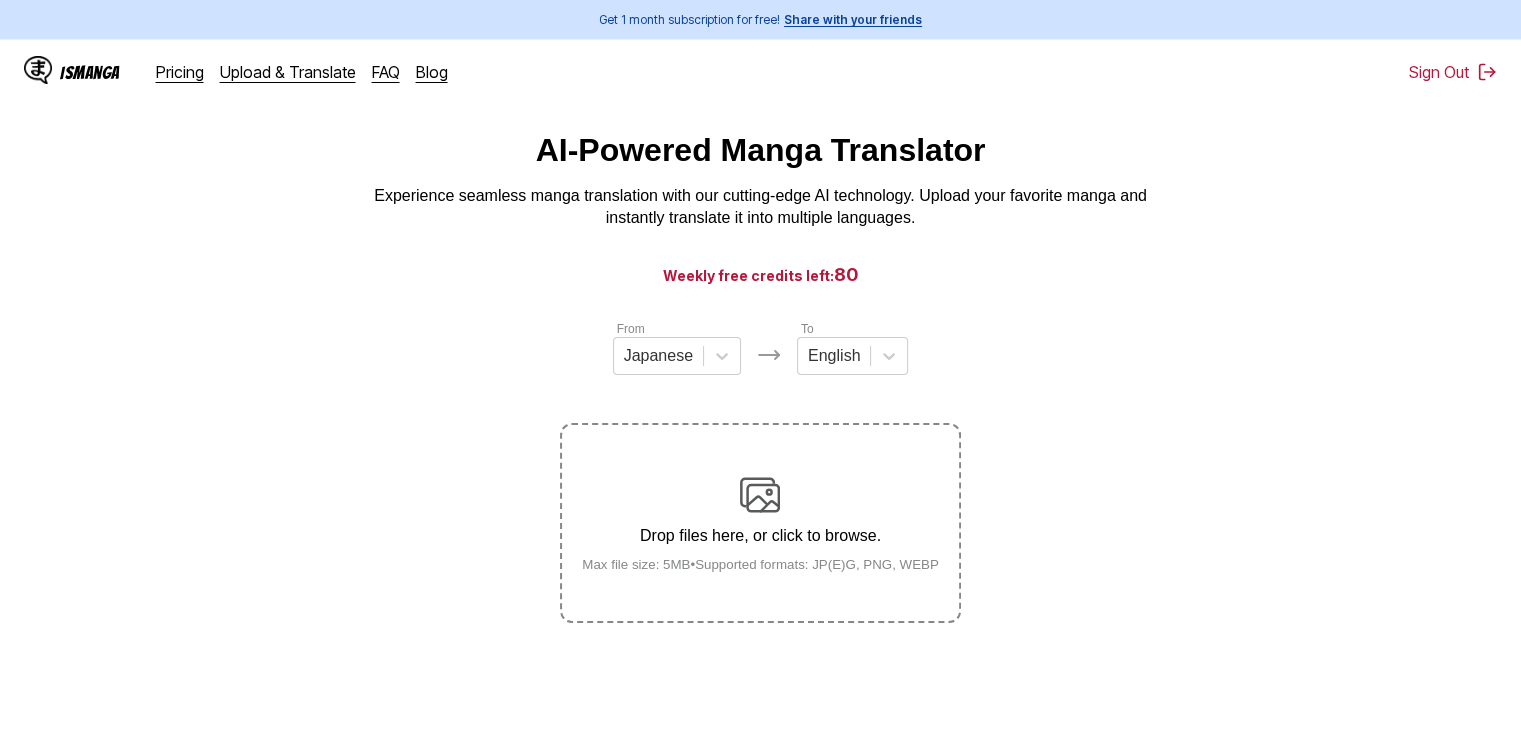 click at bounding box center (760, 495) 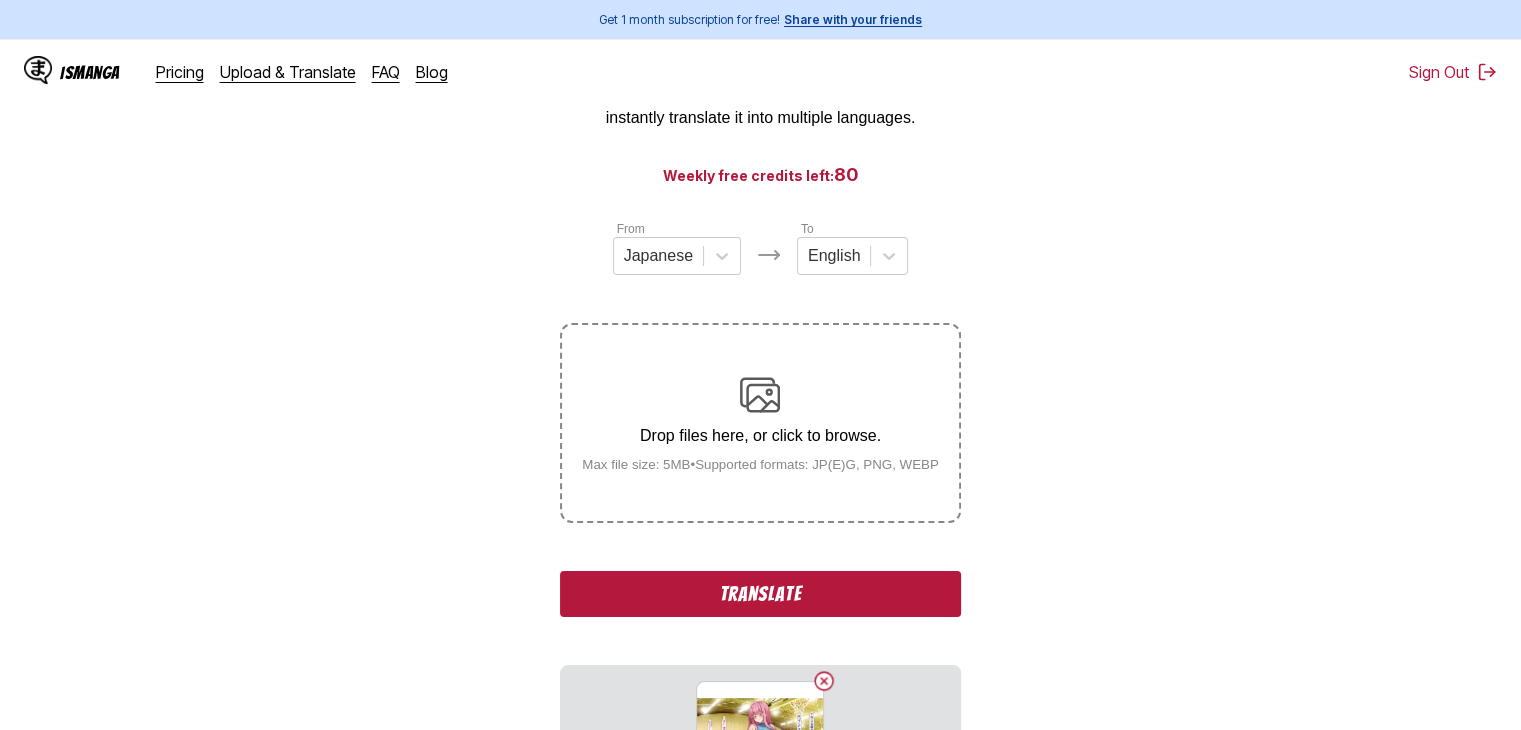 scroll, scrollTop: 384, scrollLeft: 0, axis: vertical 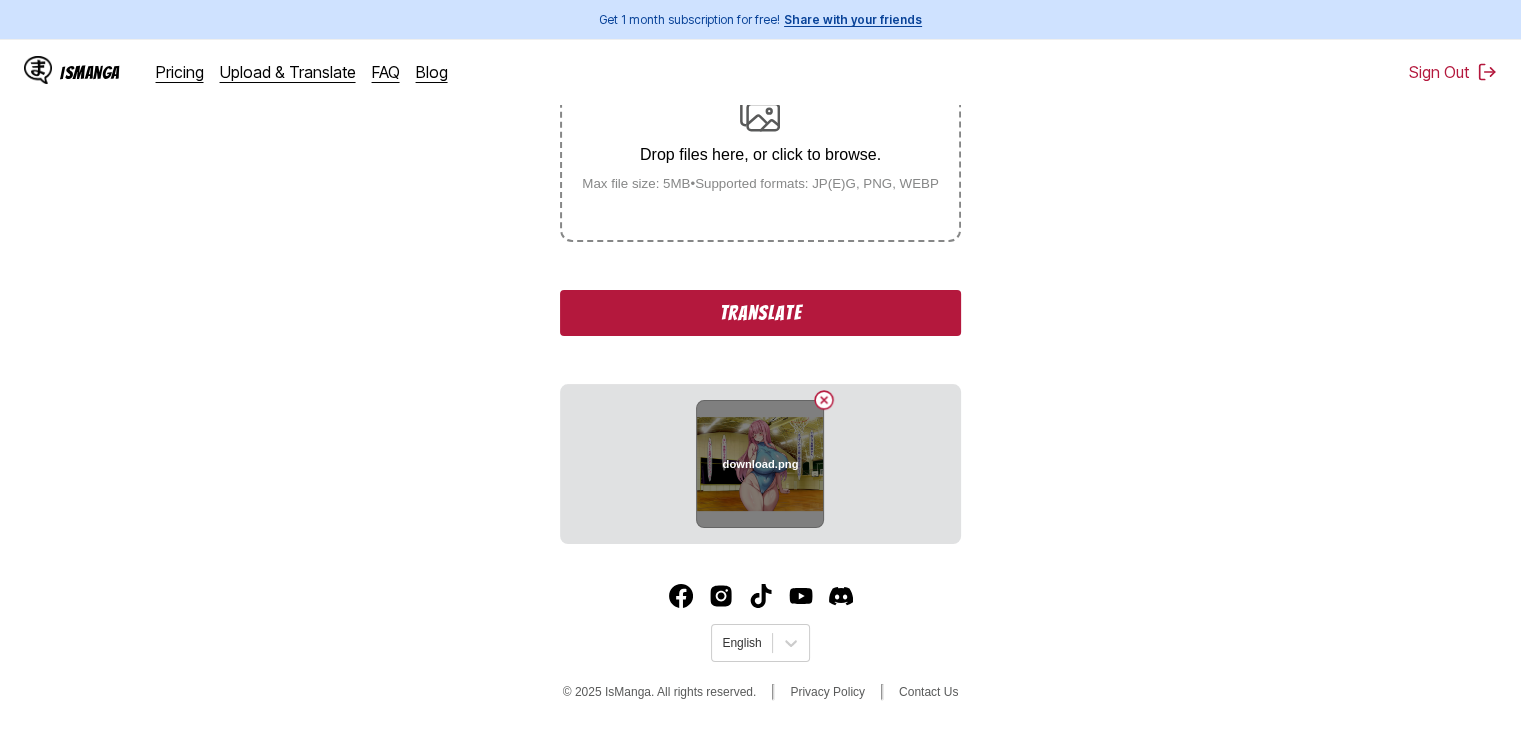 click at bounding box center (824, 400) 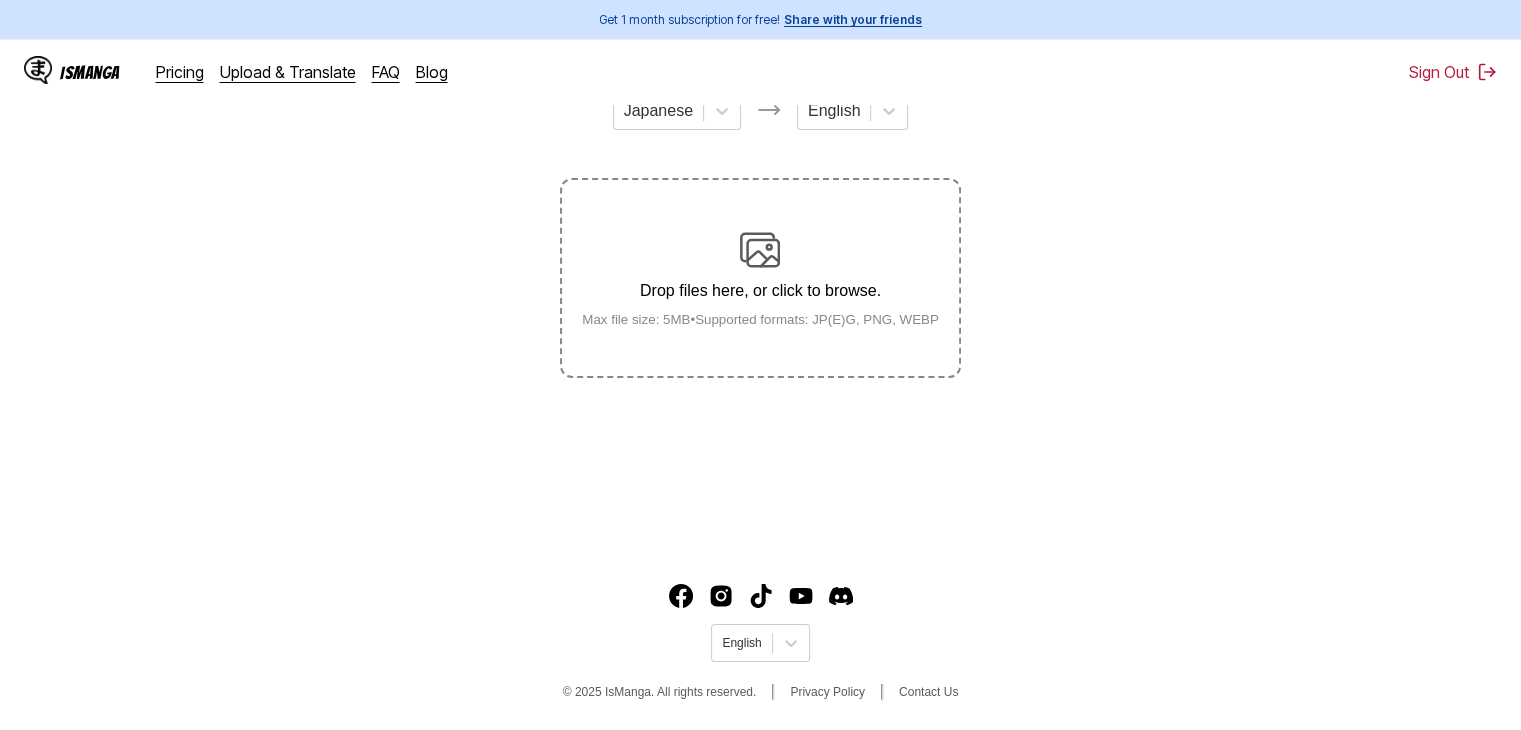scroll, scrollTop: 244, scrollLeft: 0, axis: vertical 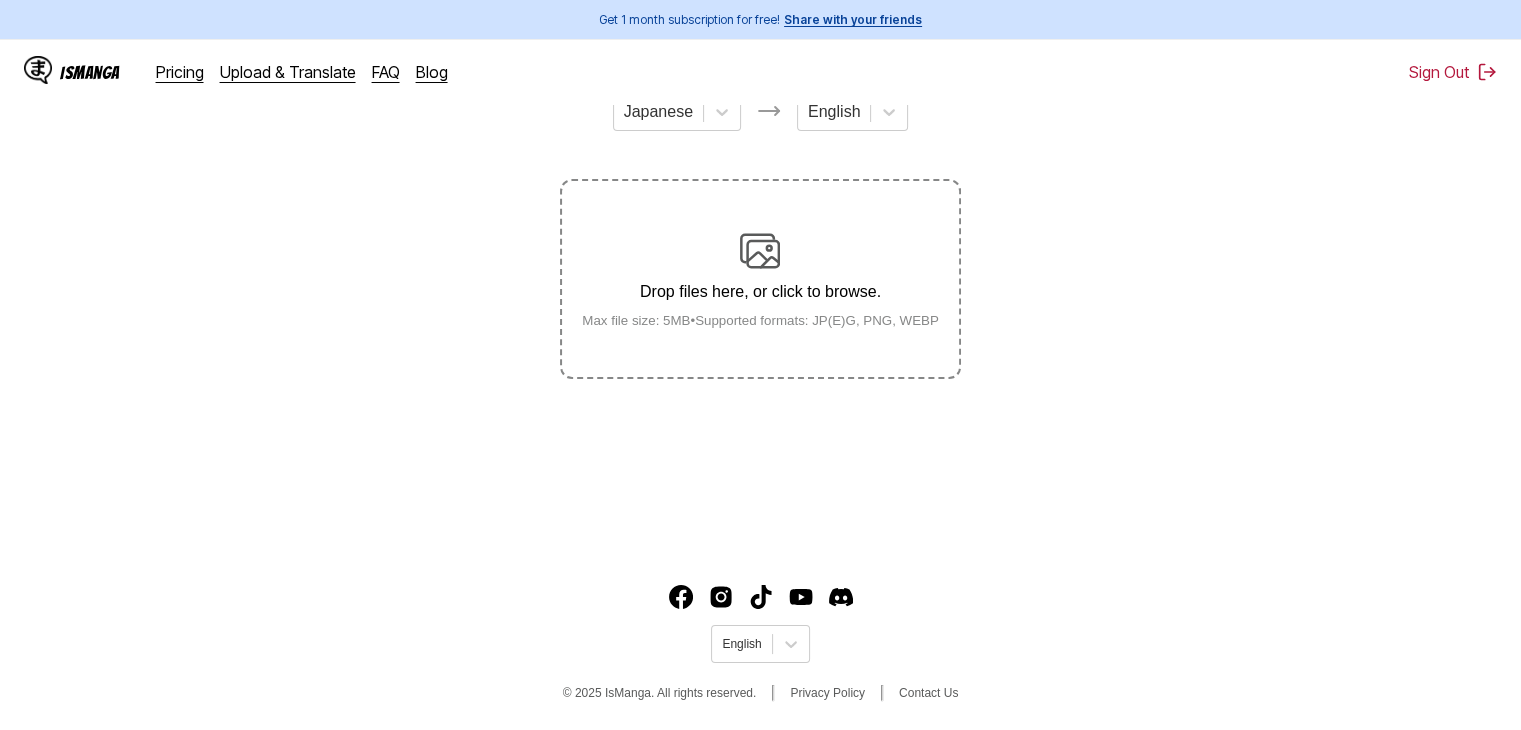 click on "Drop files here, or click to browse." at bounding box center (760, 292) 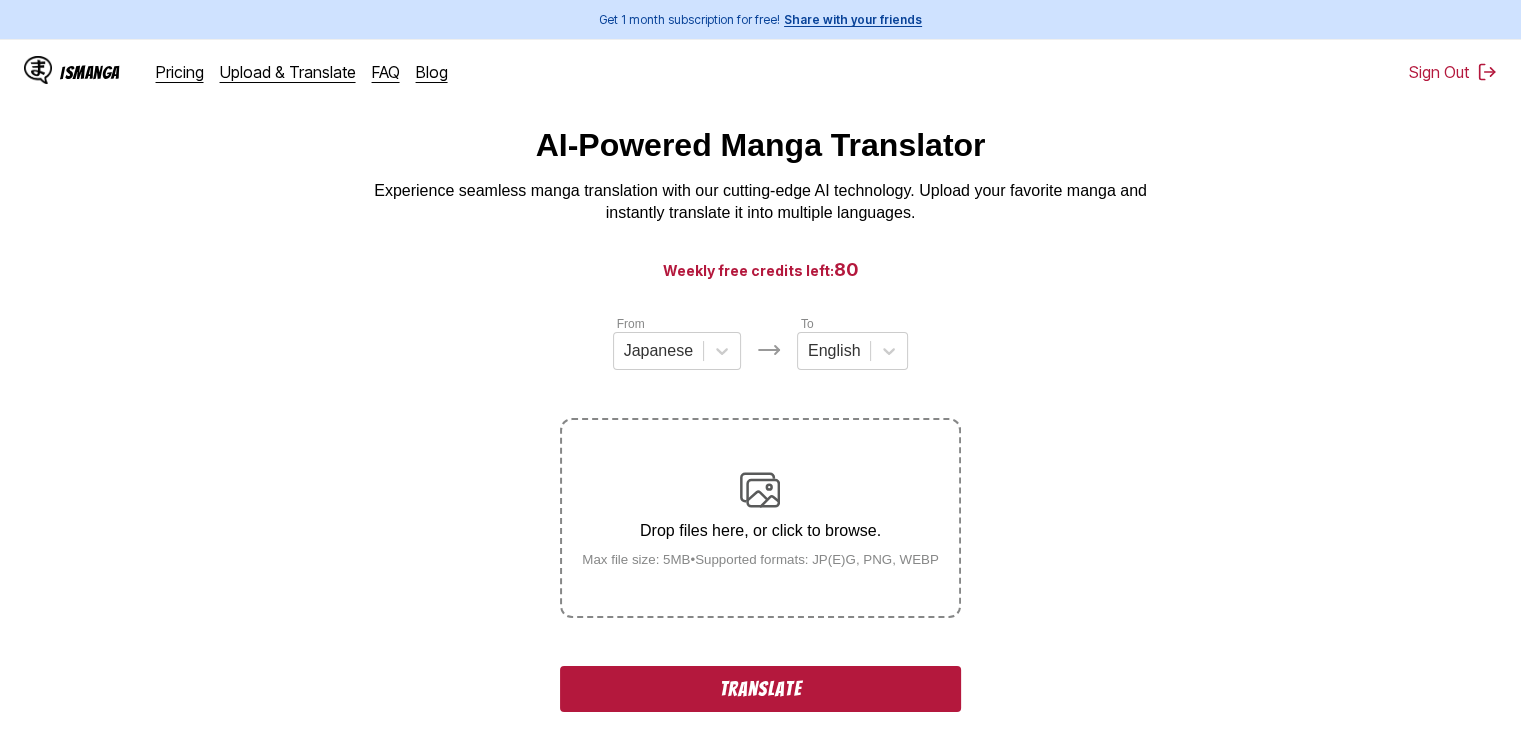 scroll, scrollTop: 0, scrollLeft: 0, axis: both 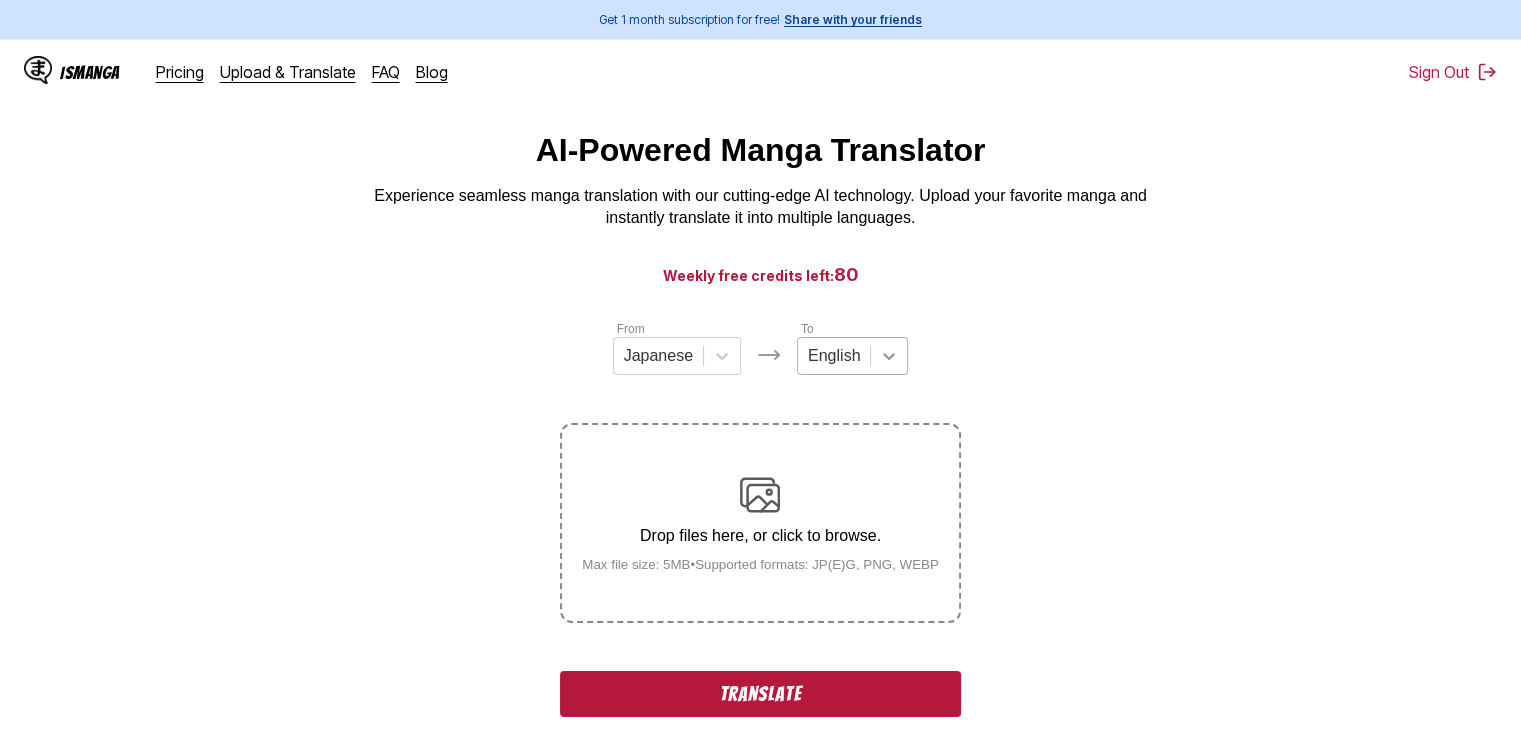 click 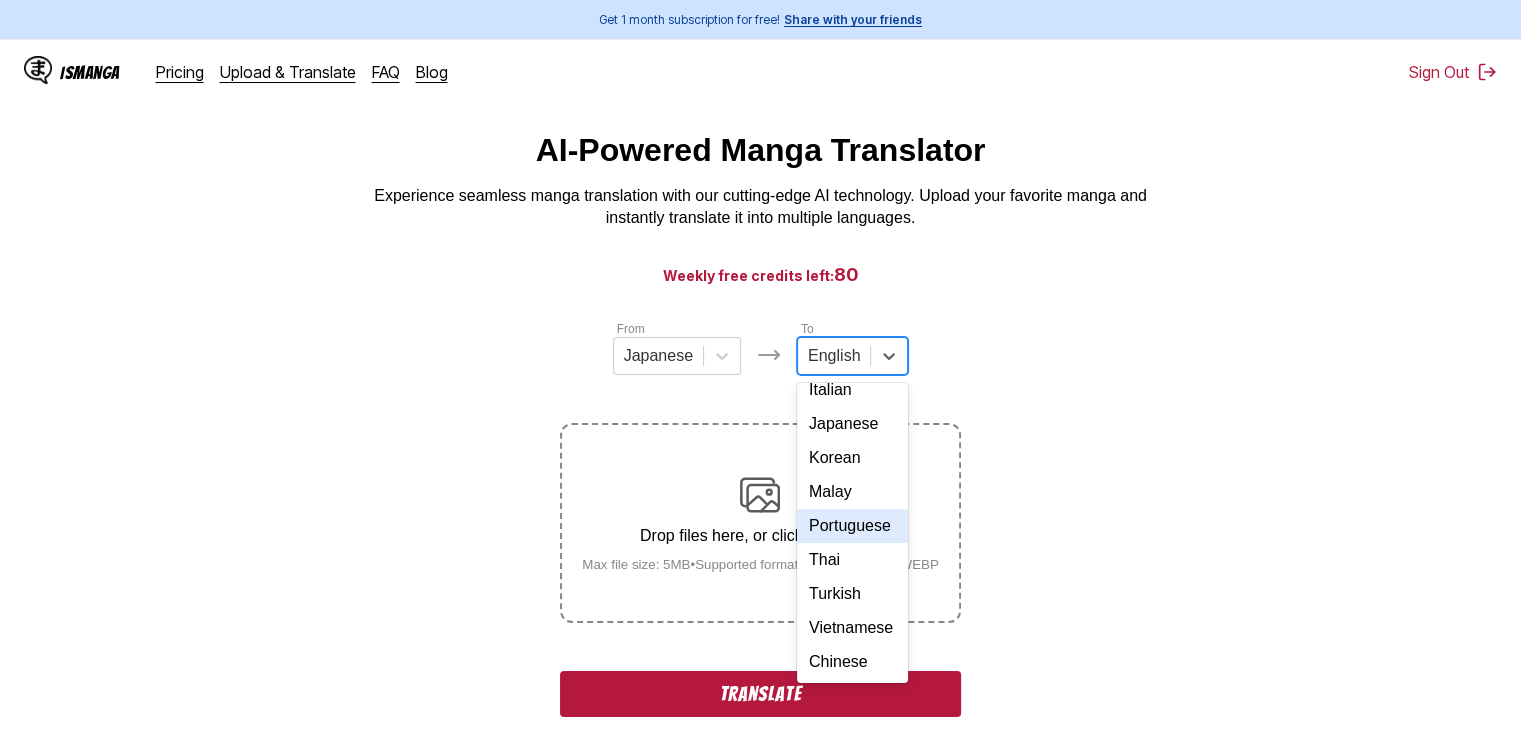 scroll, scrollTop: 249, scrollLeft: 0, axis: vertical 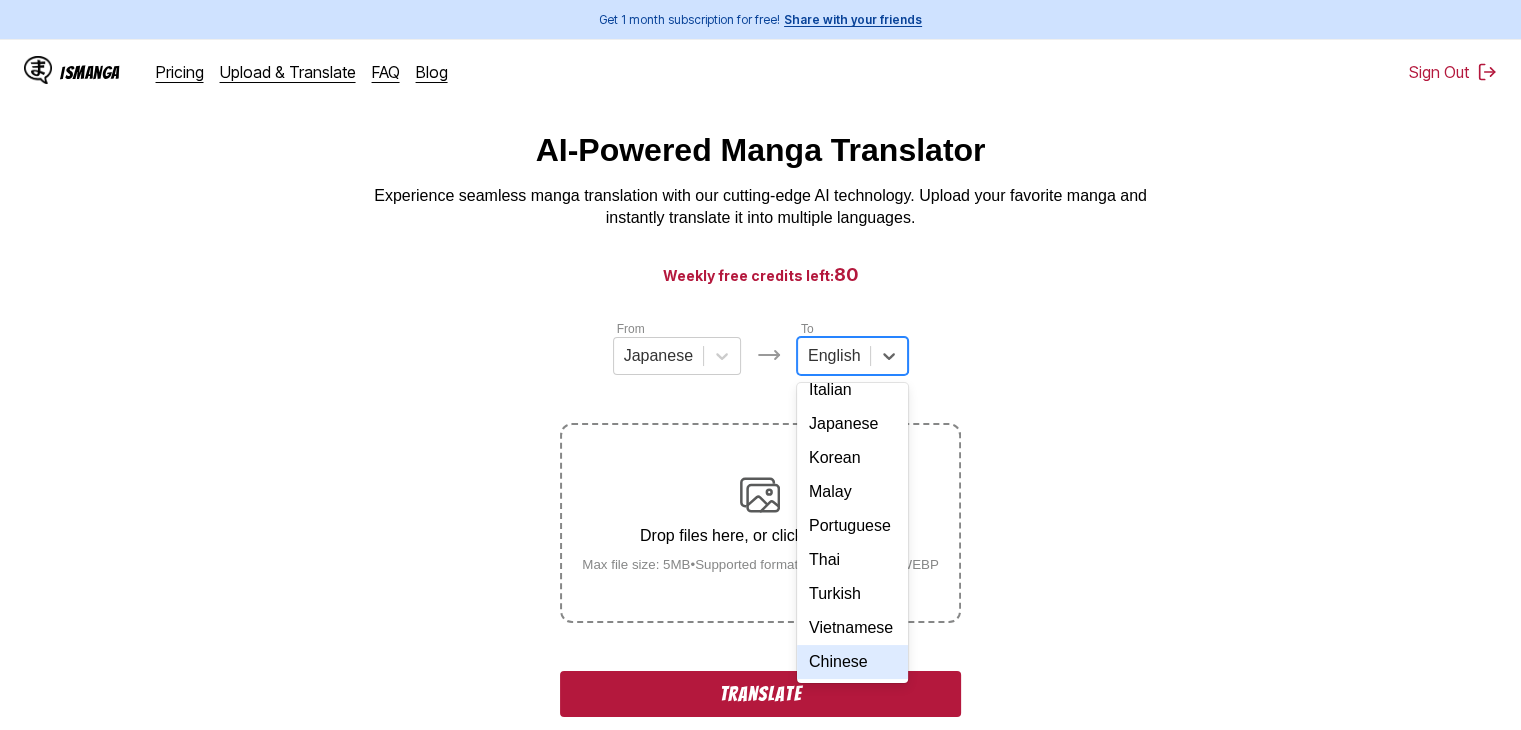 click on "Chinese" at bounding box center (852, 662) 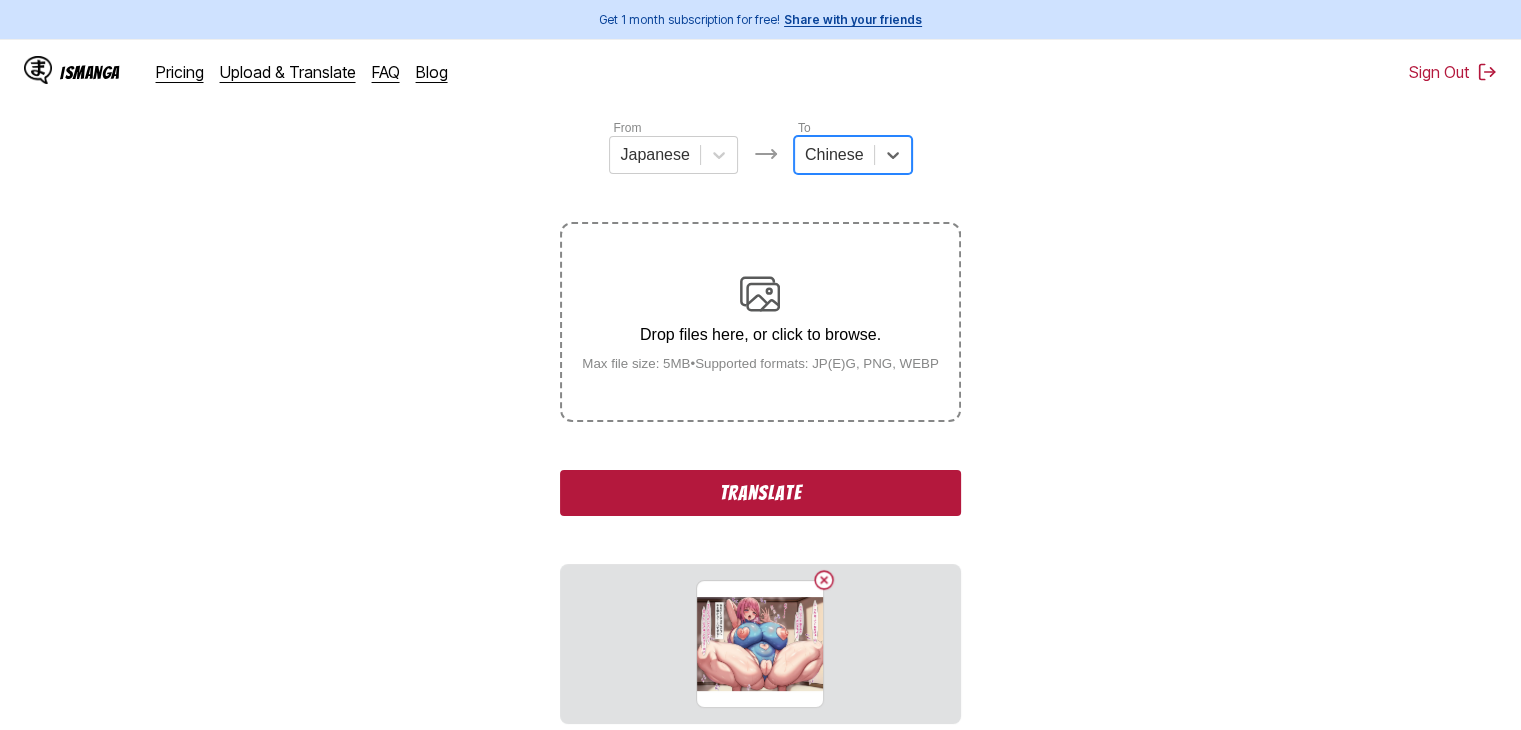 scroll, scrollTop: 300, scrollLeft: 0, axis: vertical 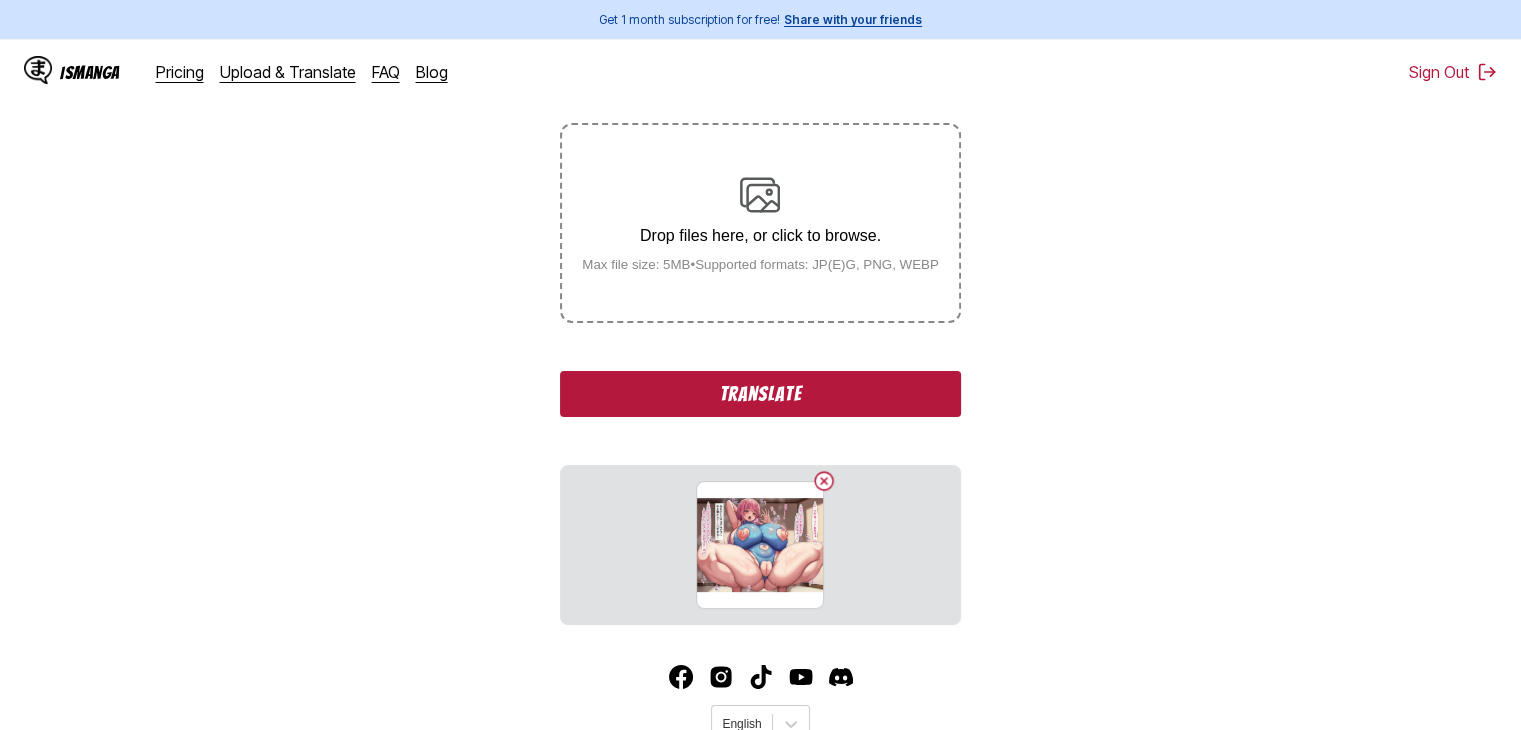 click on "Translate" at bounding box center (760, 394) 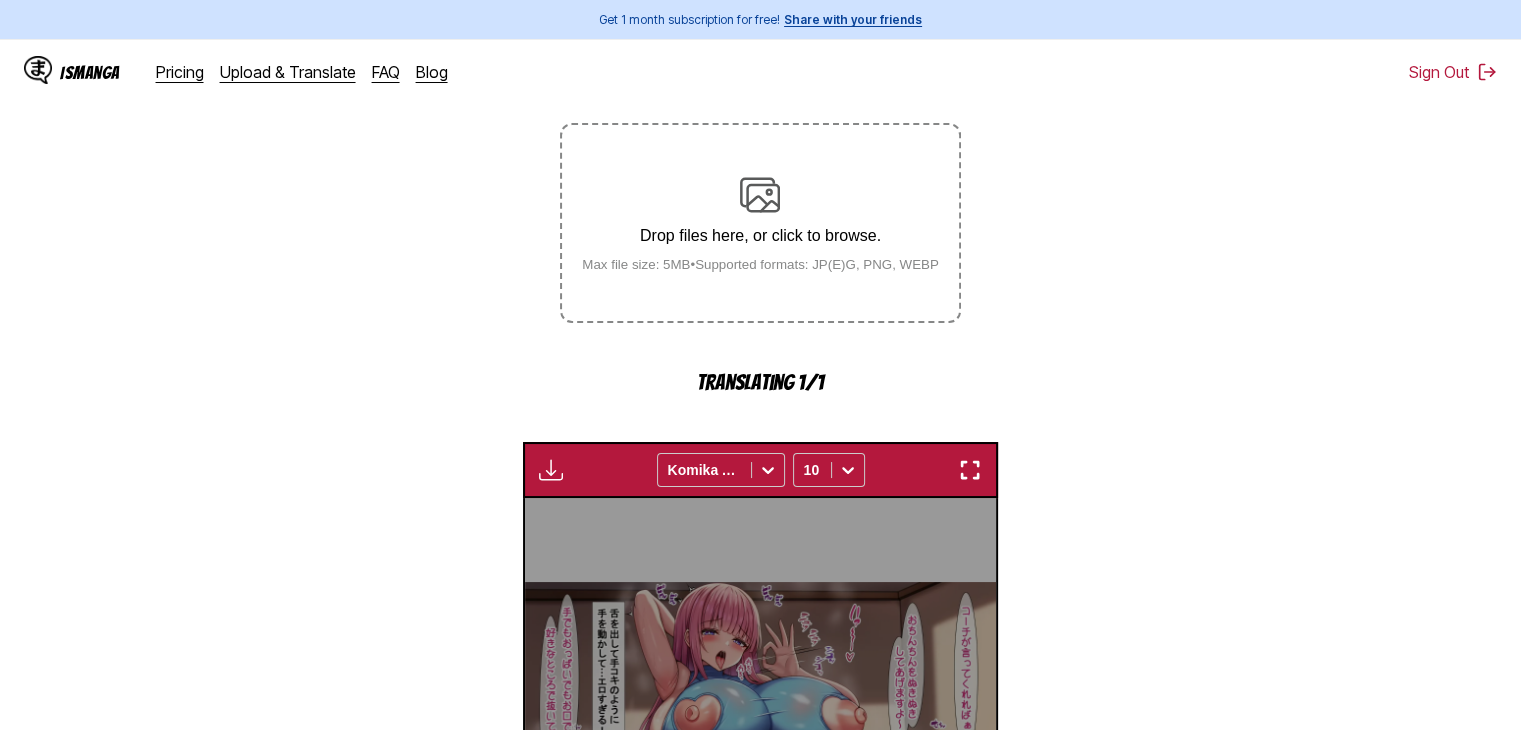 scroll, scrollTop: 597, scrollLeft: 0, axis: vertical 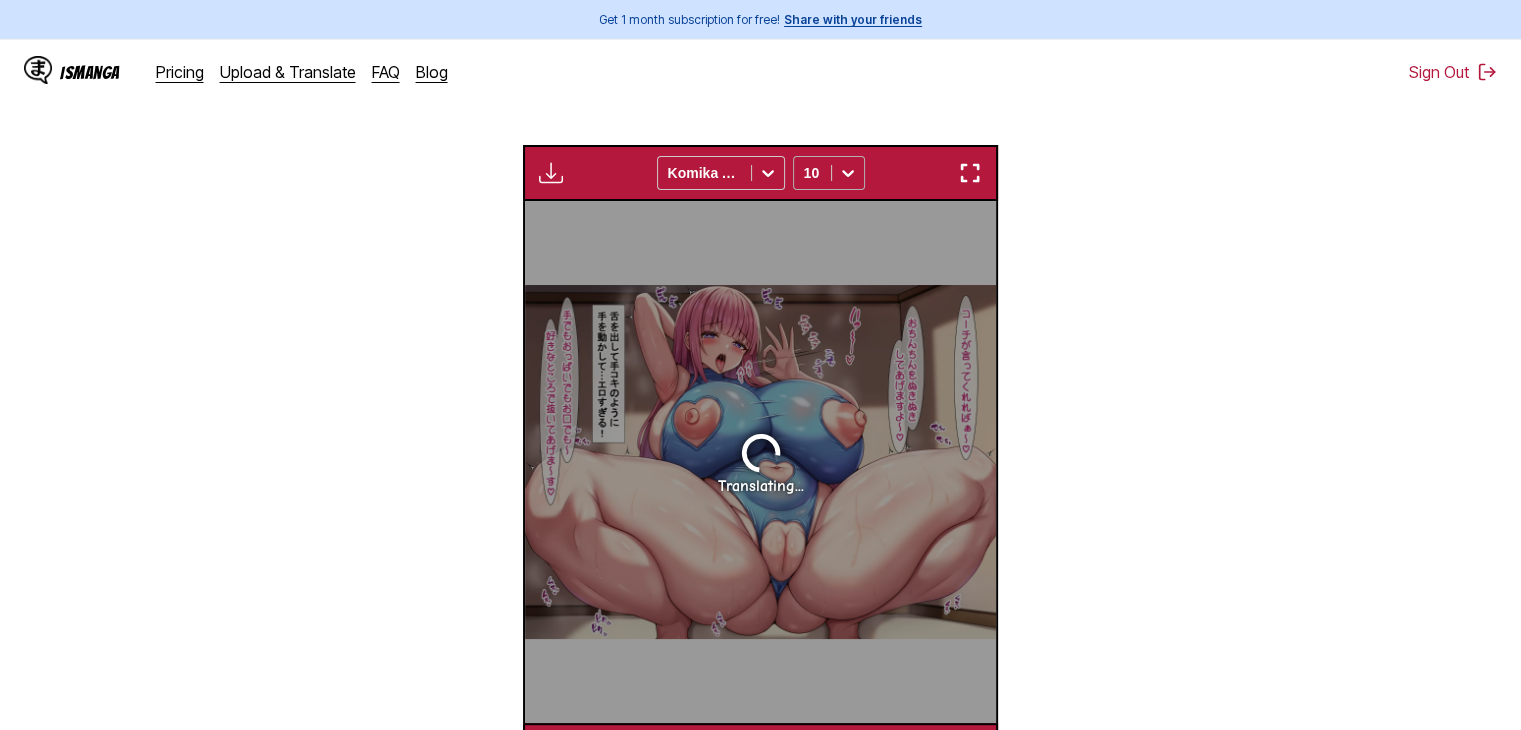 click 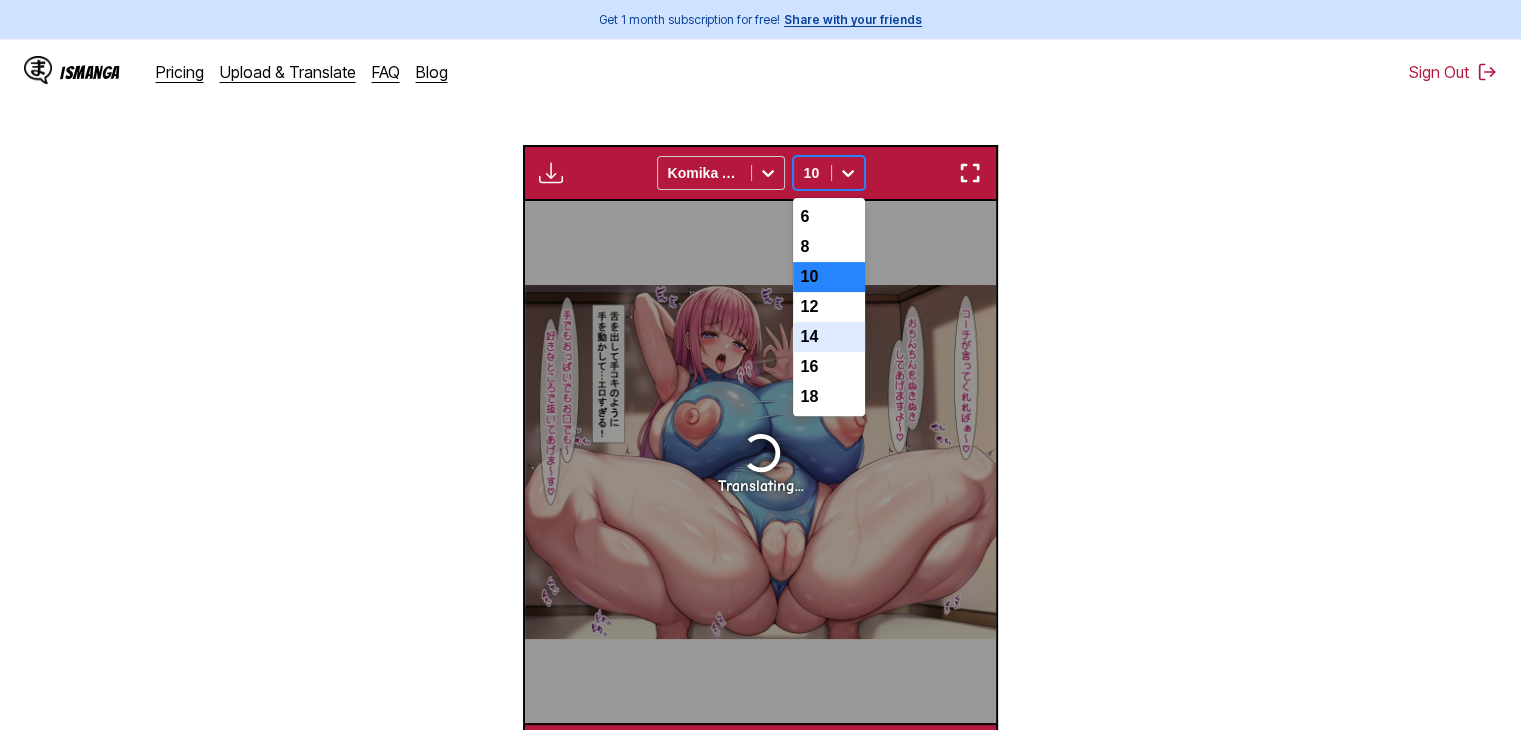 click on "14" at bounding box center (829, 337) 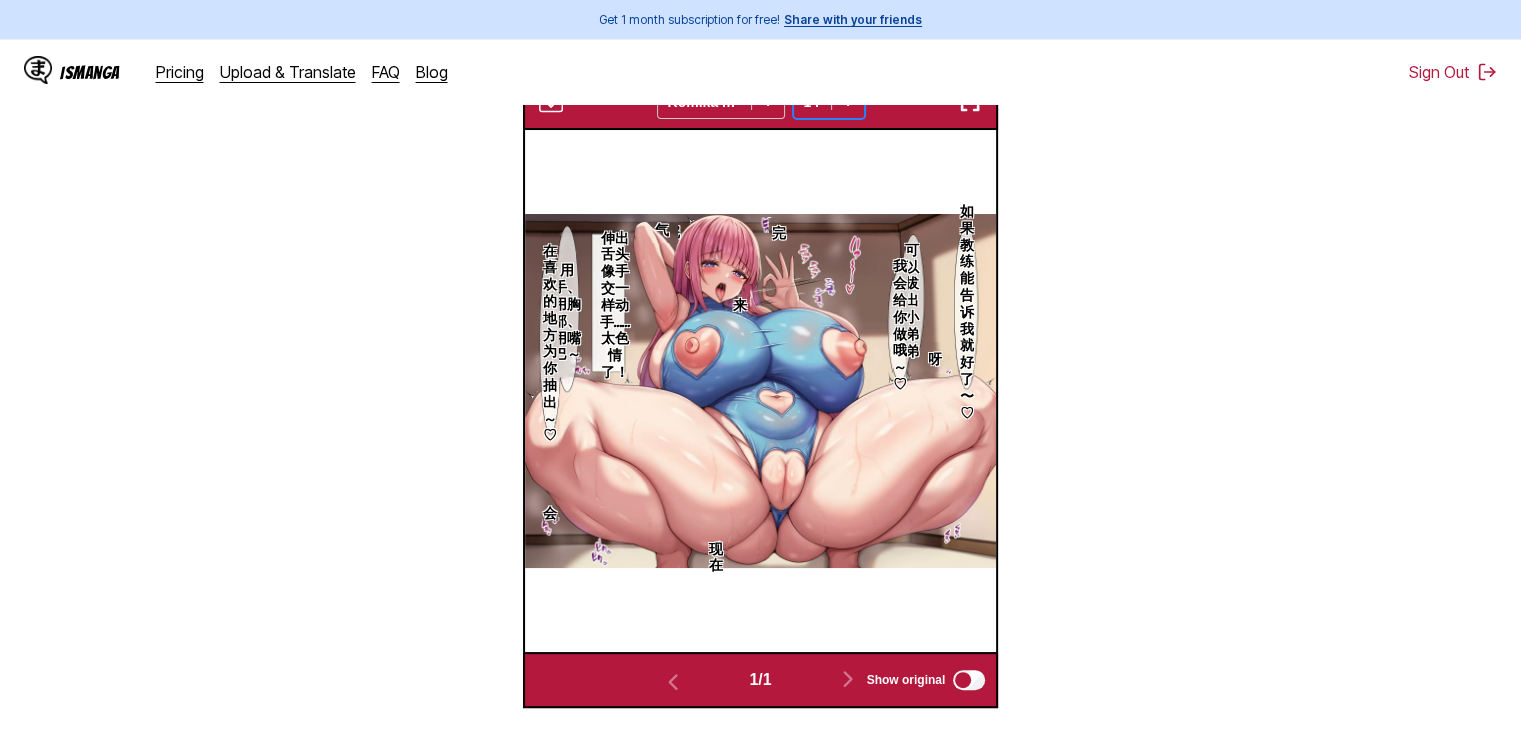 scroll, scrollTop: 464, scrollLeft: 0, axis: vertical 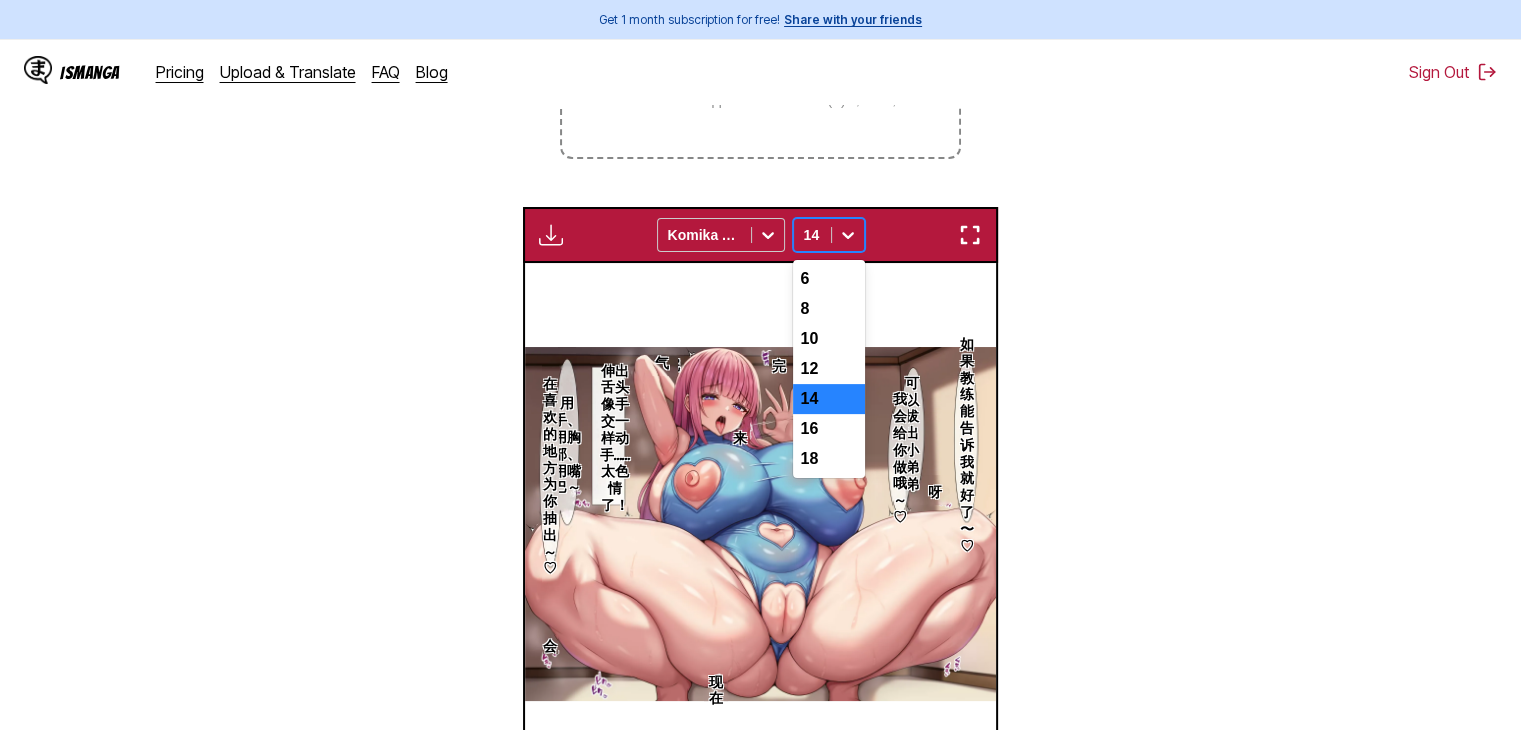 click 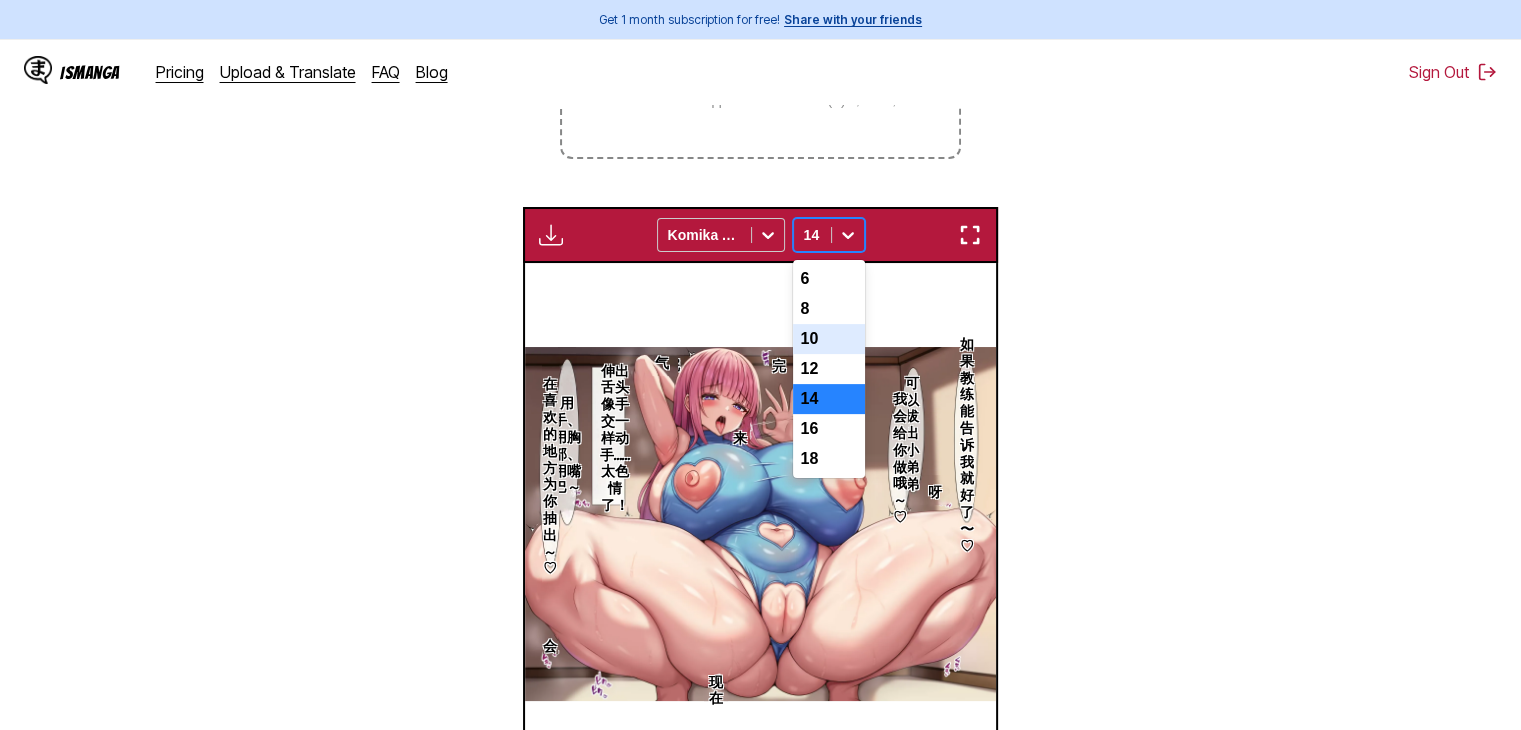 click on "10" at bounding box center [829, 339] 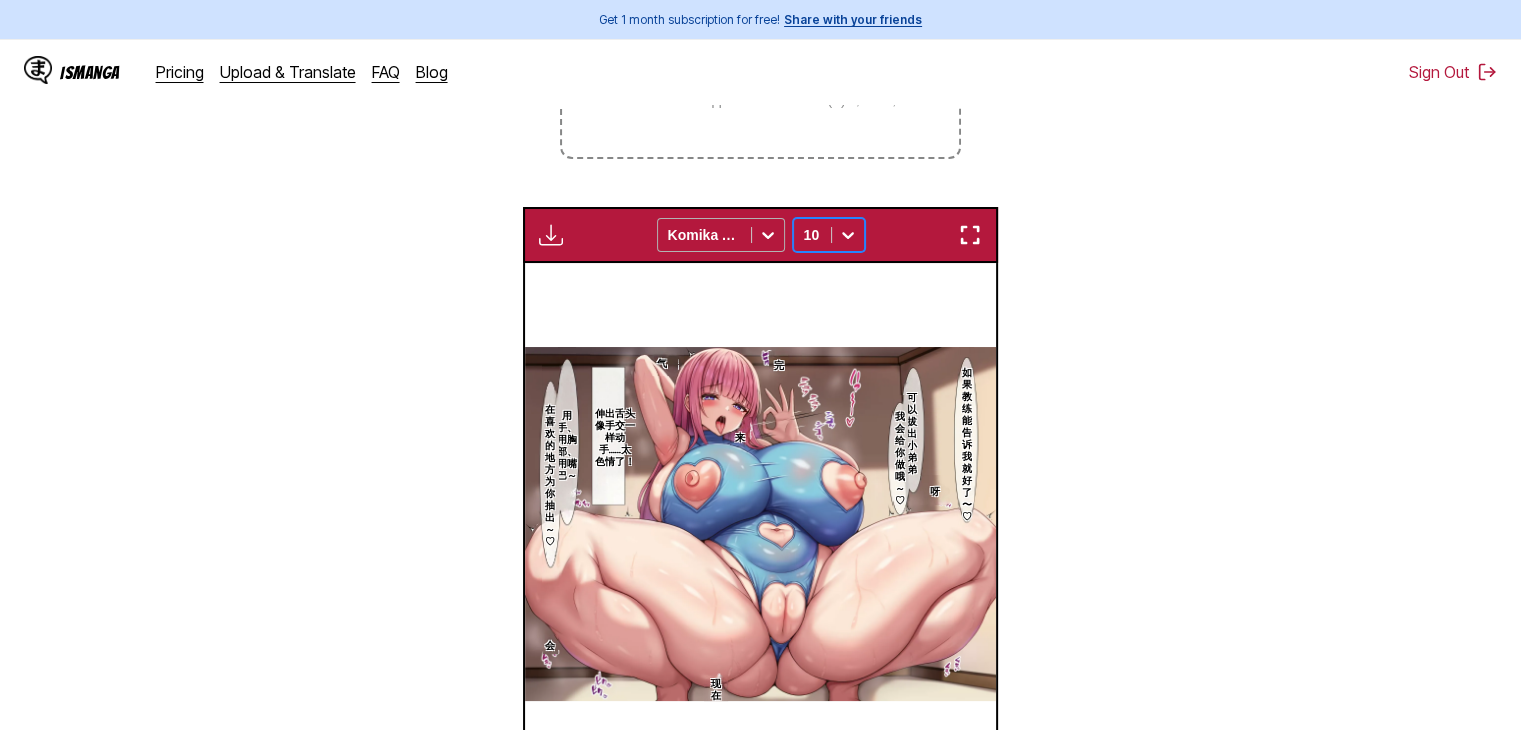 click 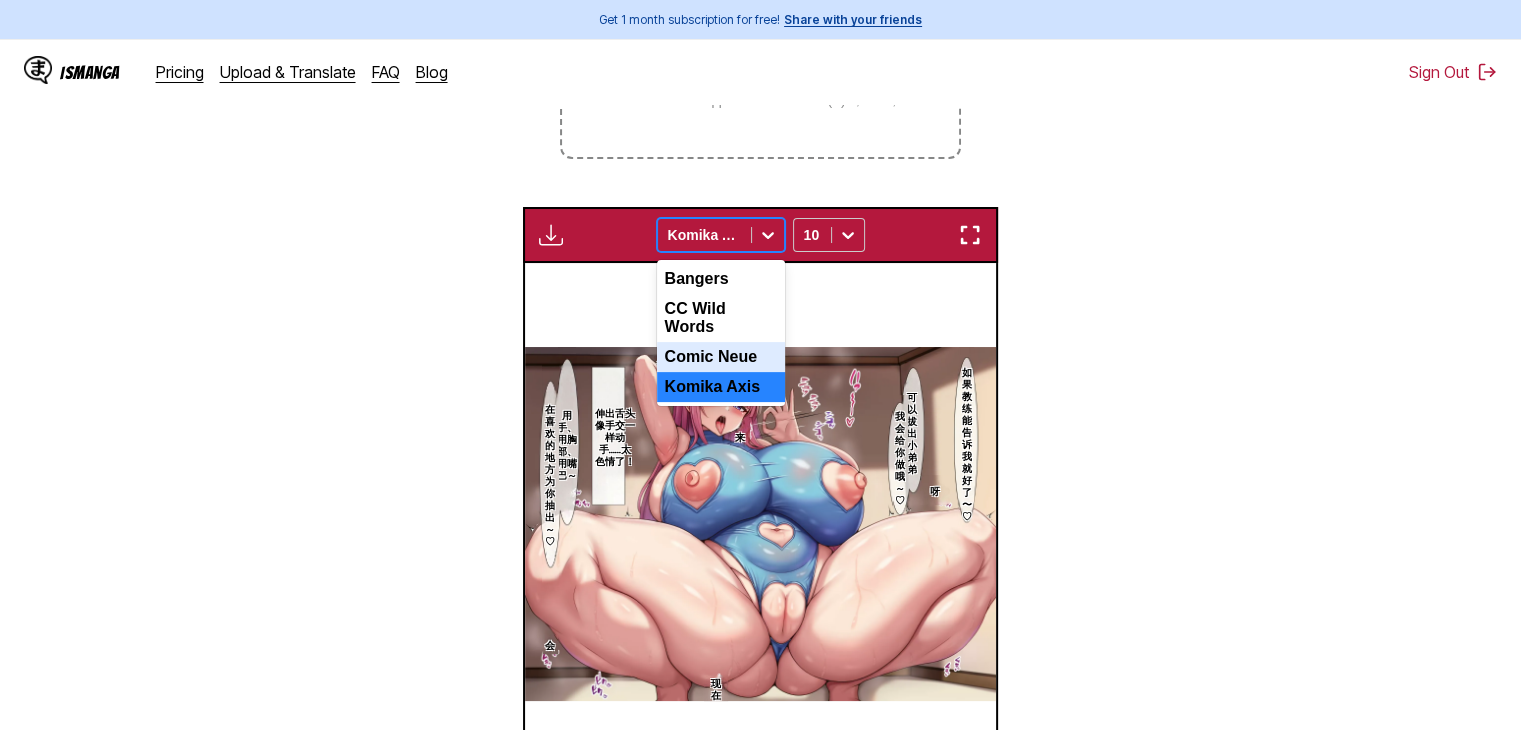 click on "Comic Neue" at bounding box center (721, 357) 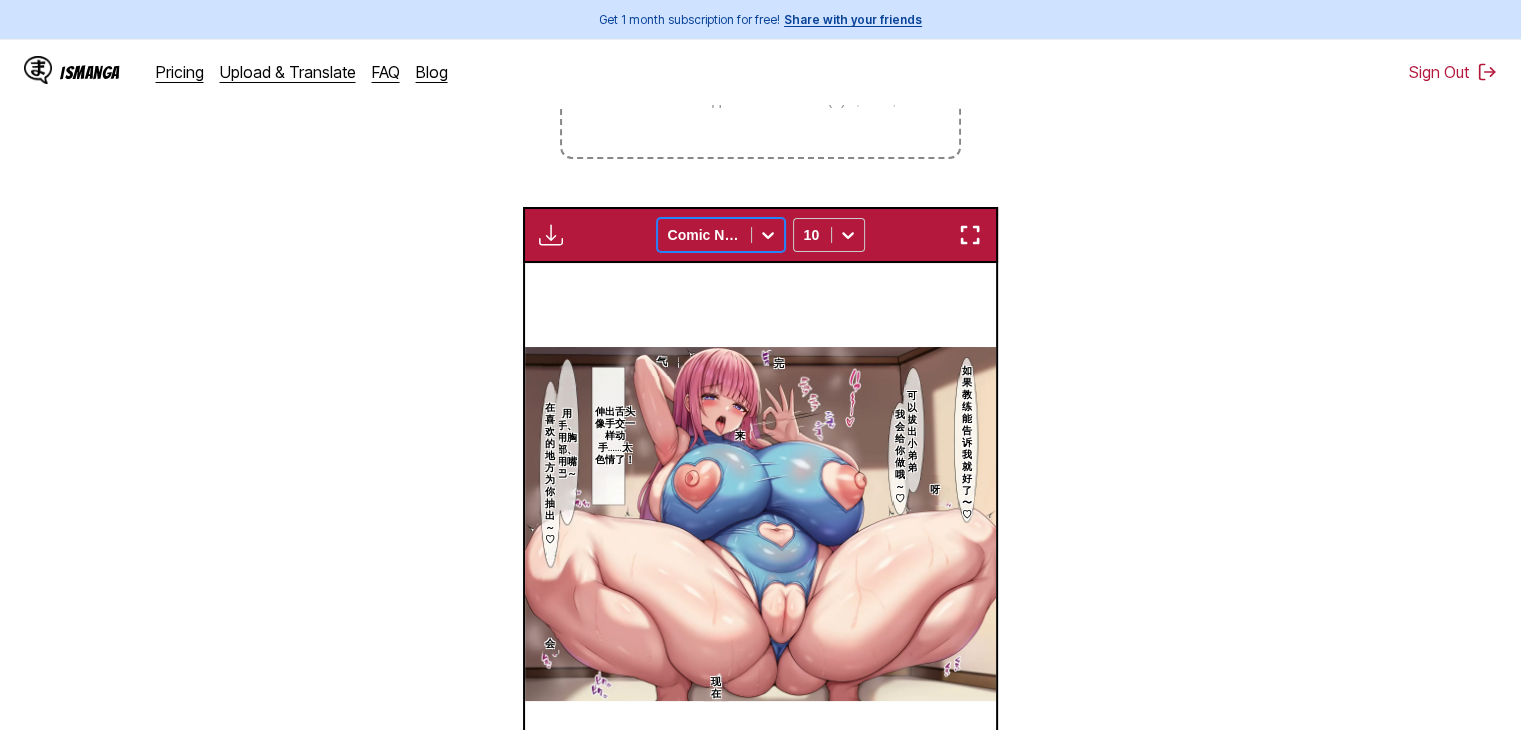 click at bounding box center [768, 235] 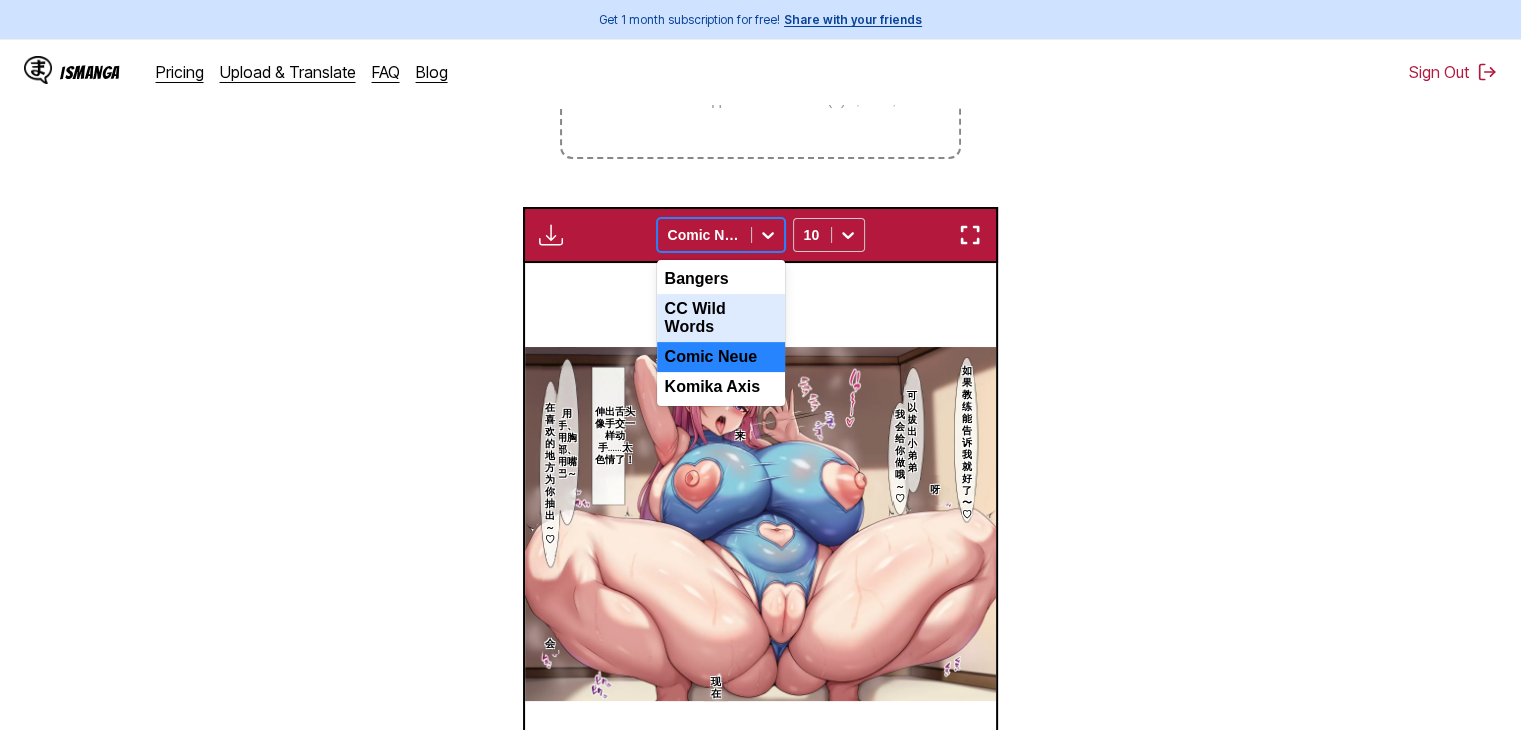 click on "CC Wild Words" at bounding box center (721, 318) 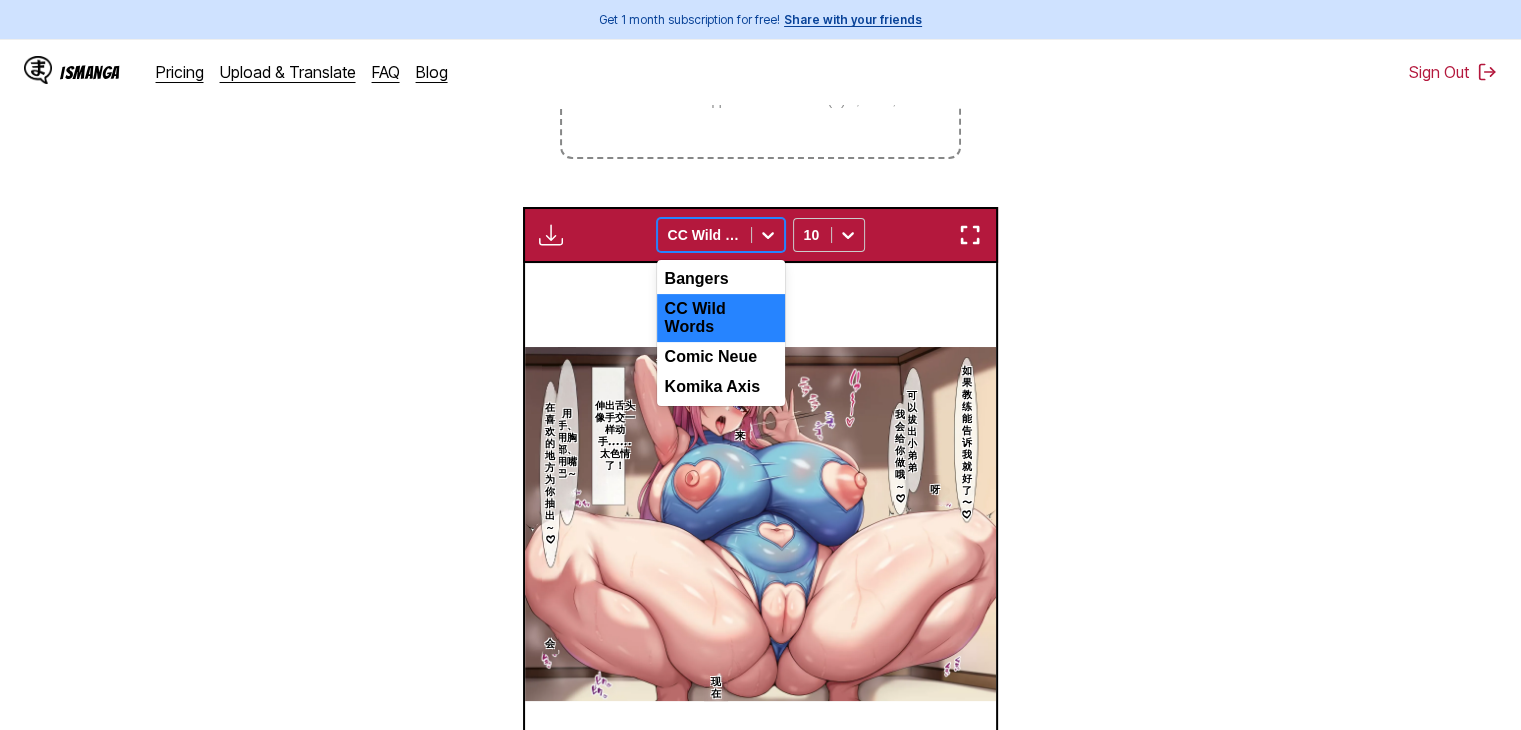 click on "CC Wild Words" at bounding box center [704, 235] 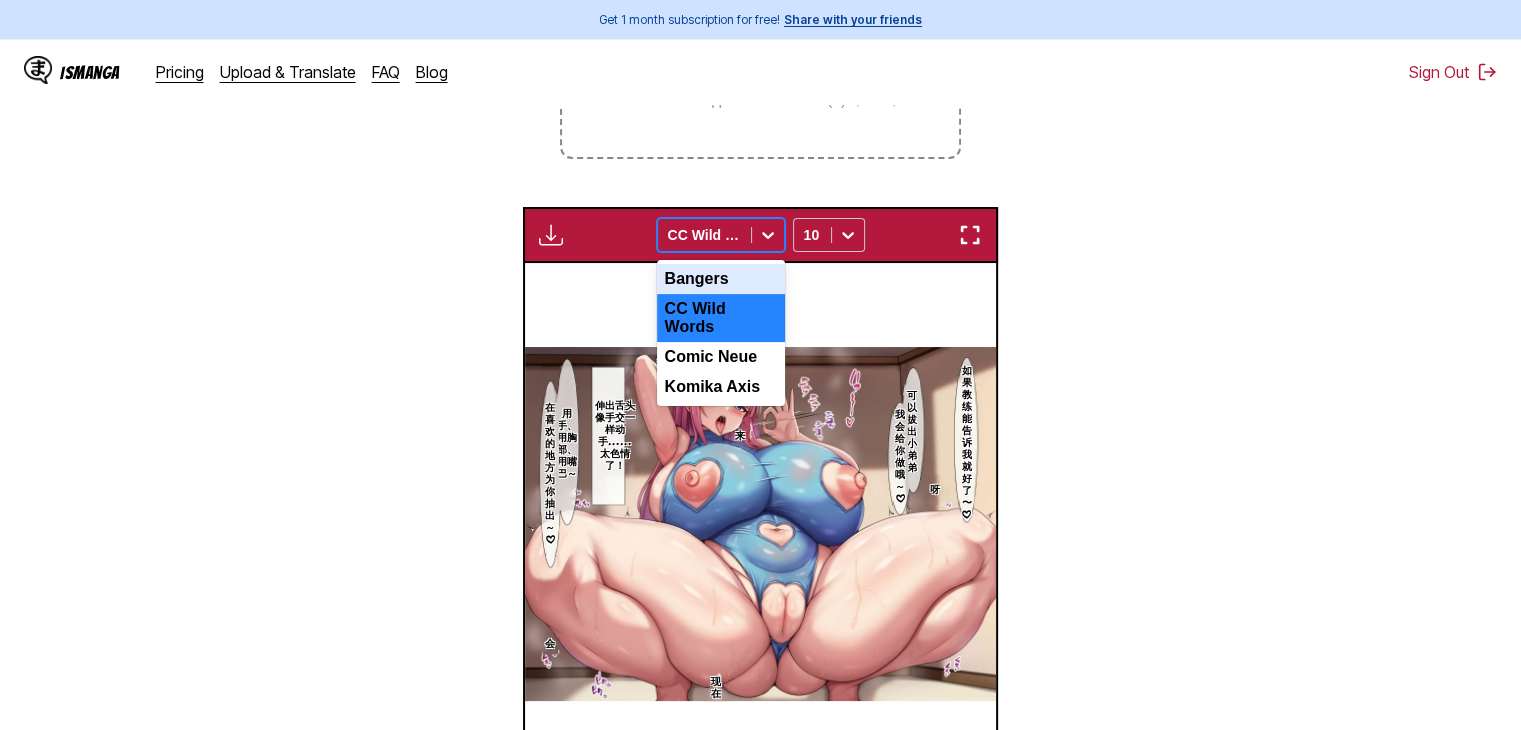 click on "Bangers" at bounding box center [721, 279] 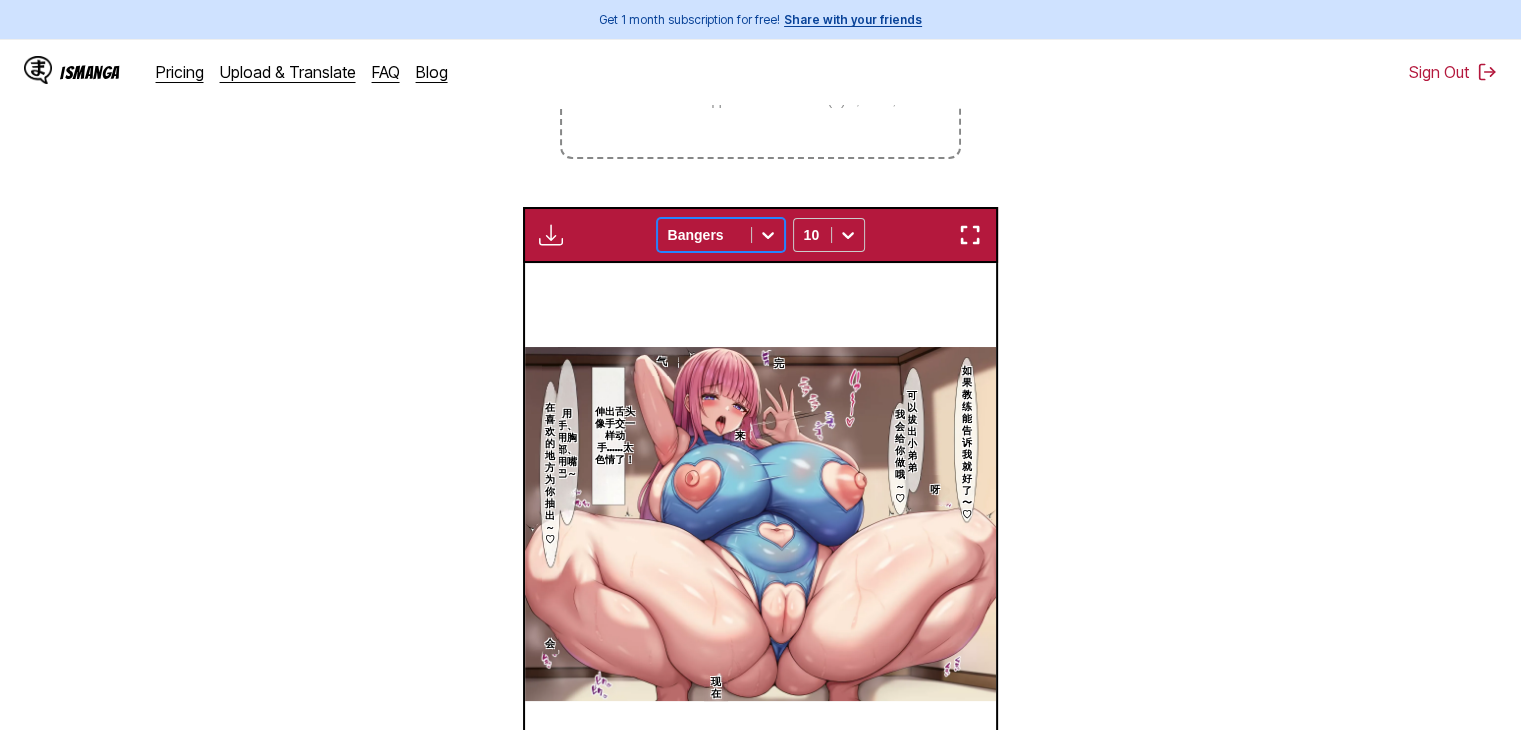 click on "Download Panel Download All option Bangers, selected. Bangers 10" at bounding box center [761, 235] 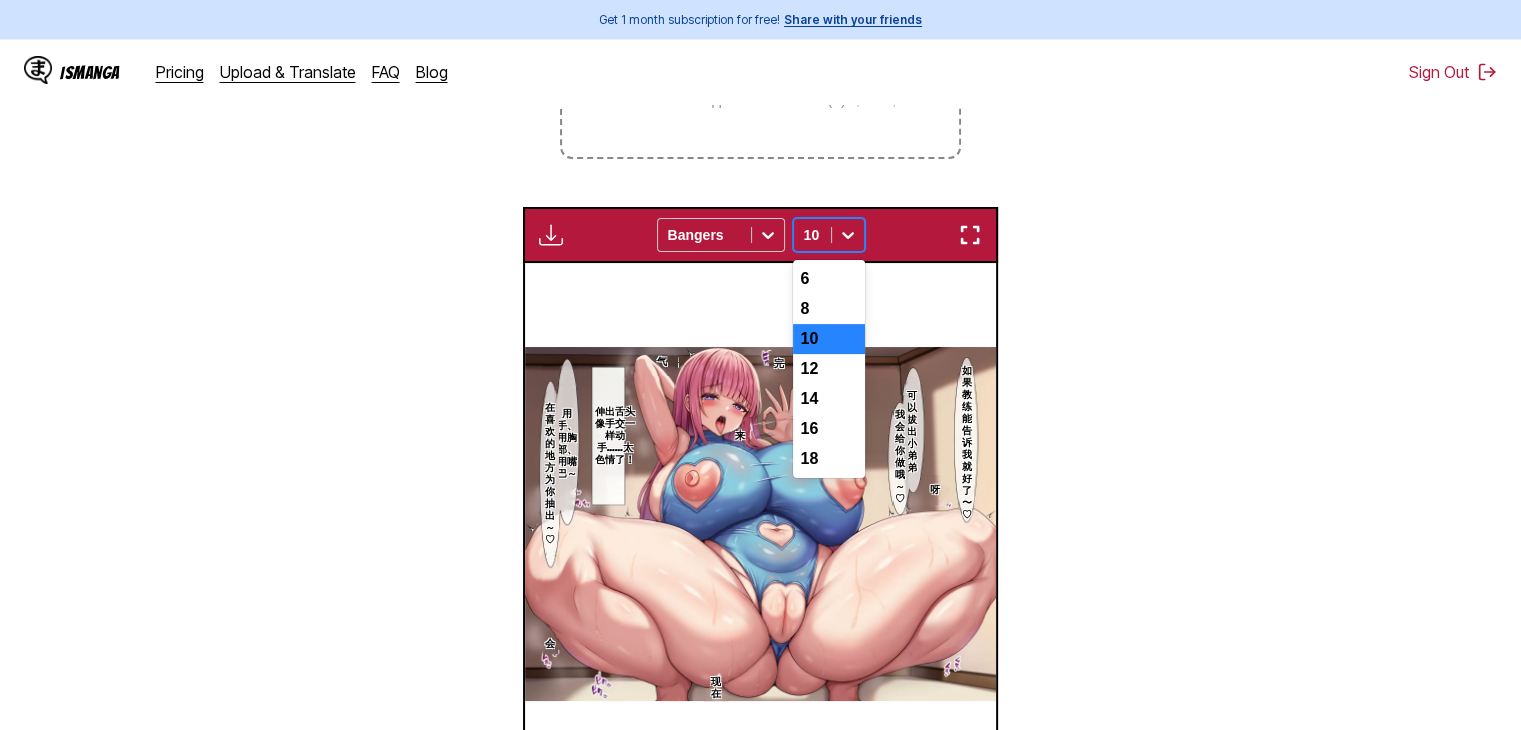 click 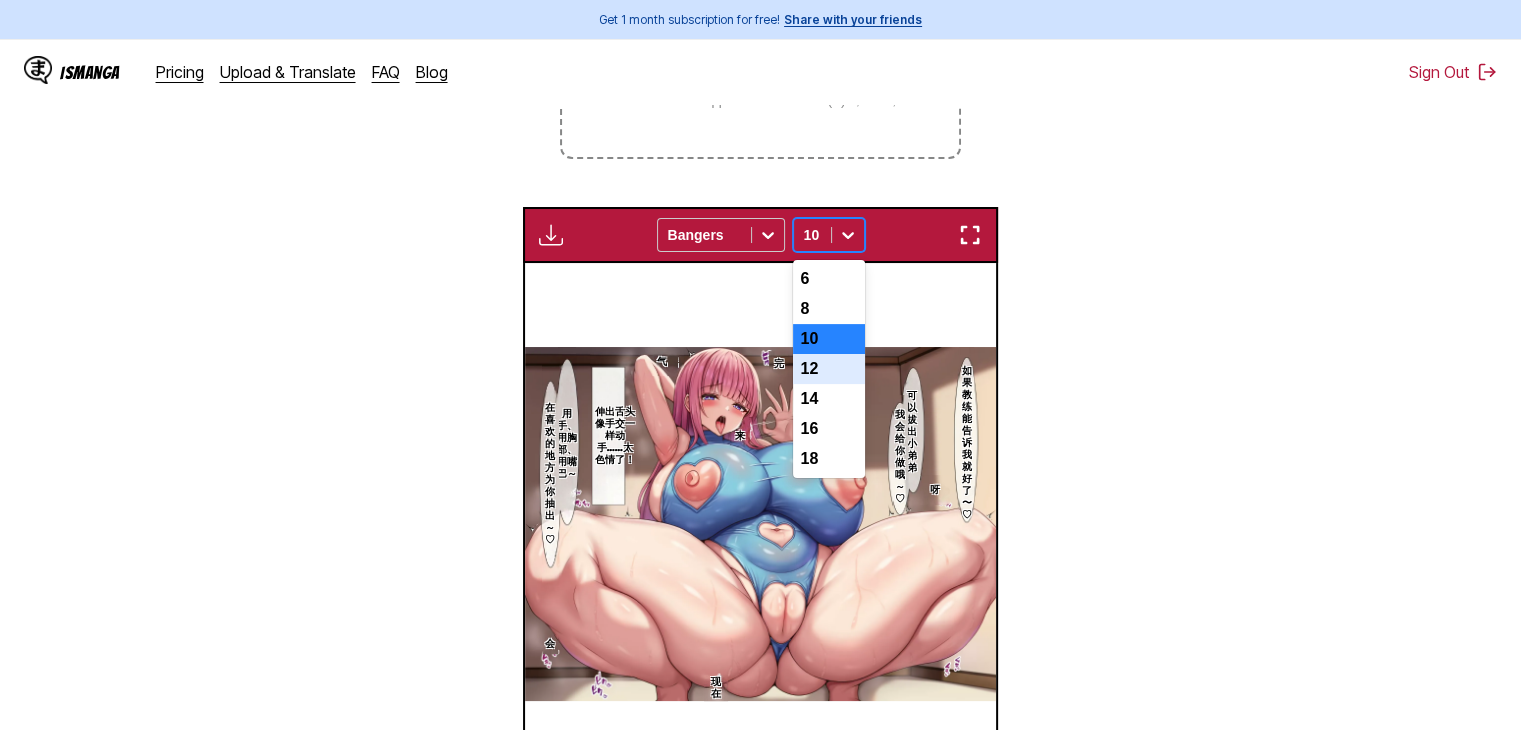 click on "12" at bounding box center [829, 369] 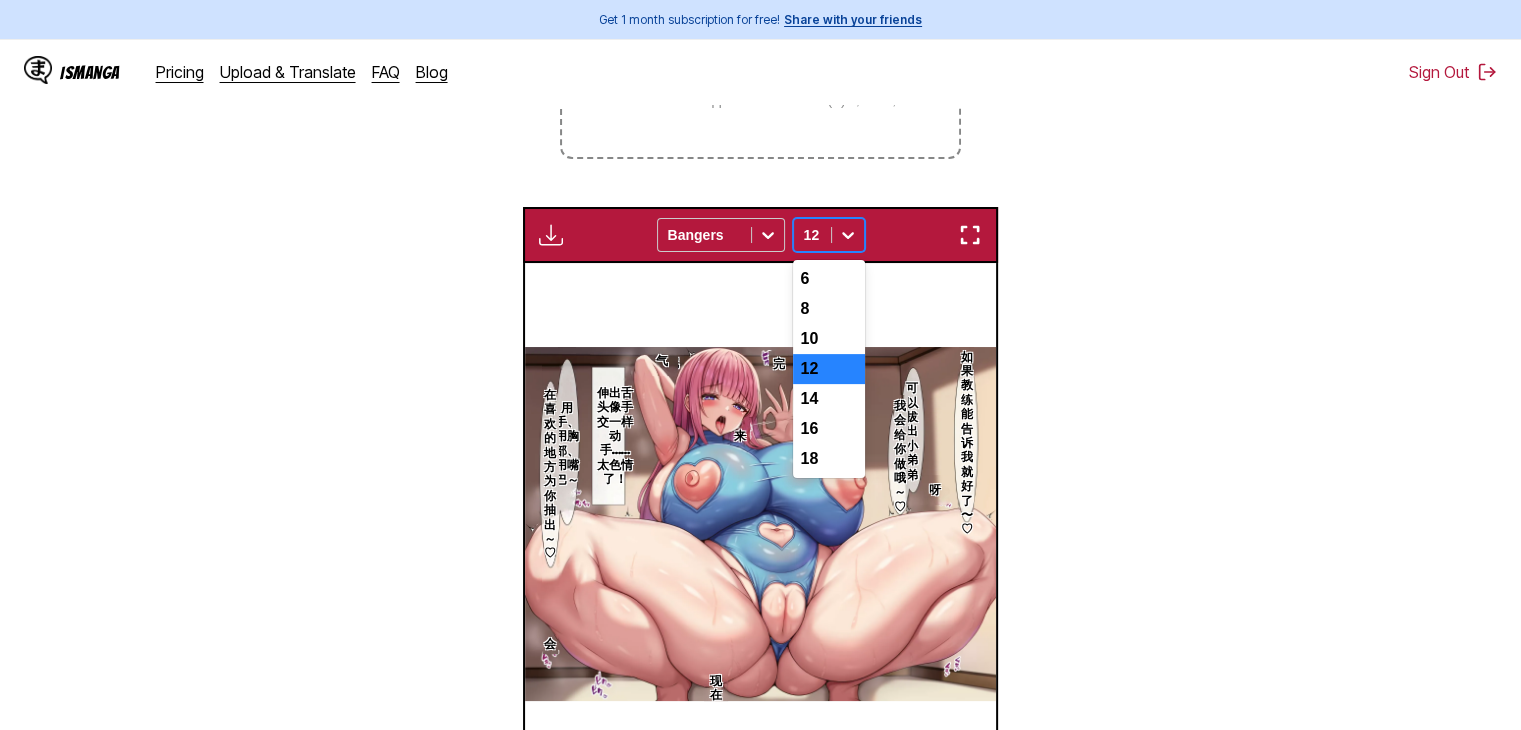 click at bounding box center [848, 235] 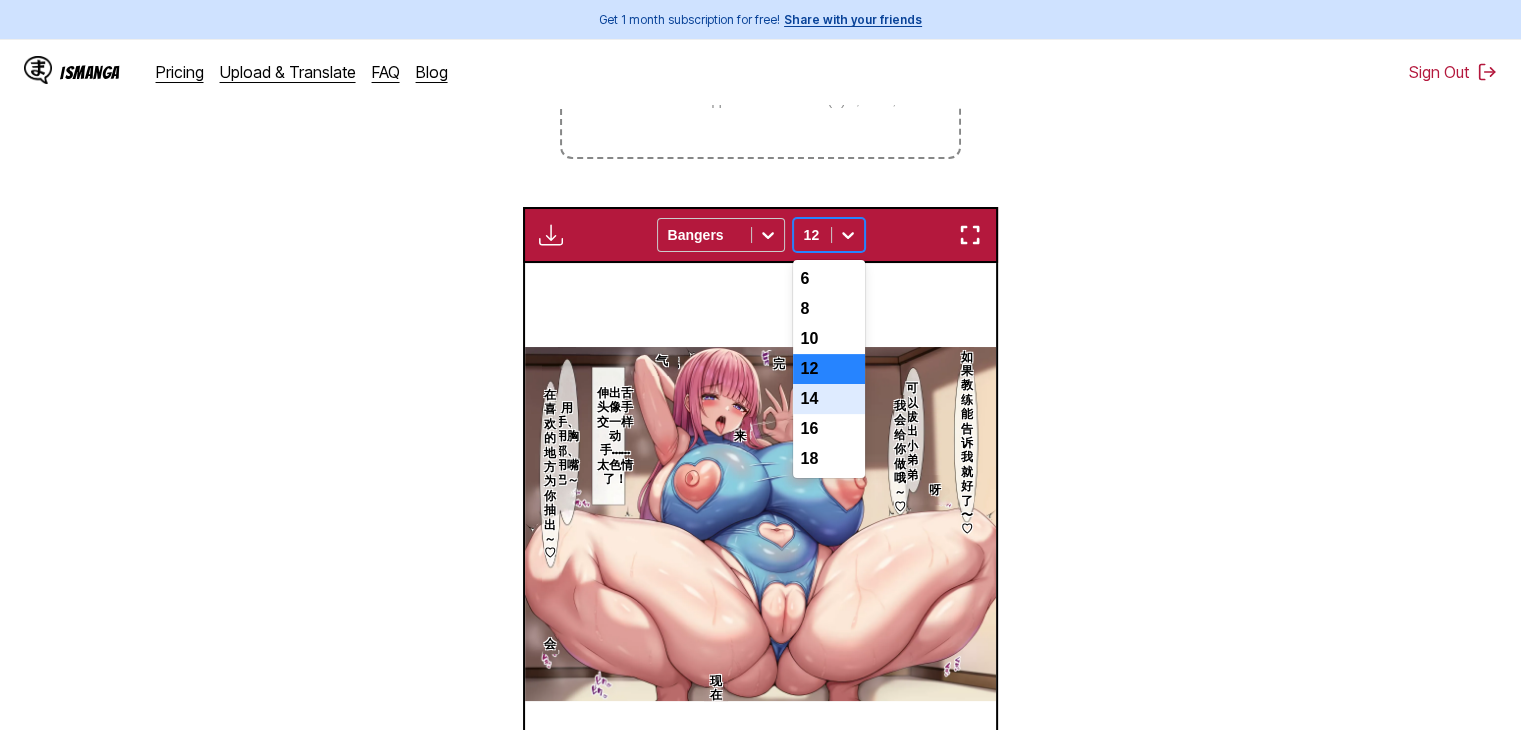 click on "14" at bounding box center [829, 399] 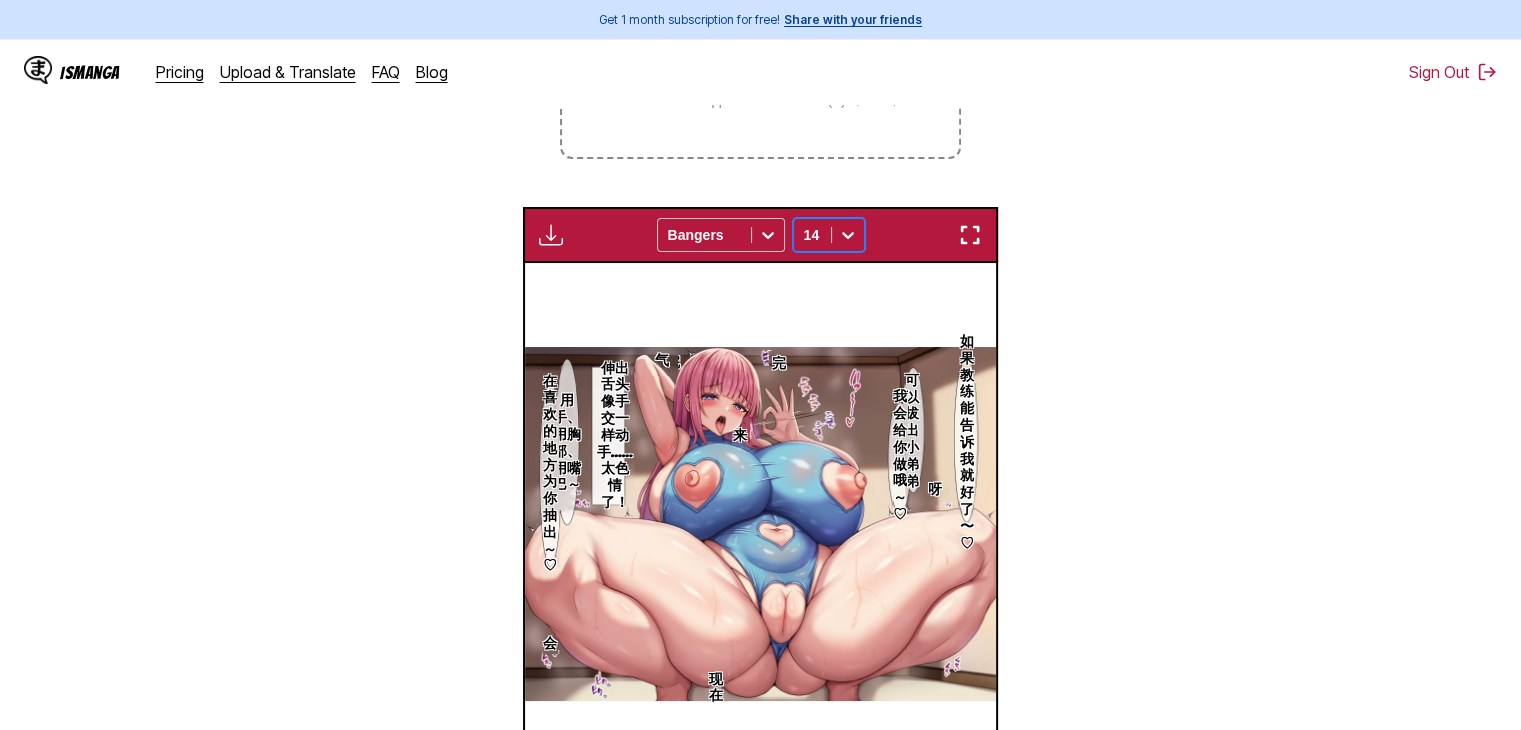click at bounding box center [848, 235] 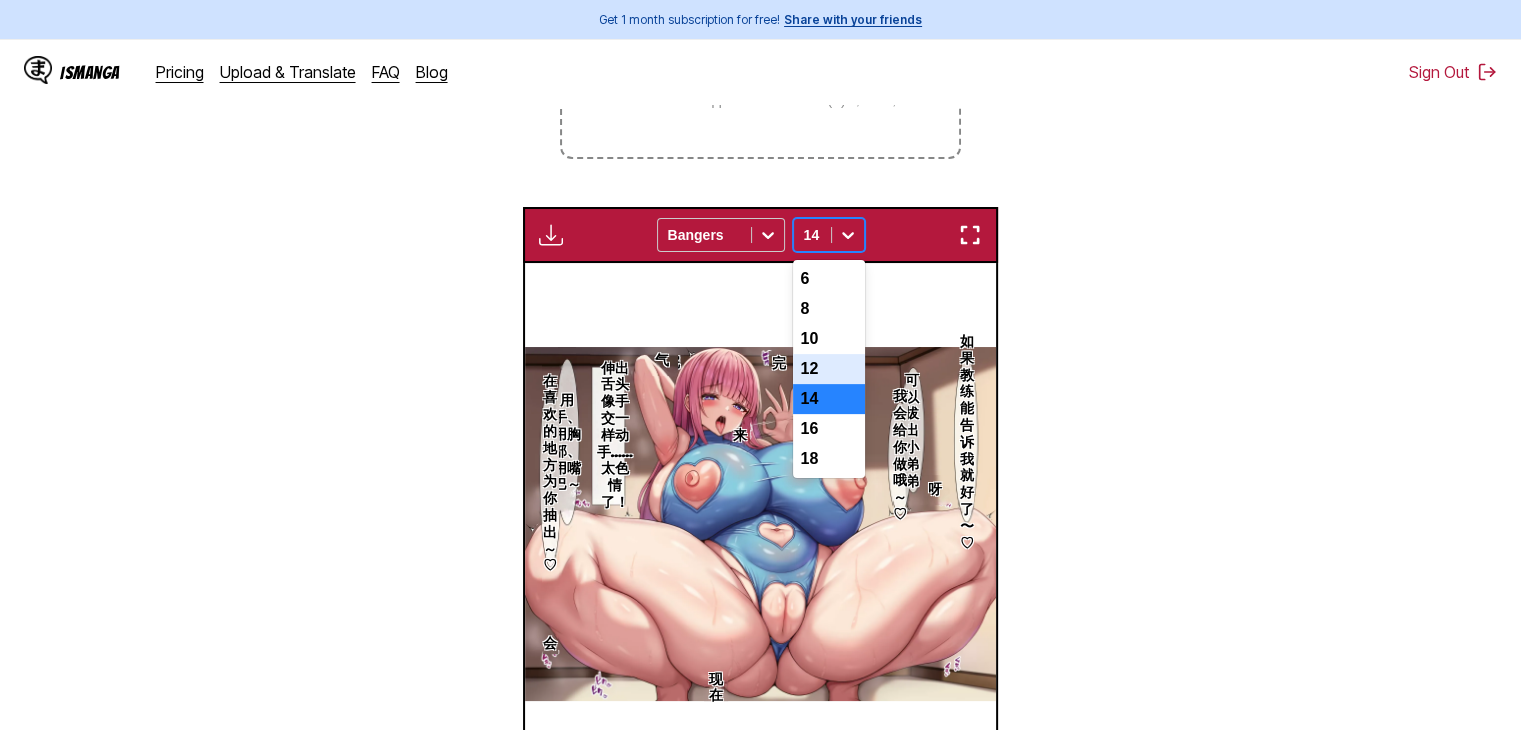 click on "12" at bounding box center (829, 369) 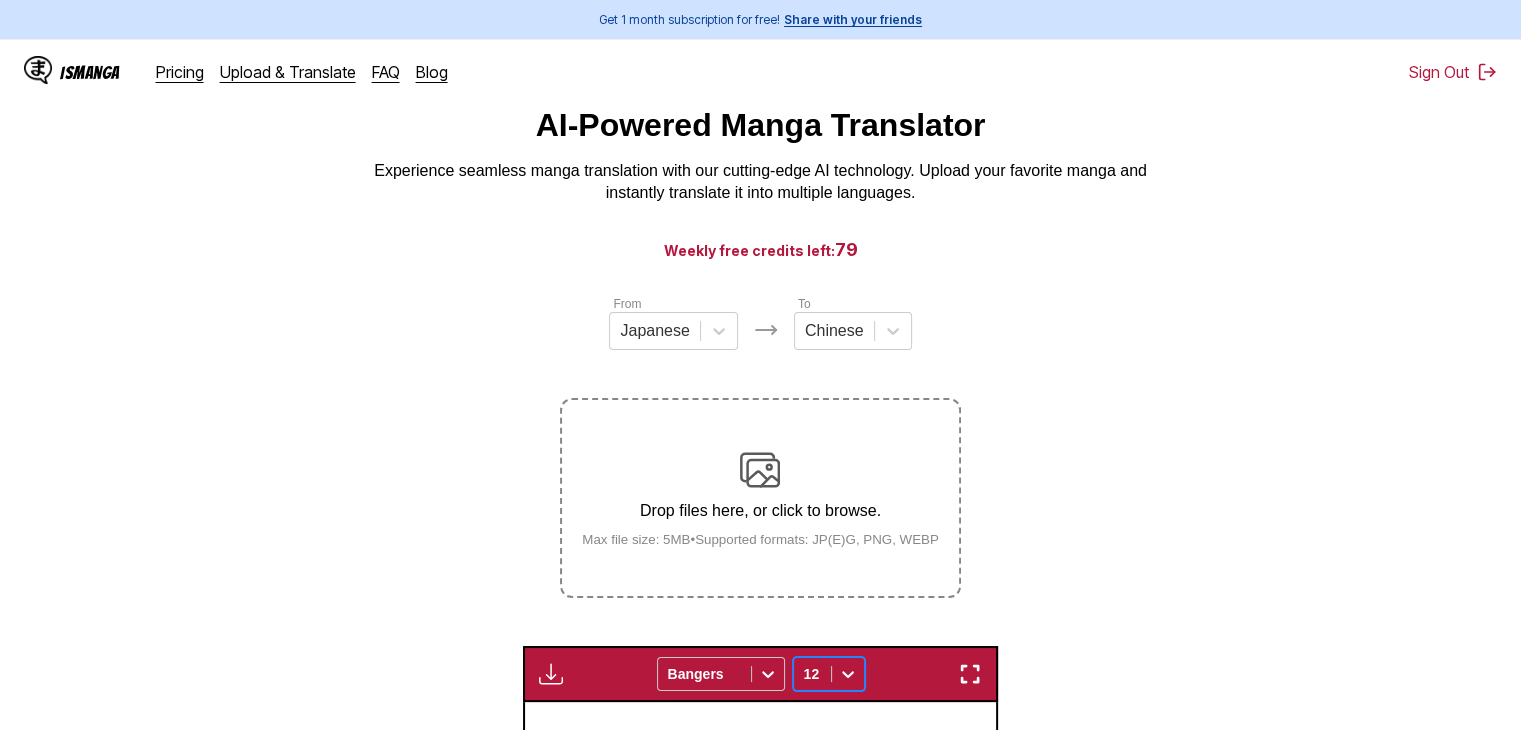 scroll, scrollTop: 100, scrollLeft: 0, axis: vertical 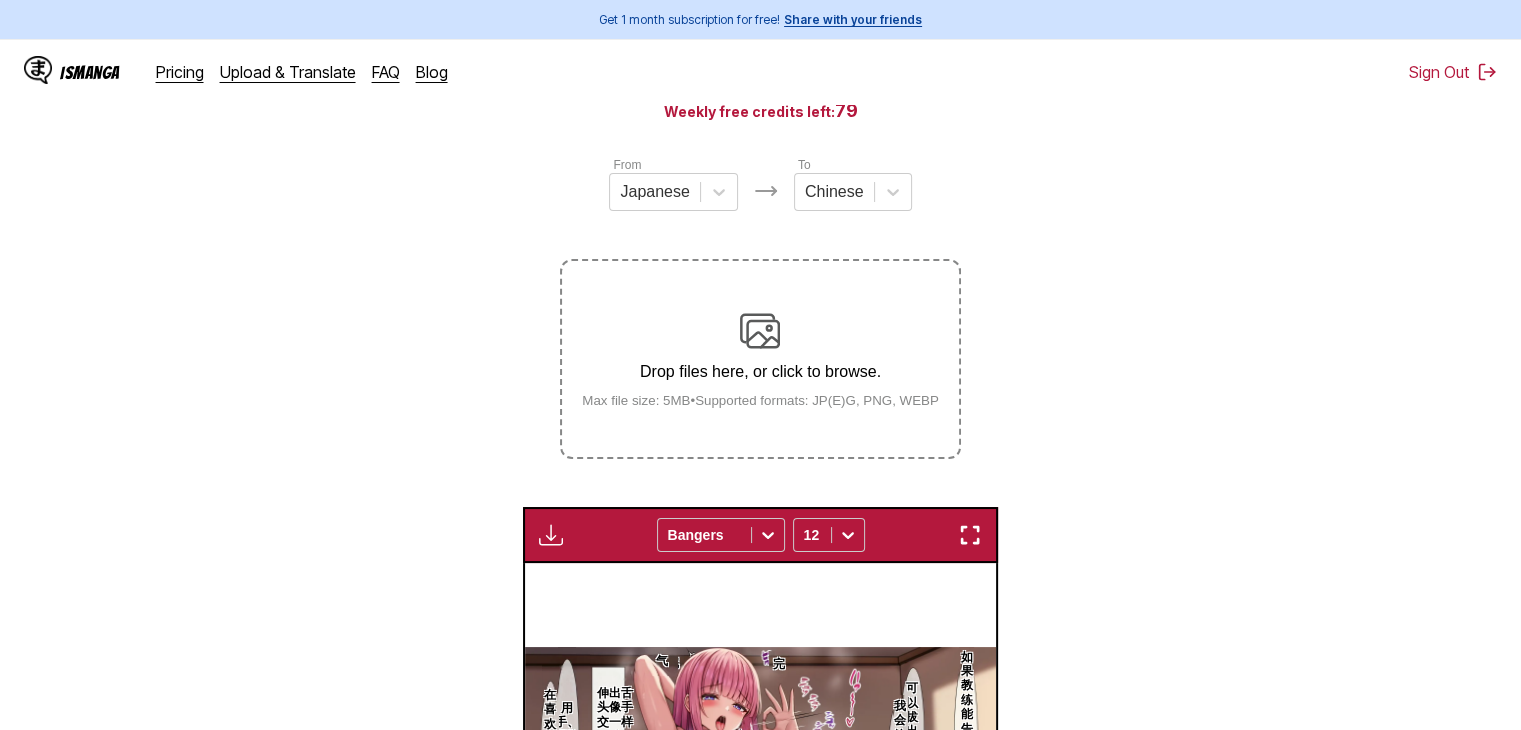 click at bounding box center (760, 331) 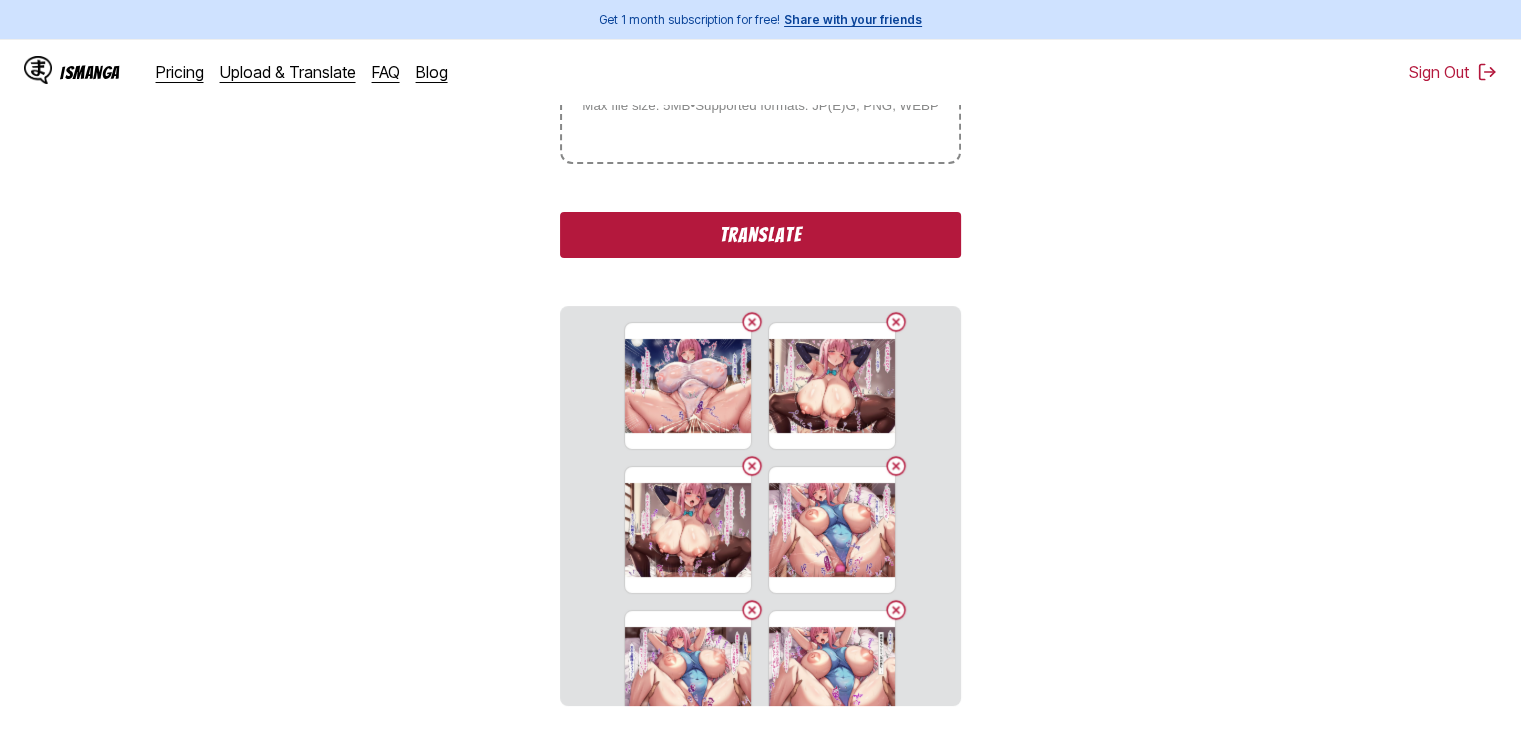 scroll, scrollTop: 564, scrollLeft: 0, axis: vertical 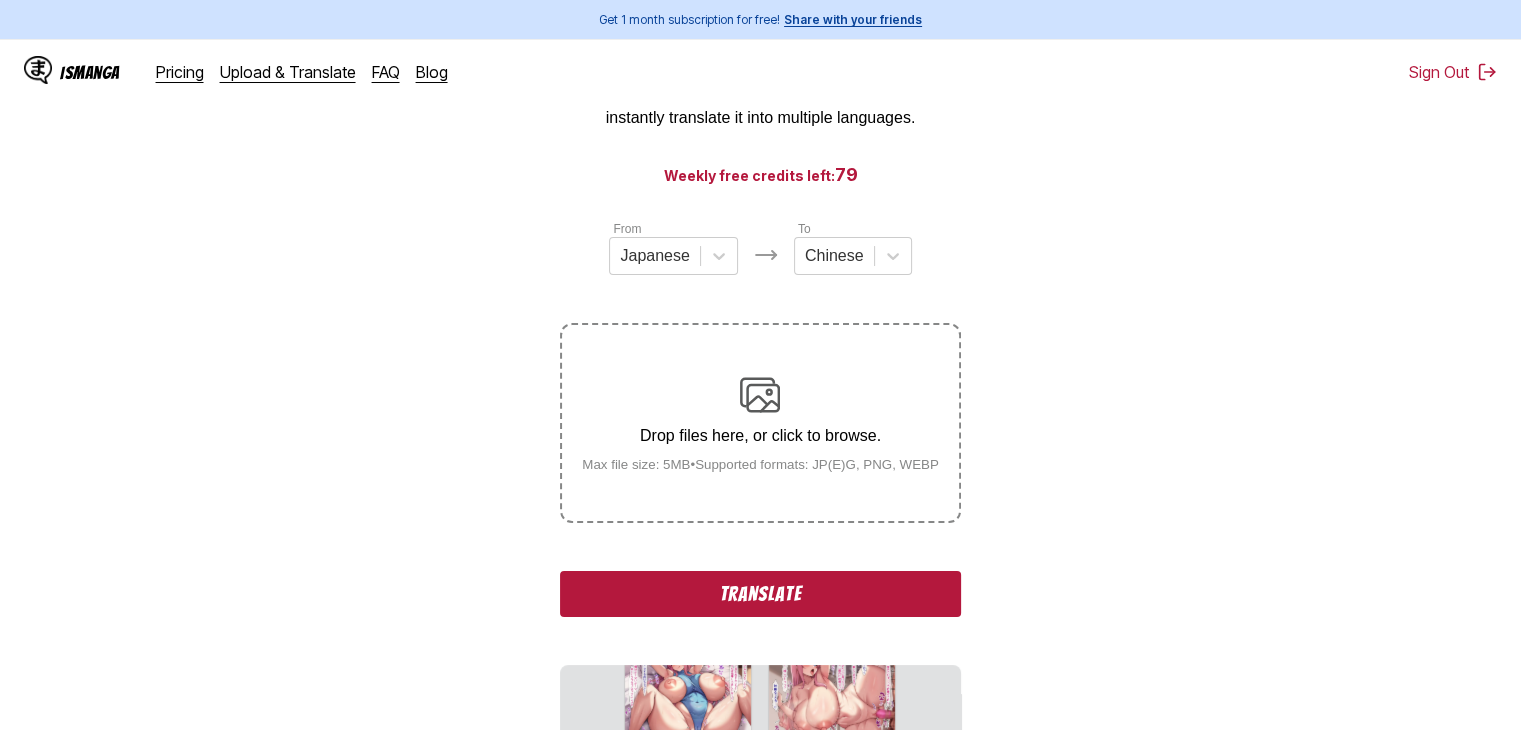 click on "Drop files here, or click to browse. Max file size: 5MB  •  Supported formats: JP(E)G, PNG, WEBP" at bounding box center (760, 423) 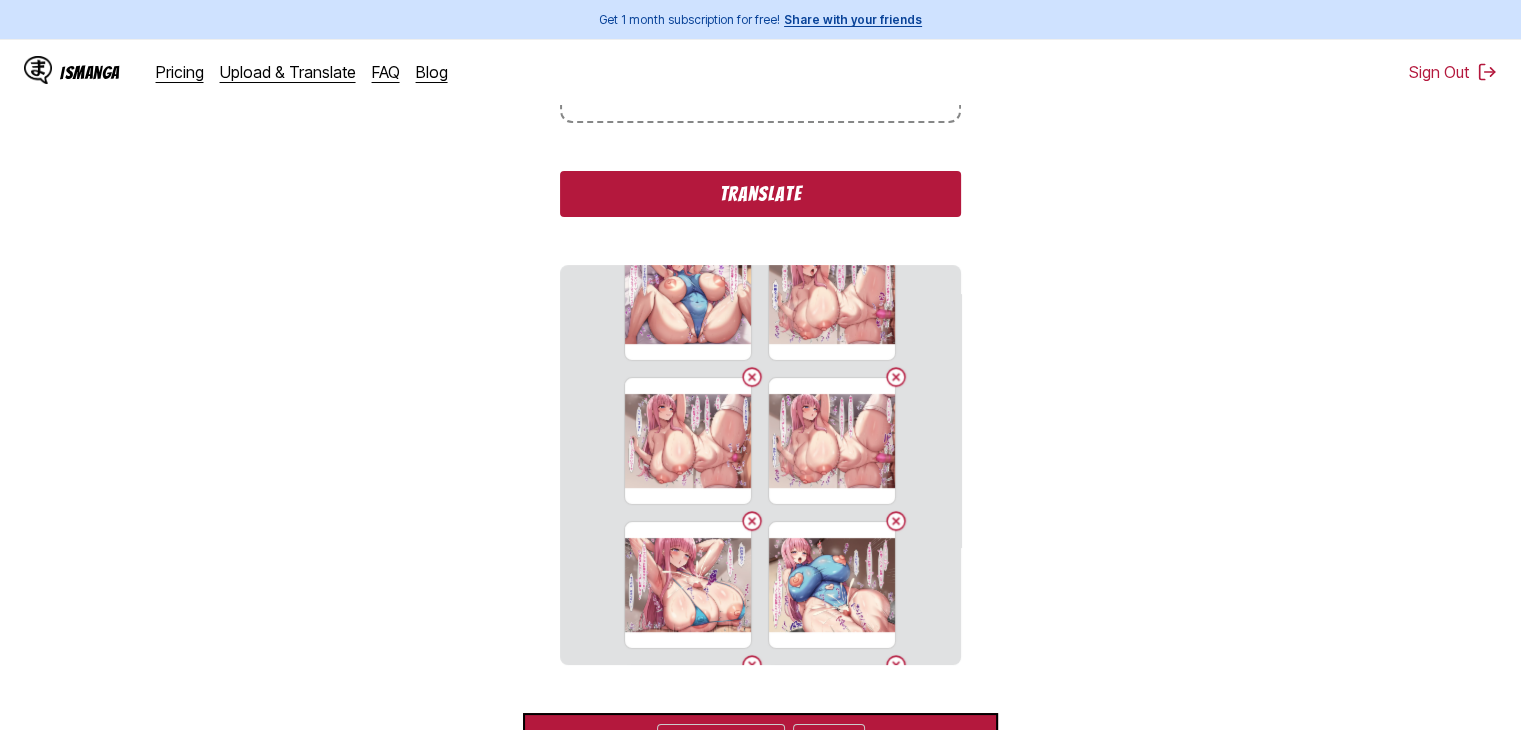 scroll, scrollTop: 300, scrollLeft: 0, axis: vertical 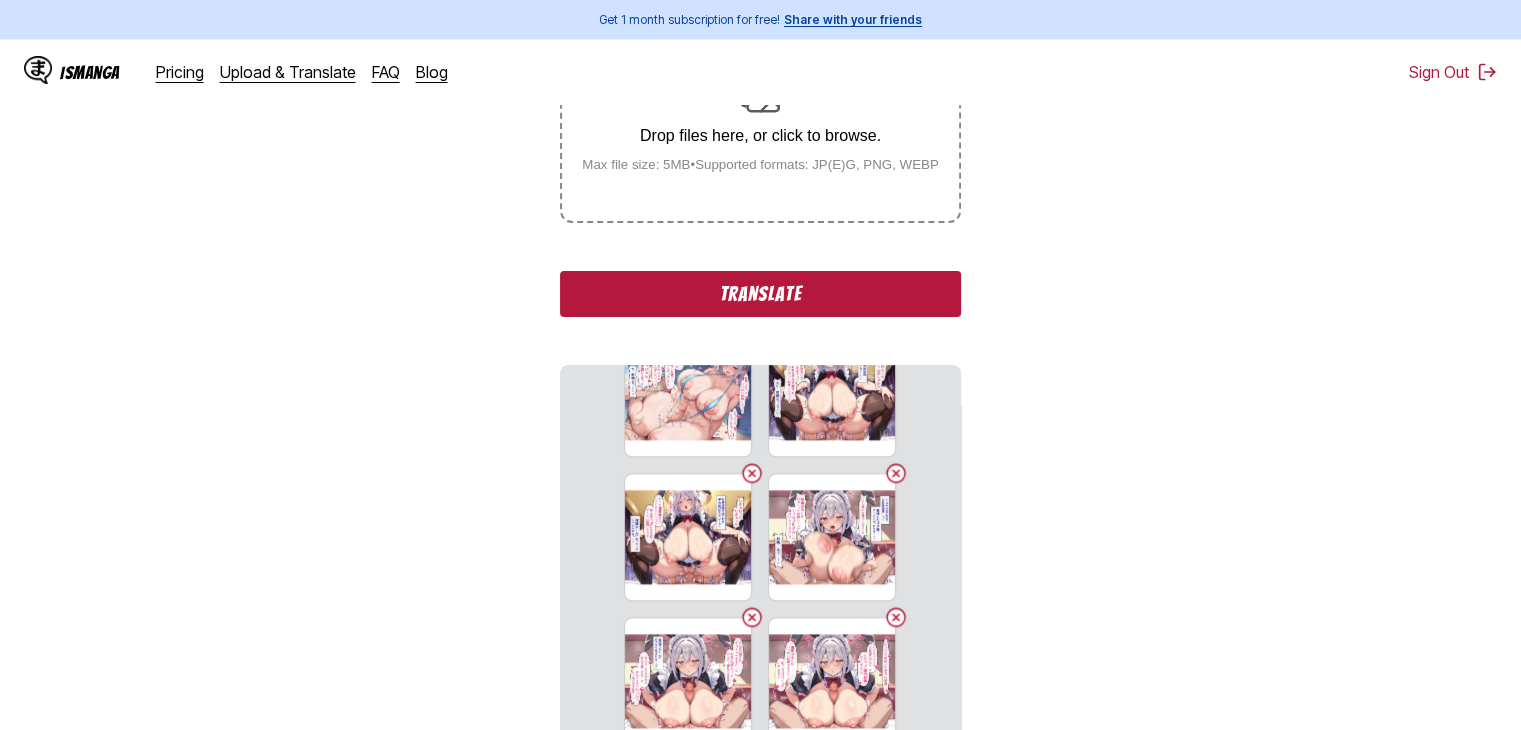 drag, startPoint x: 792, startPoint y: 159, endPoint x: 644, endPoint y: 129, distance: 151.00993 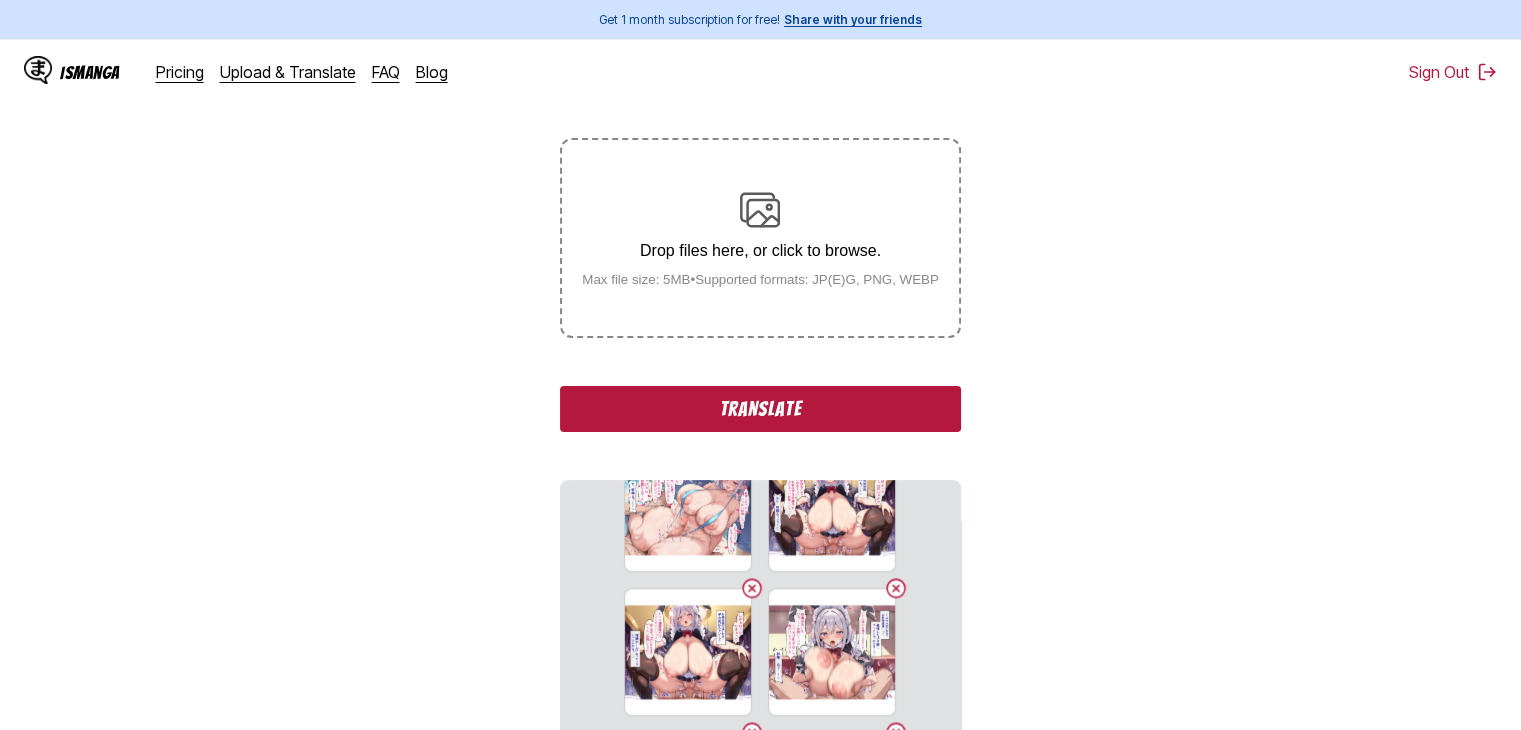 scroll, scrollTop: 200, scrollLeft: 0, axis: vertical 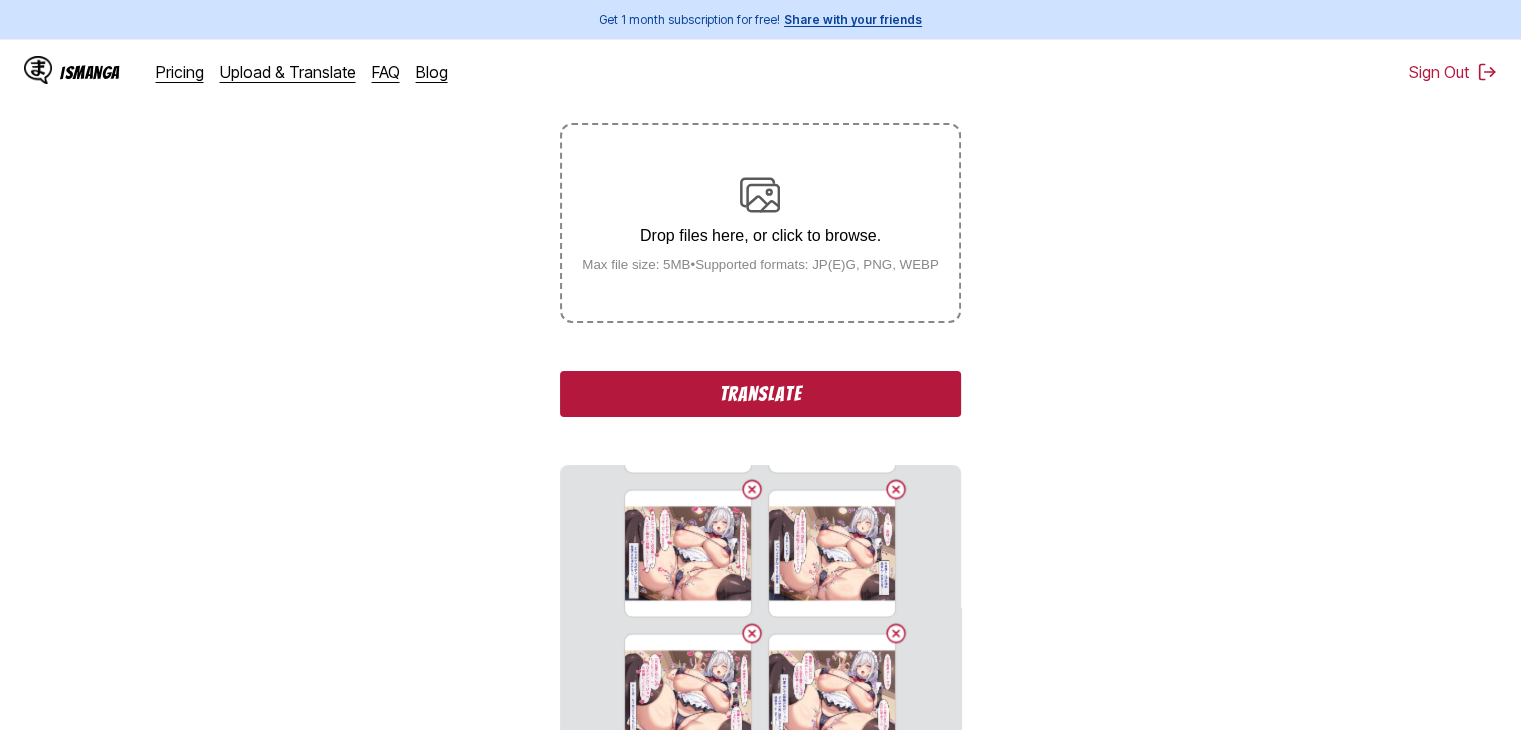 click at bounding box center (760, 195) 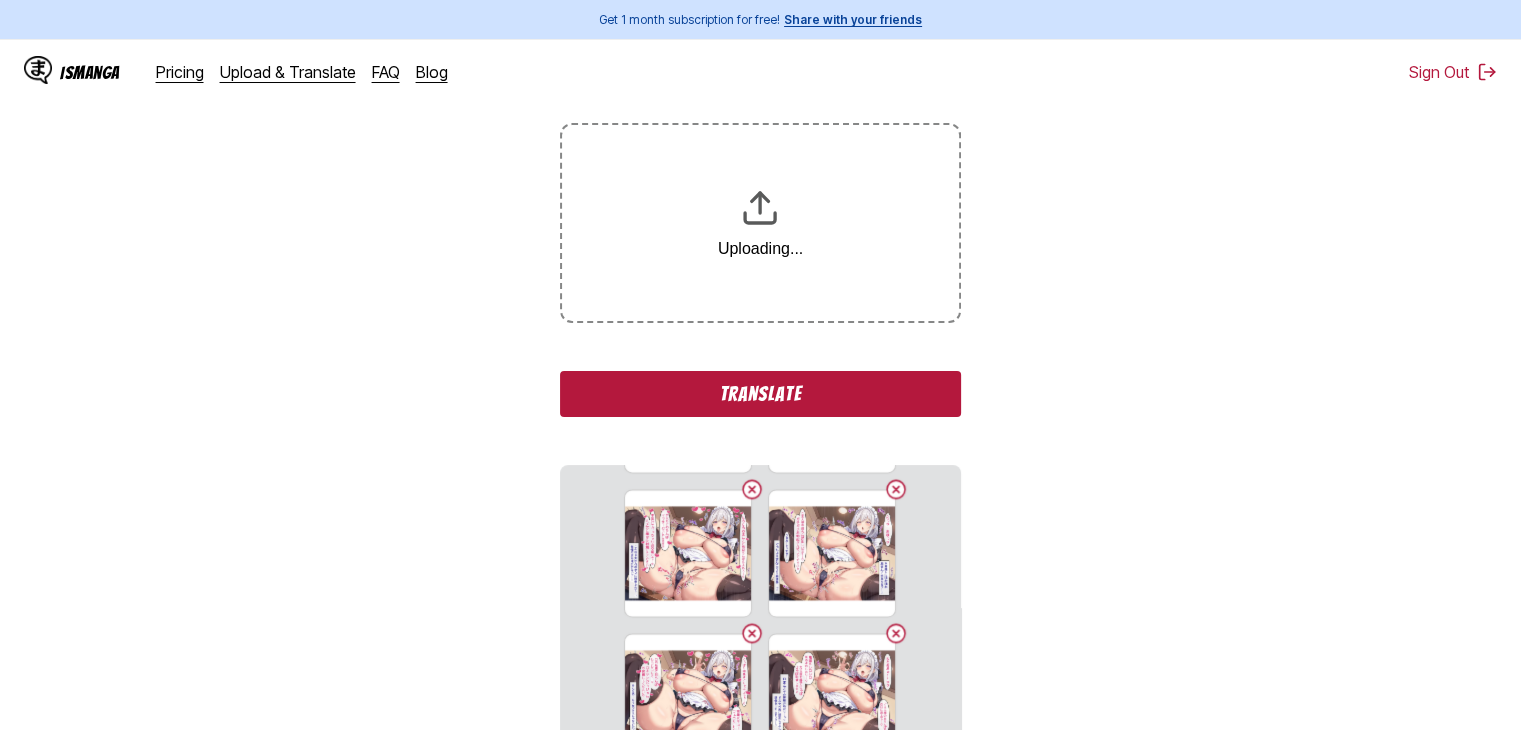 scroll, scrollTop: 800, scrollLeft: 0, axis: vertical 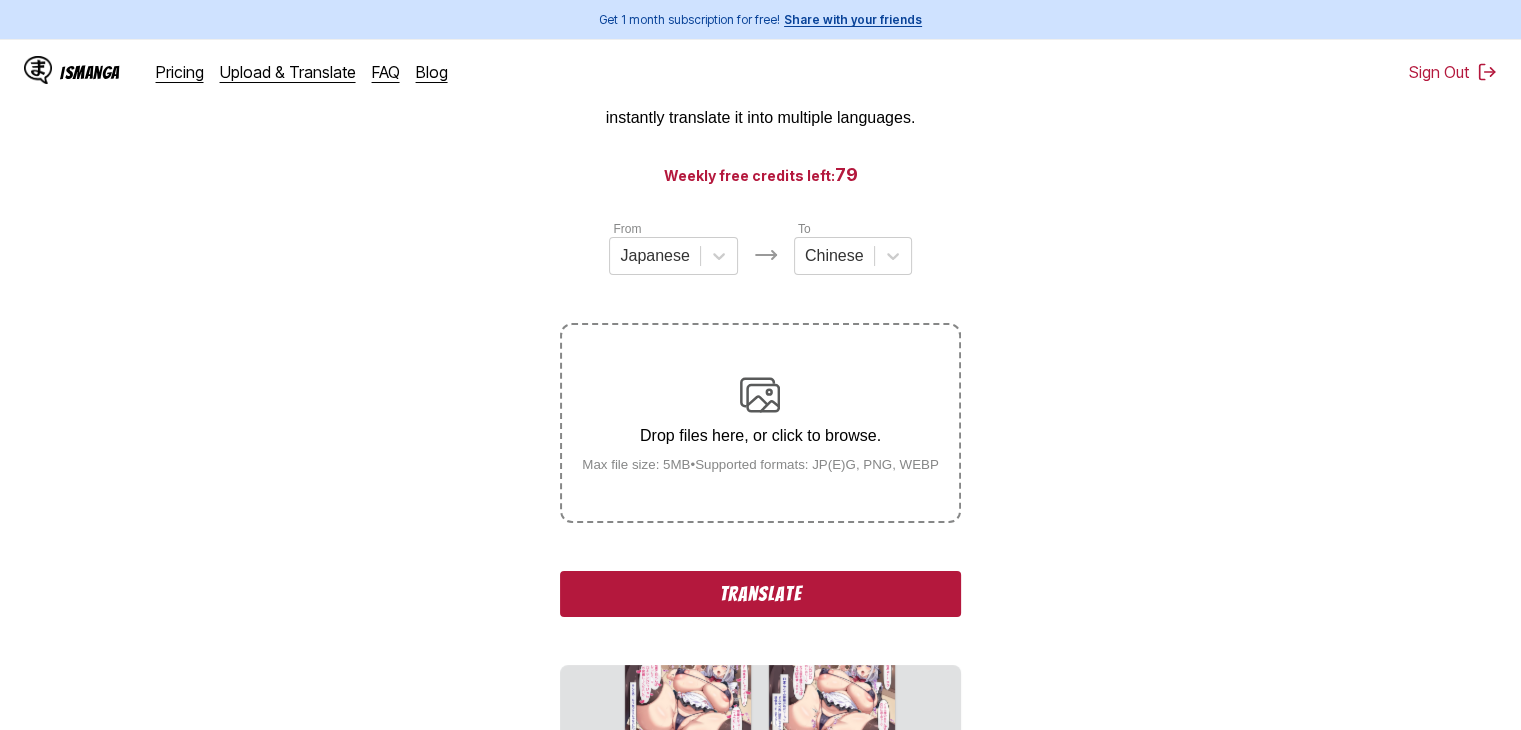 click on "Translate" at bounding box center (760, 594) 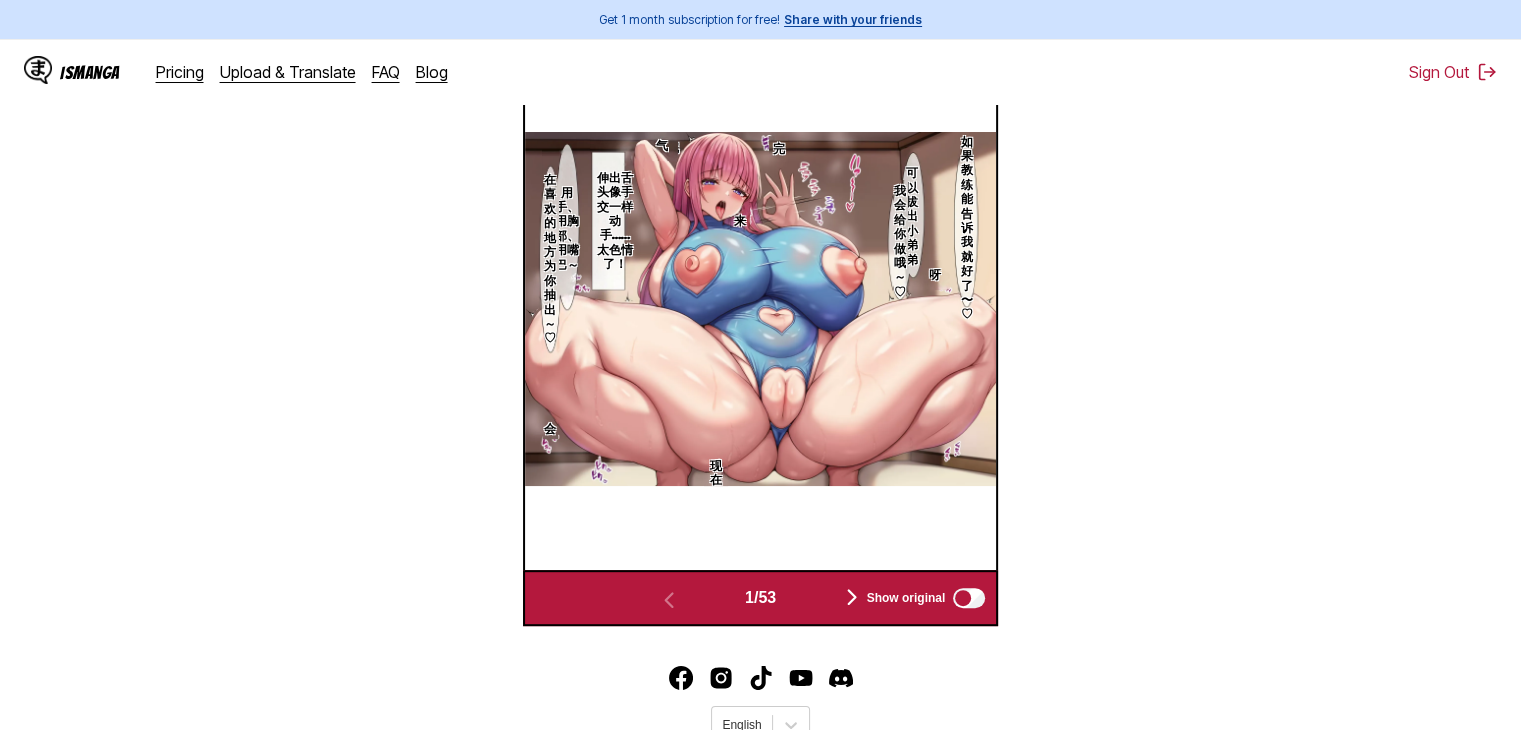 scroll, scrollTop: 835, scrollLeft: 0, axis: vertical 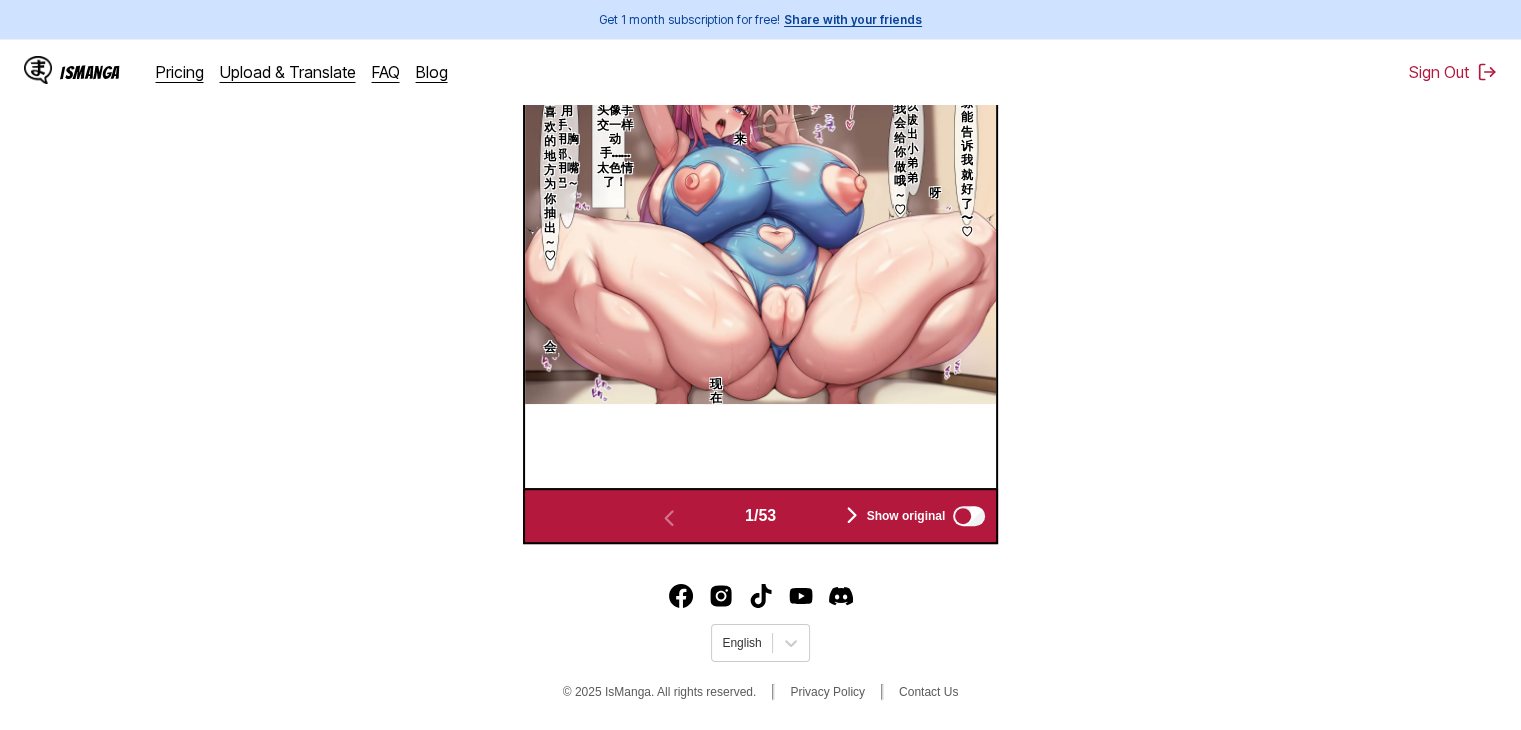 click on "Show original" at bounding box center [922, 516] 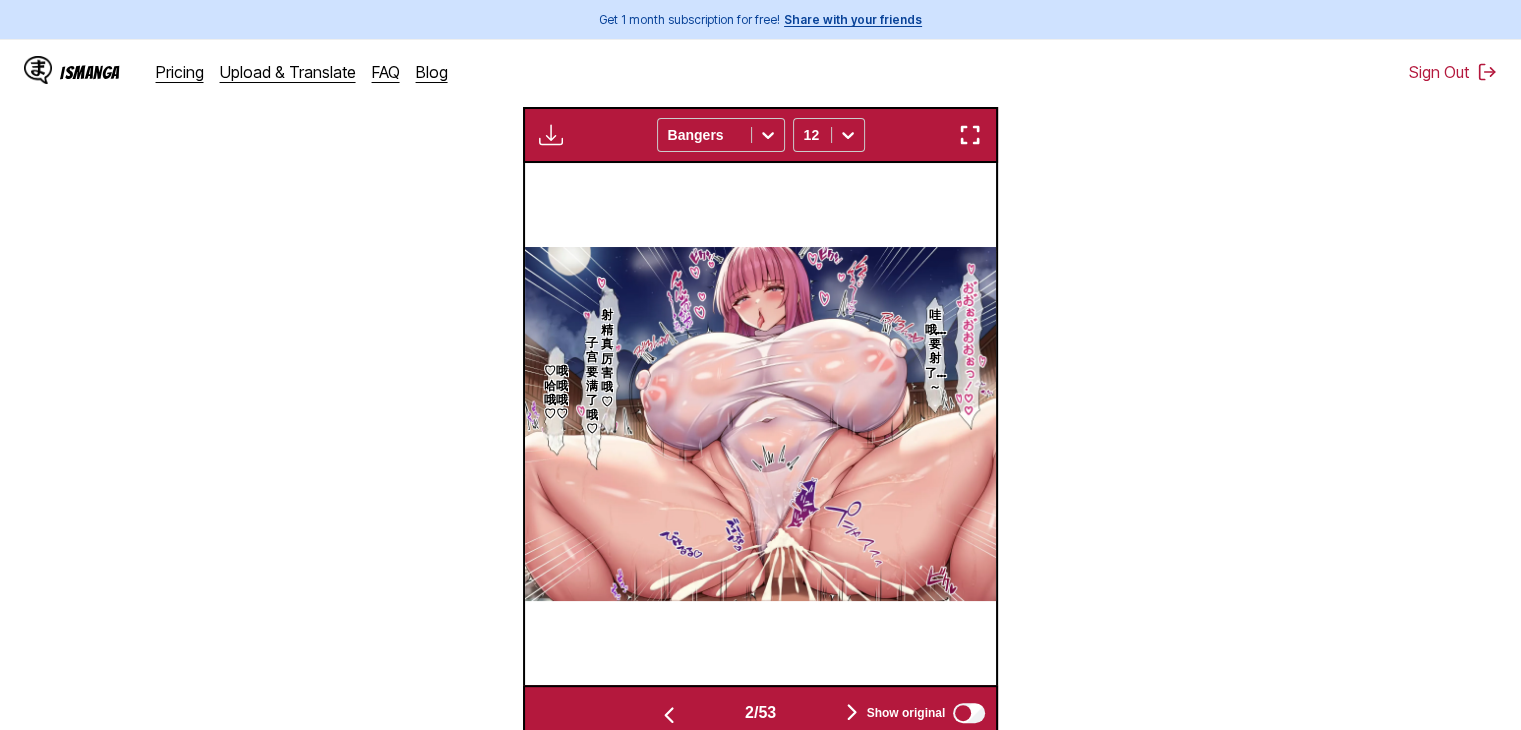scroll, scrollTop: 601, scrollLeft: 0, axis: vertical 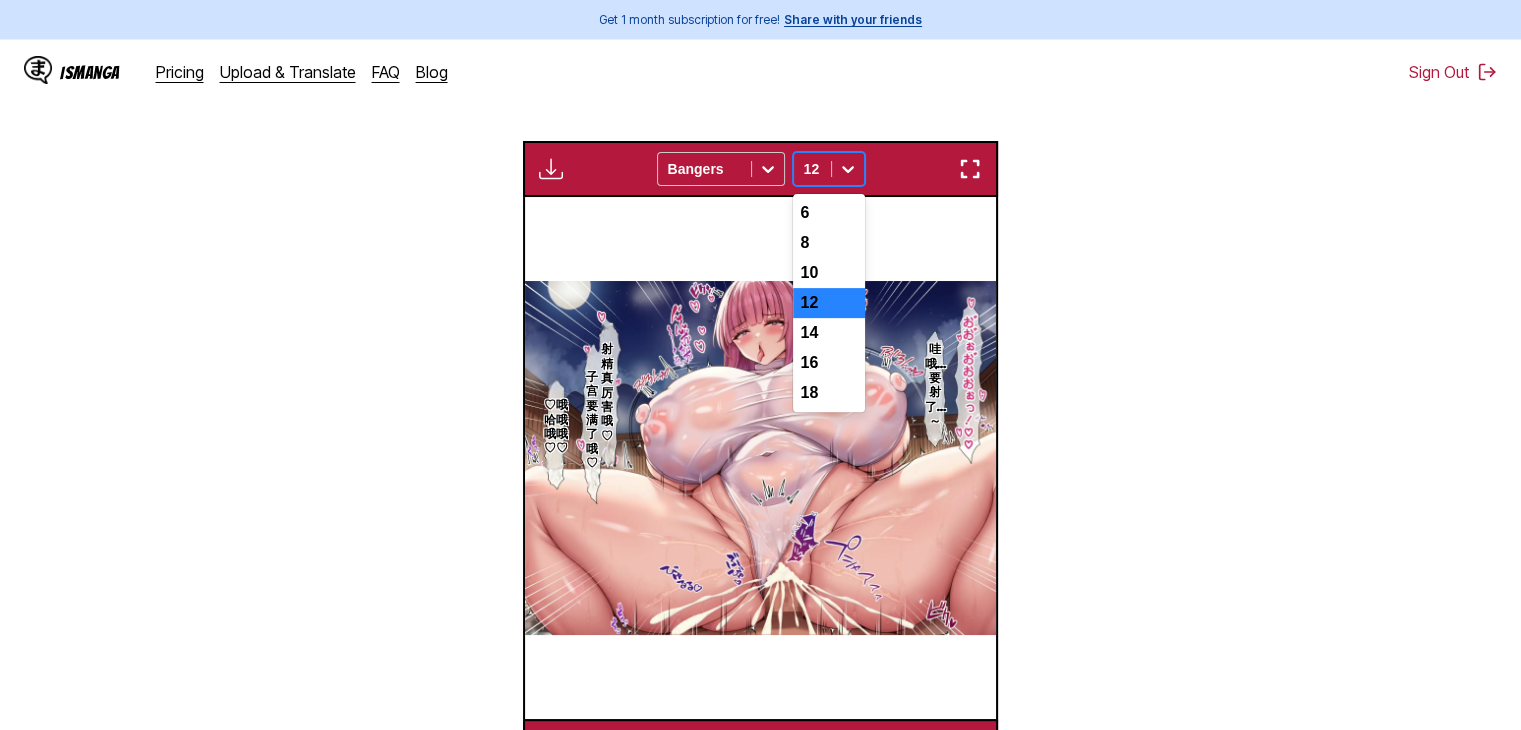 click 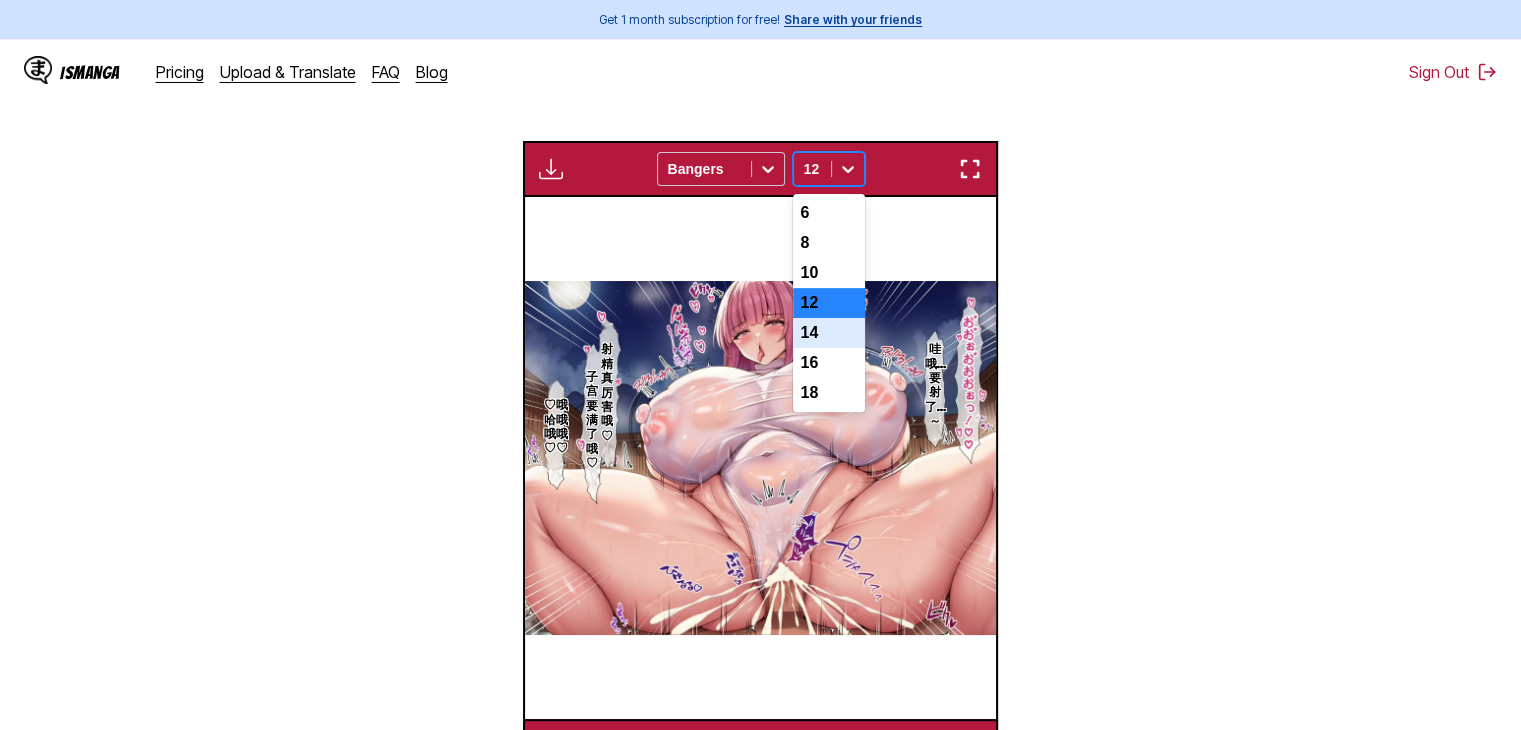 click on "14" at bounding box center [829, 333] 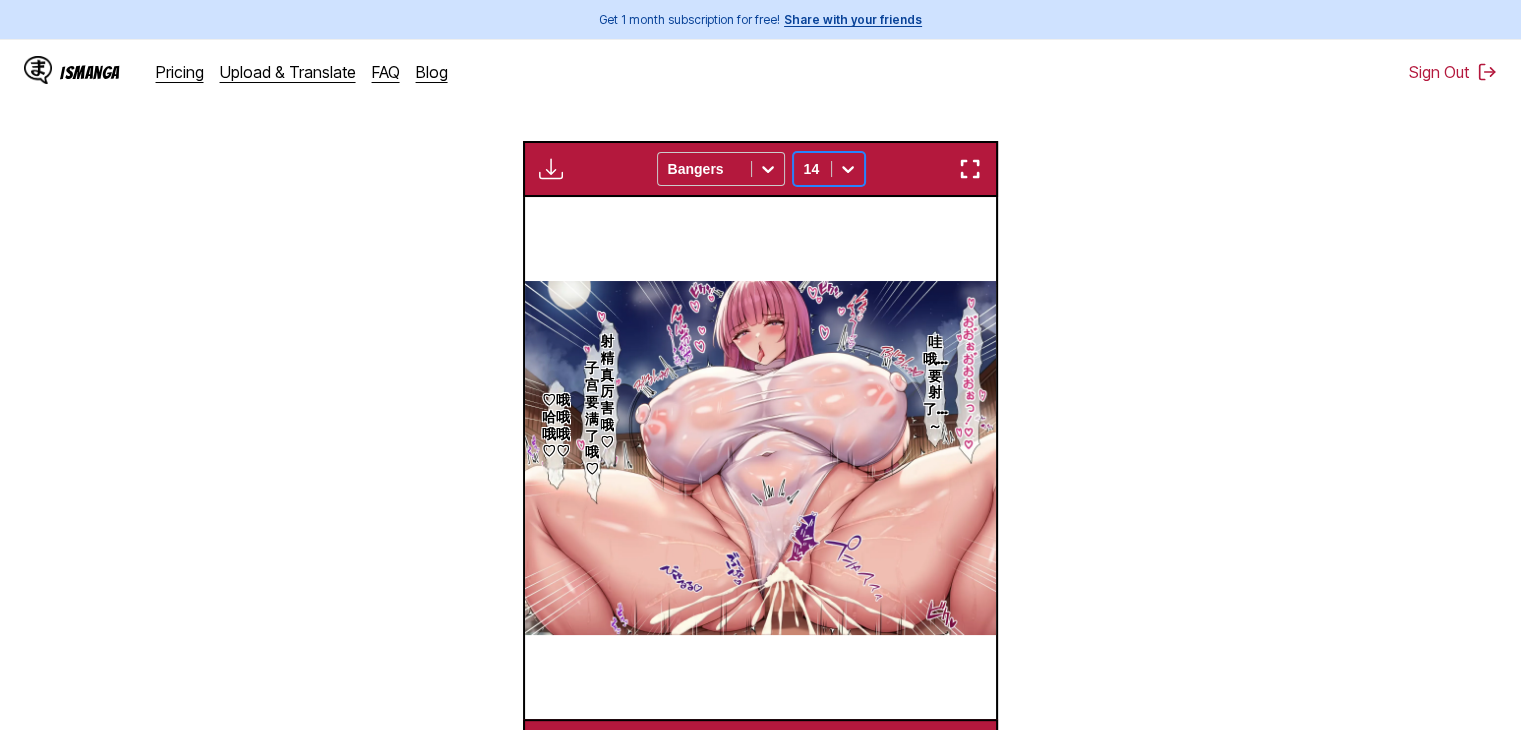 click 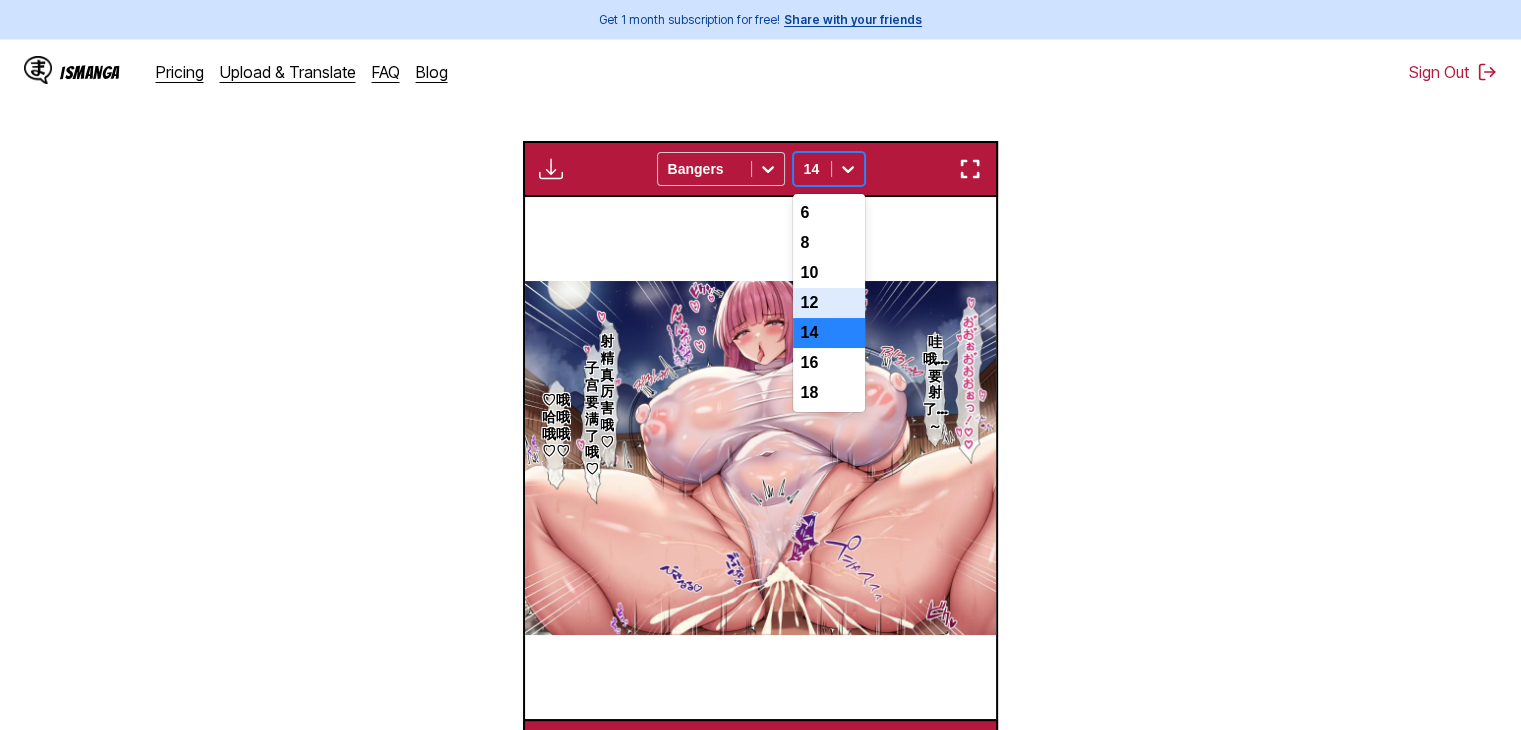 click on "12" at bounding box center [829, 303] 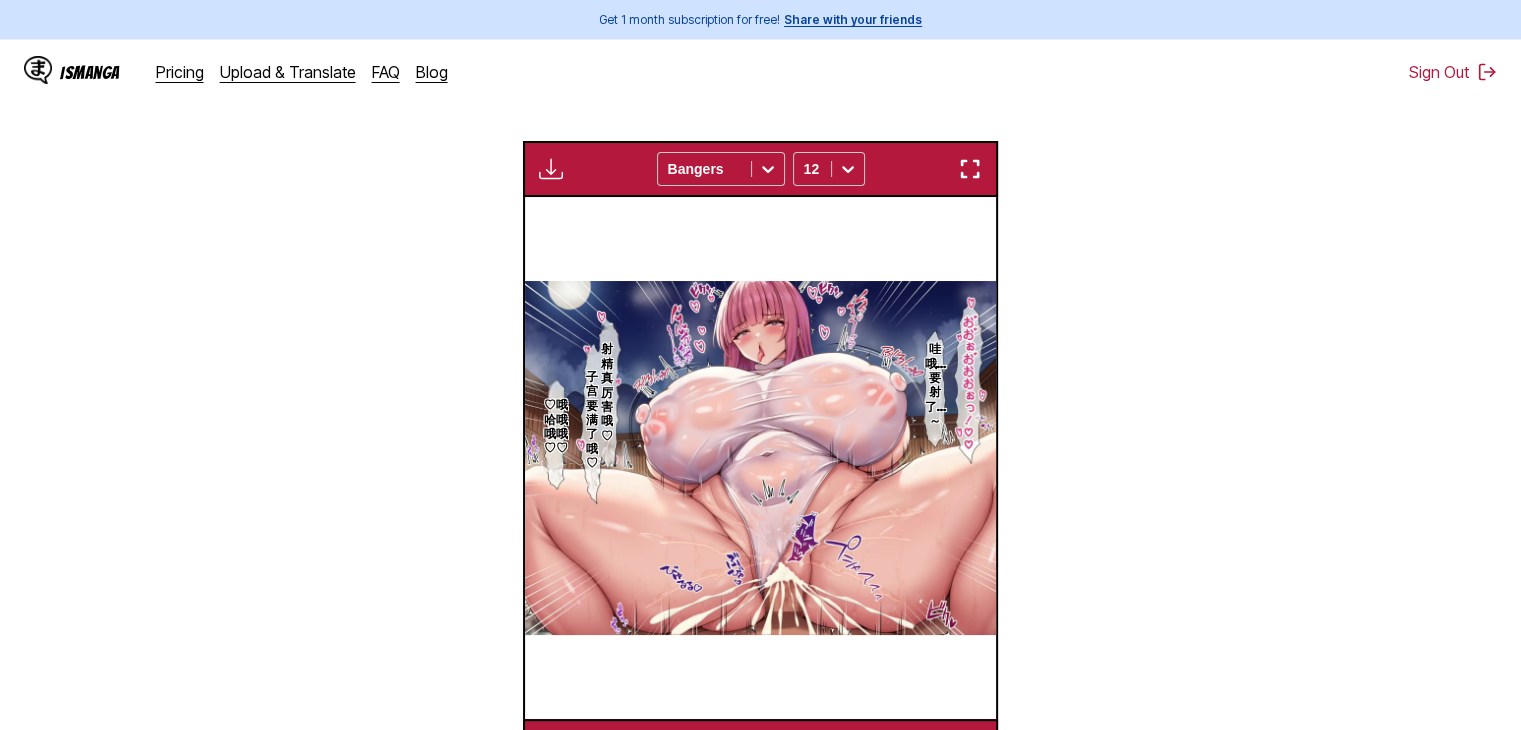 click at bounding box center [970, 169] 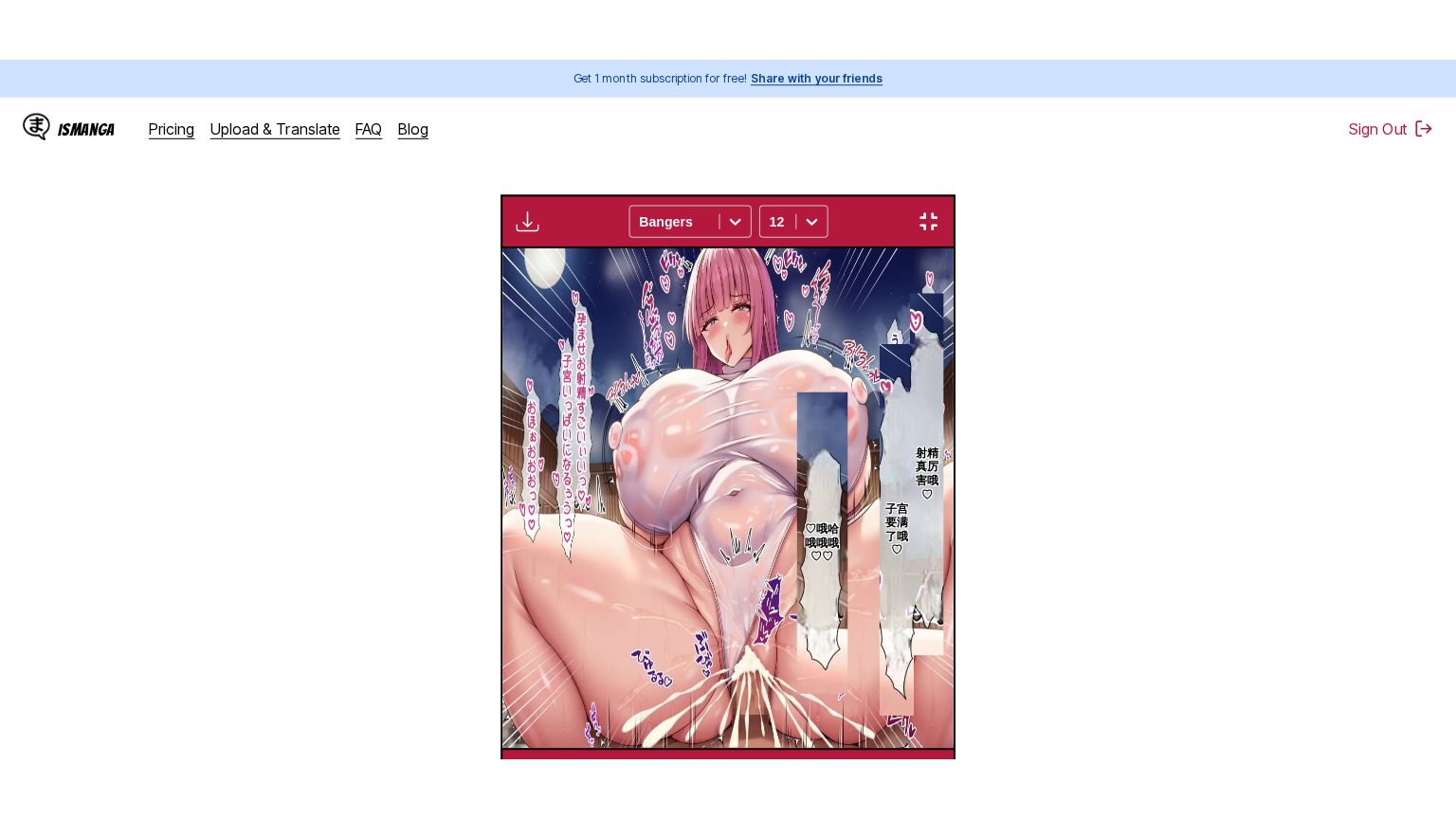 scroll, scrollTop: 220, scrollLeft: 0, axis: vertical 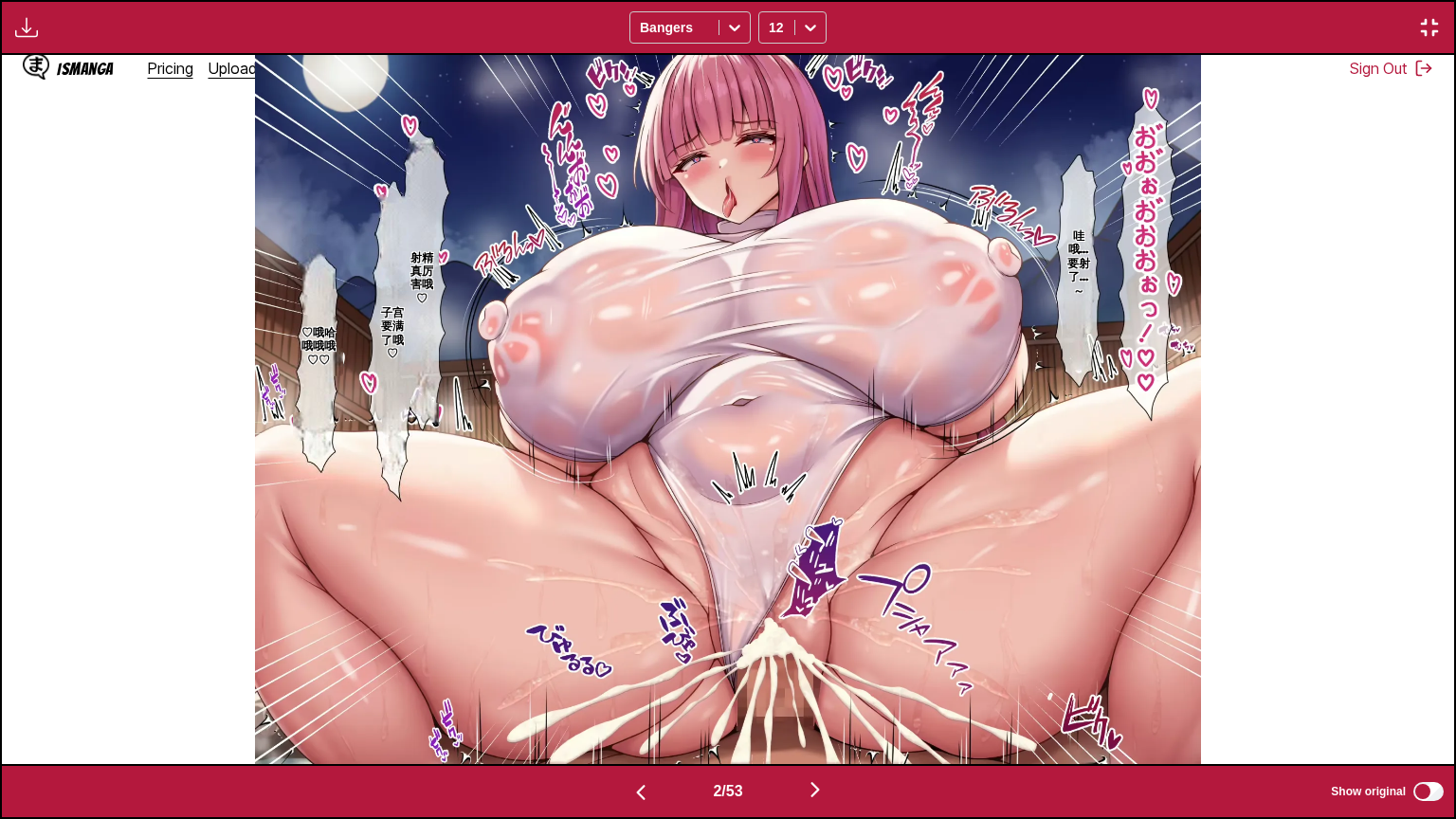 type 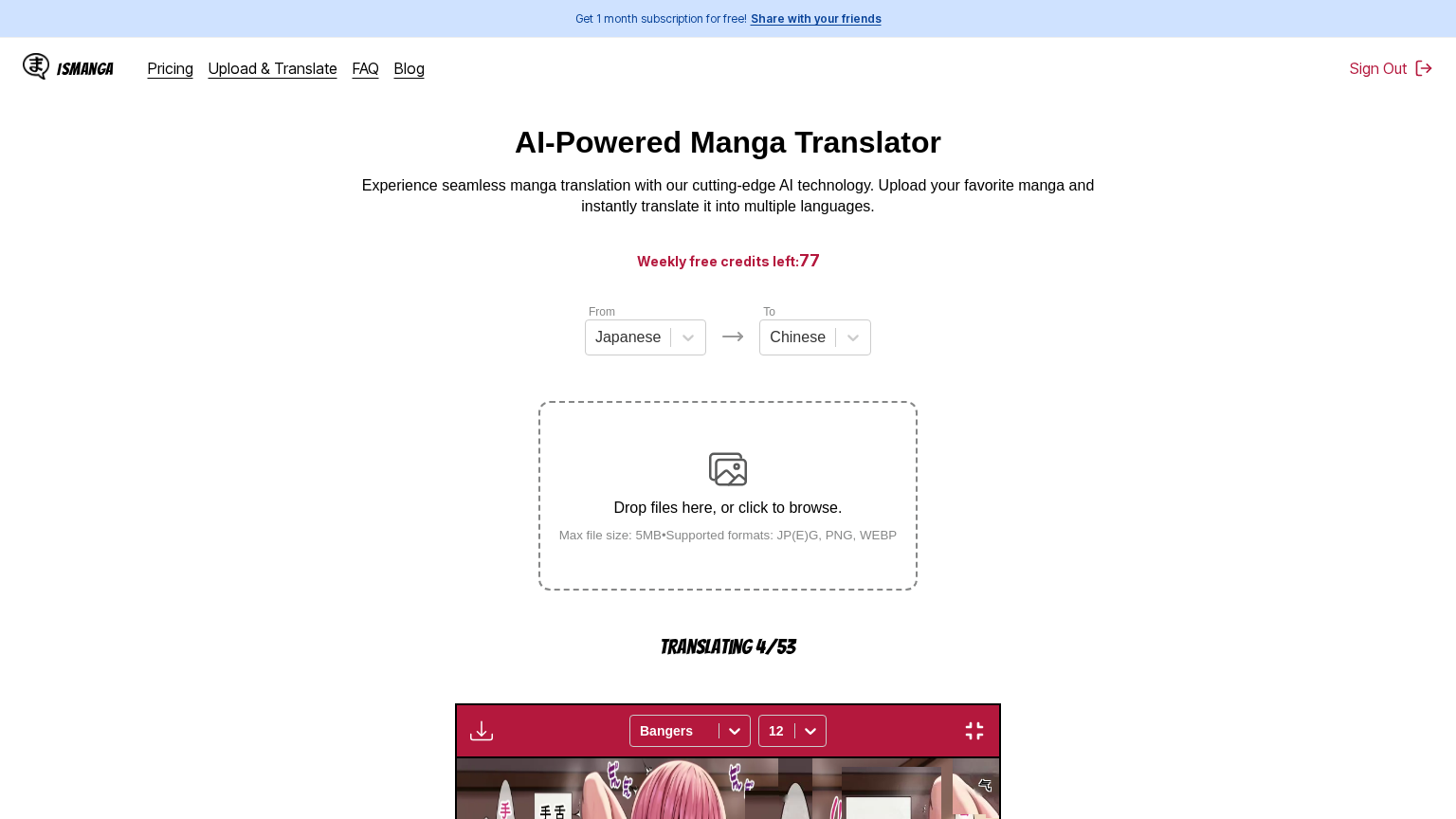 scroll, scrollTop: 220, scrollLeft: 0, axis: vertical 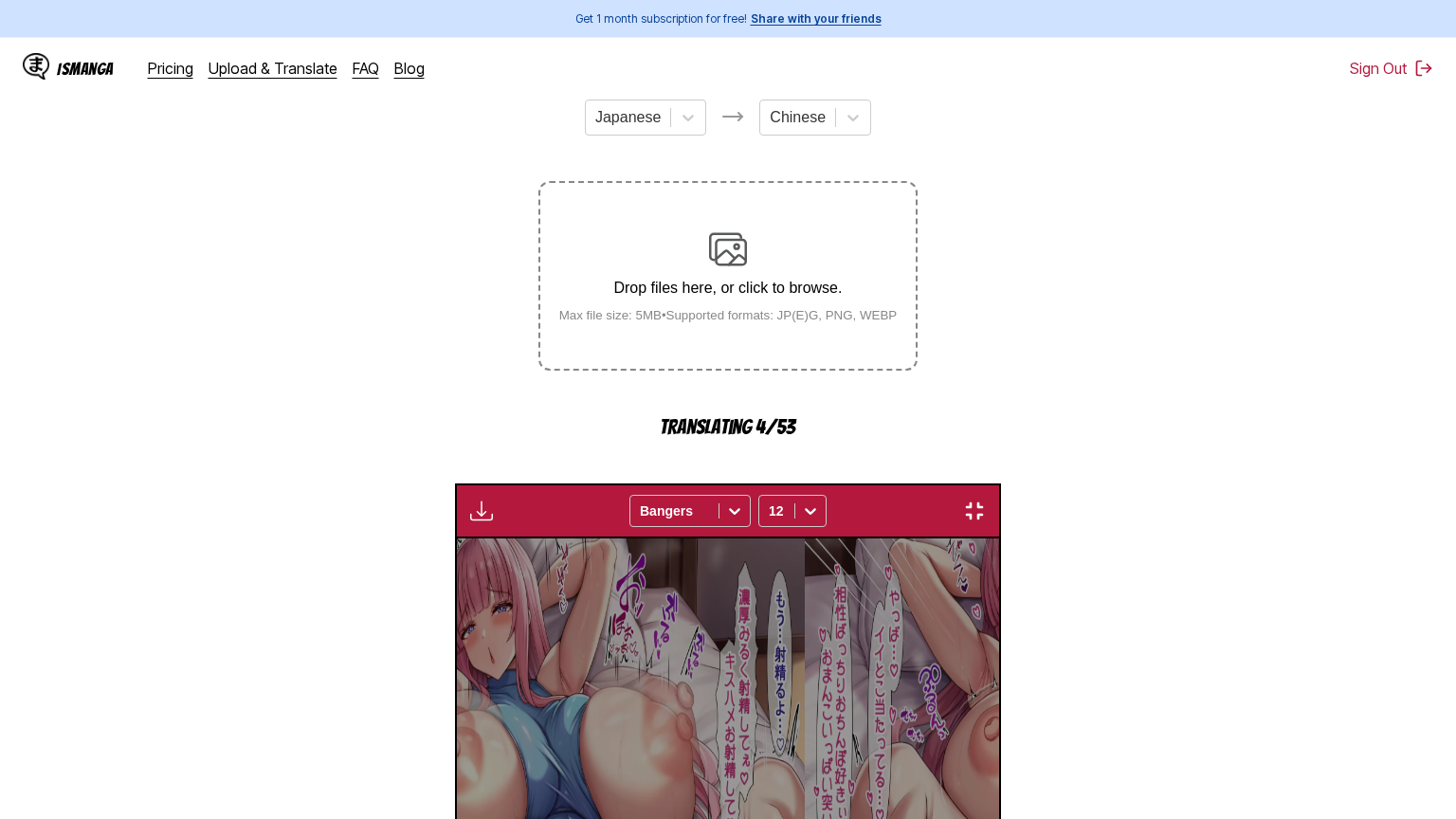 type 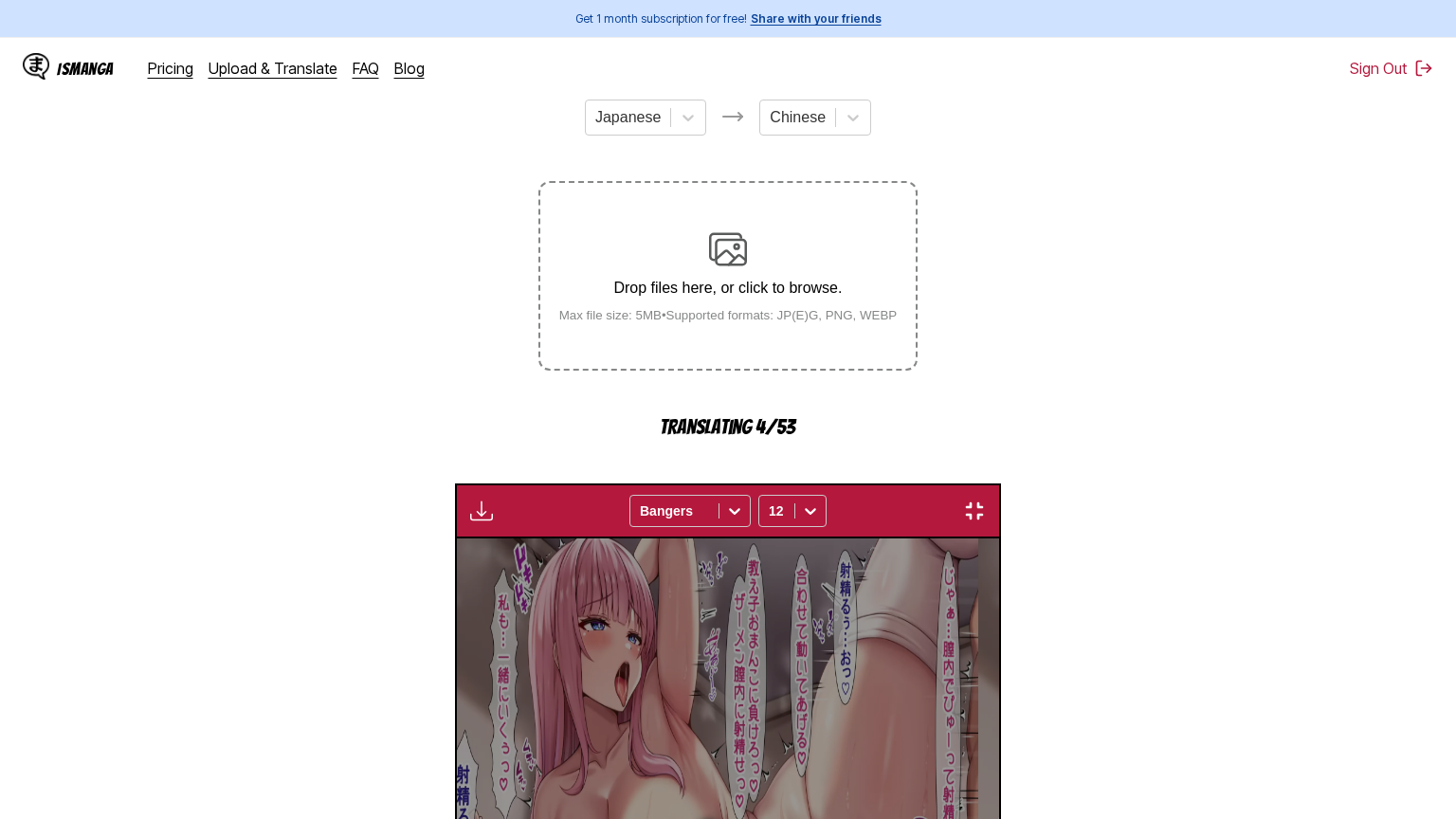 scroll, scrollTop: 0, scrollLeft: 2905, axis: horizontal 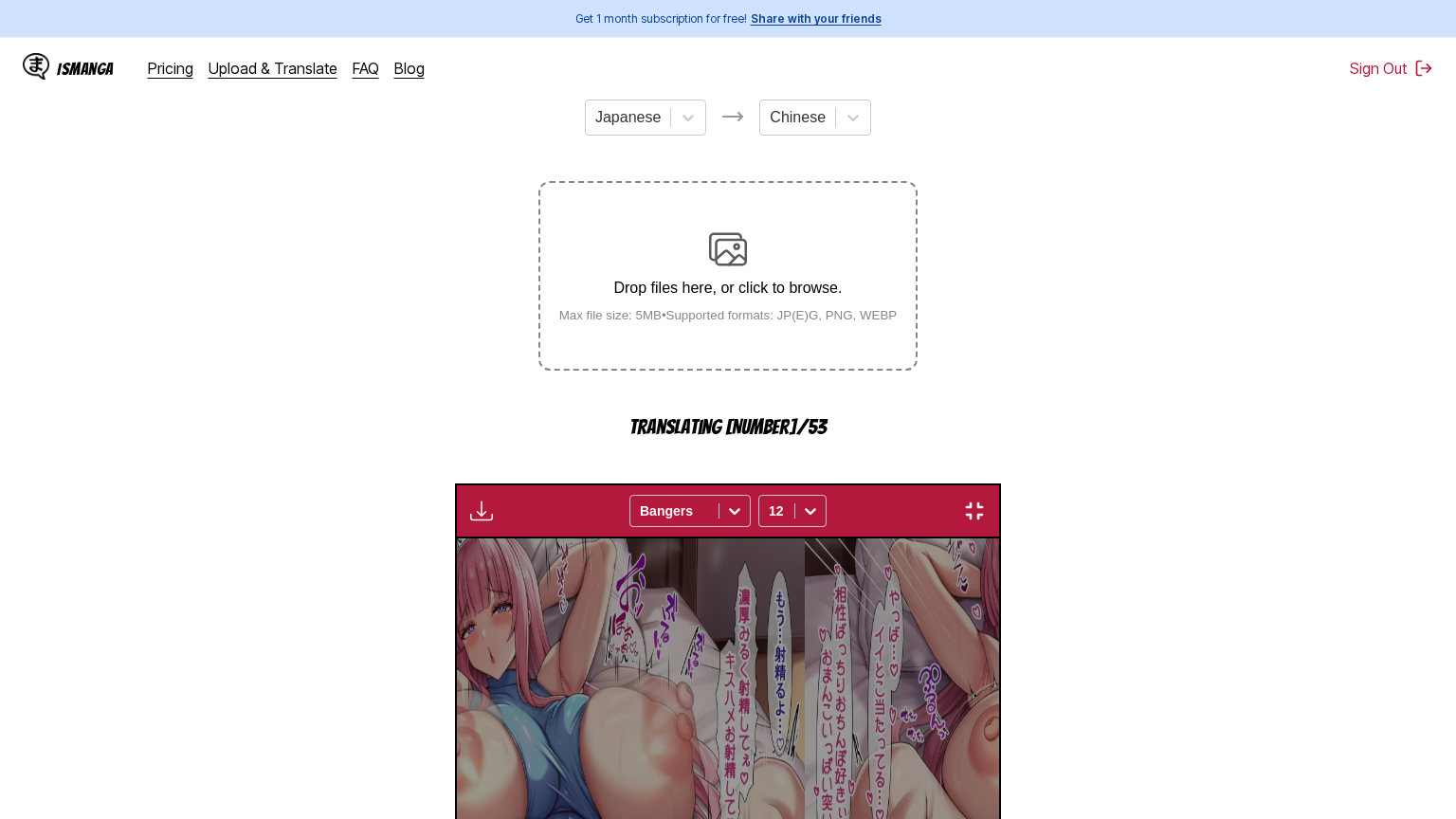 click at bounding box center (974, 511) 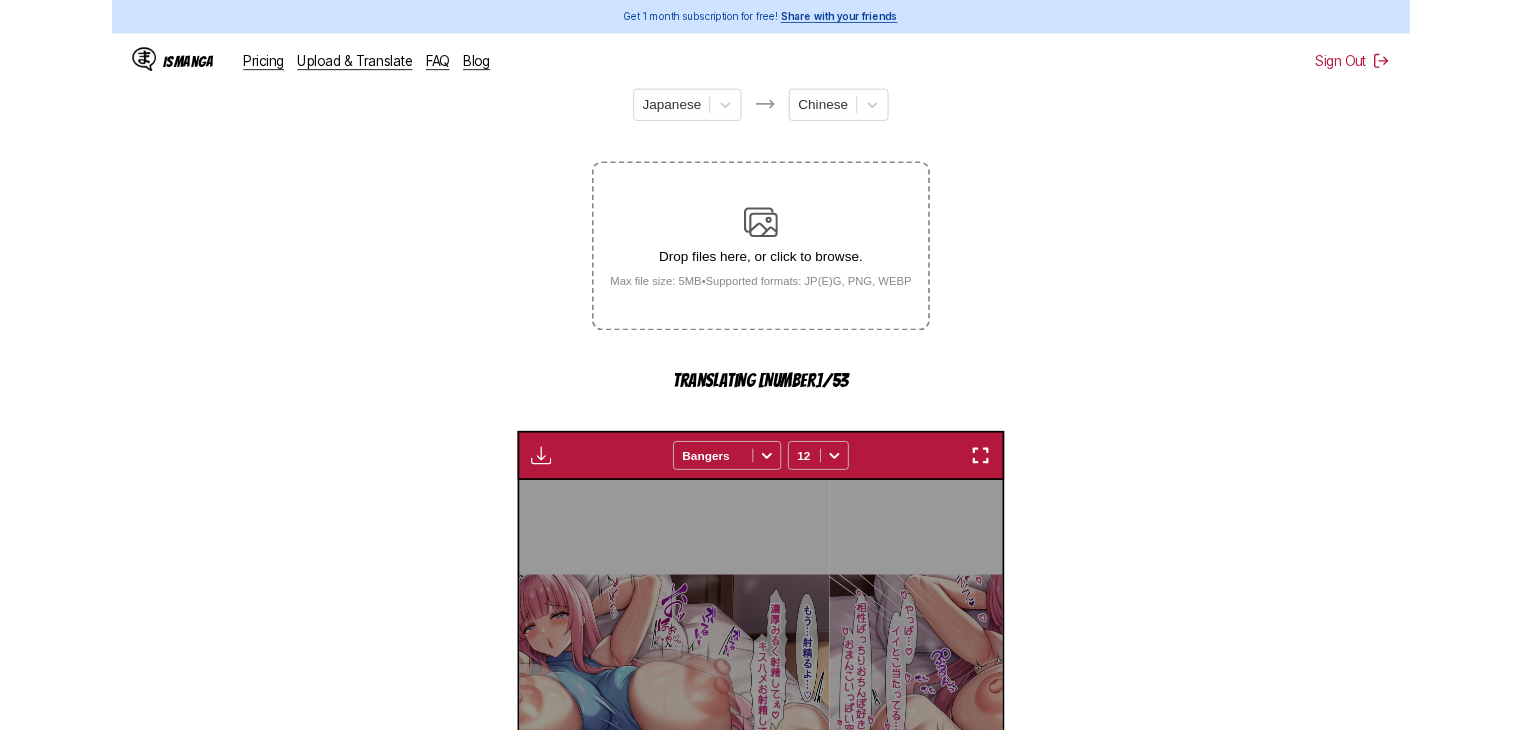 scroll, scrollTop: 593, scrollLeft: 0, axis: vertical 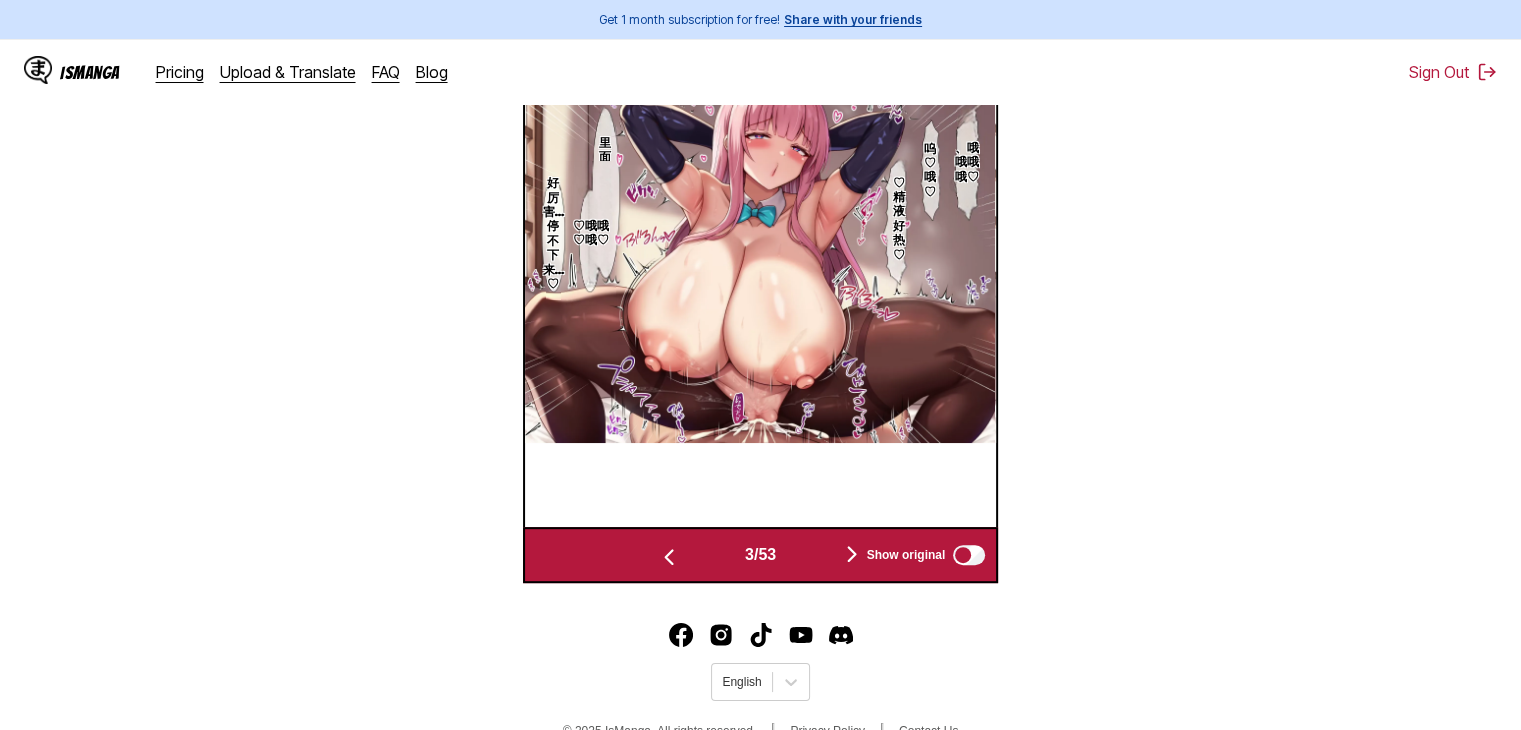 click at bounding box center (852, 554) 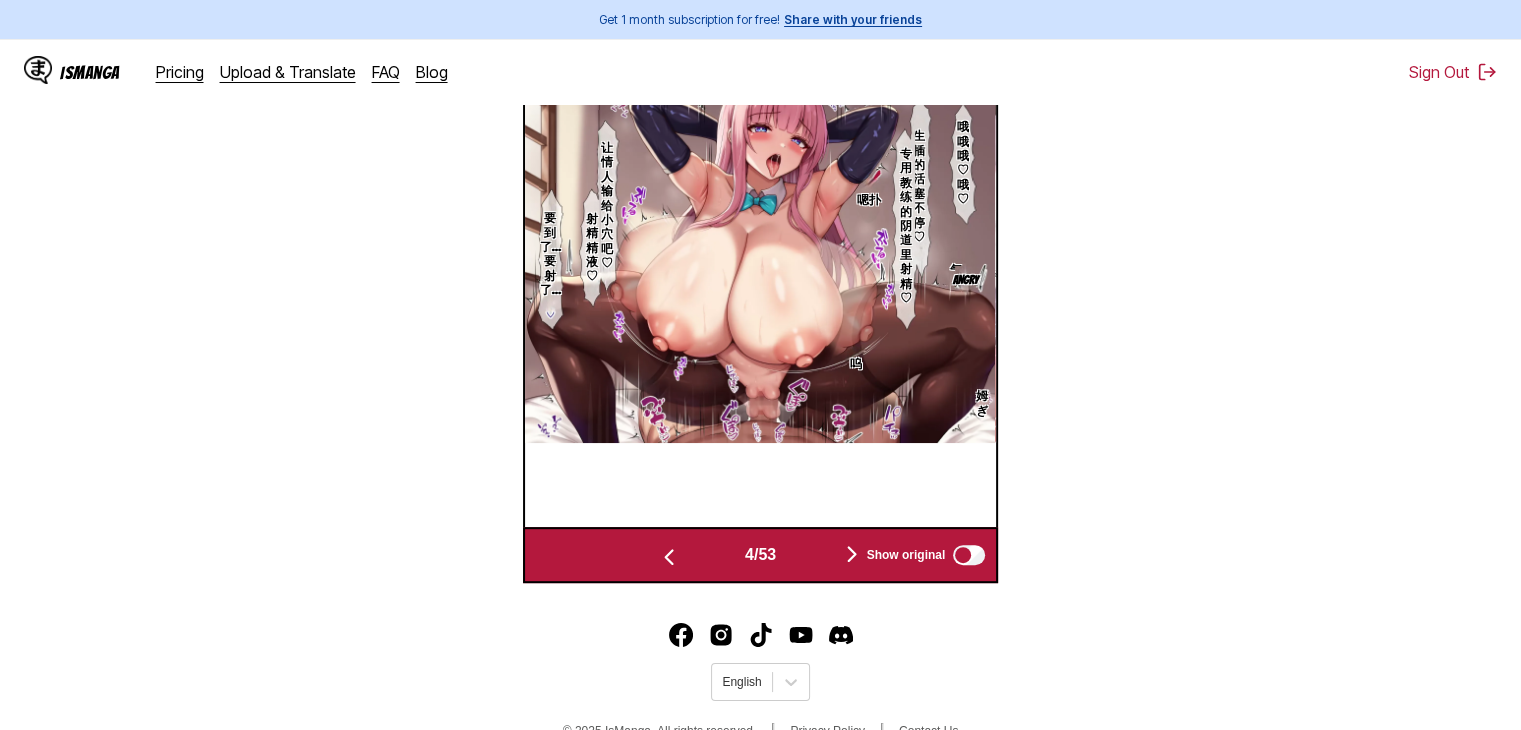 click at bounding box center [852, 554] 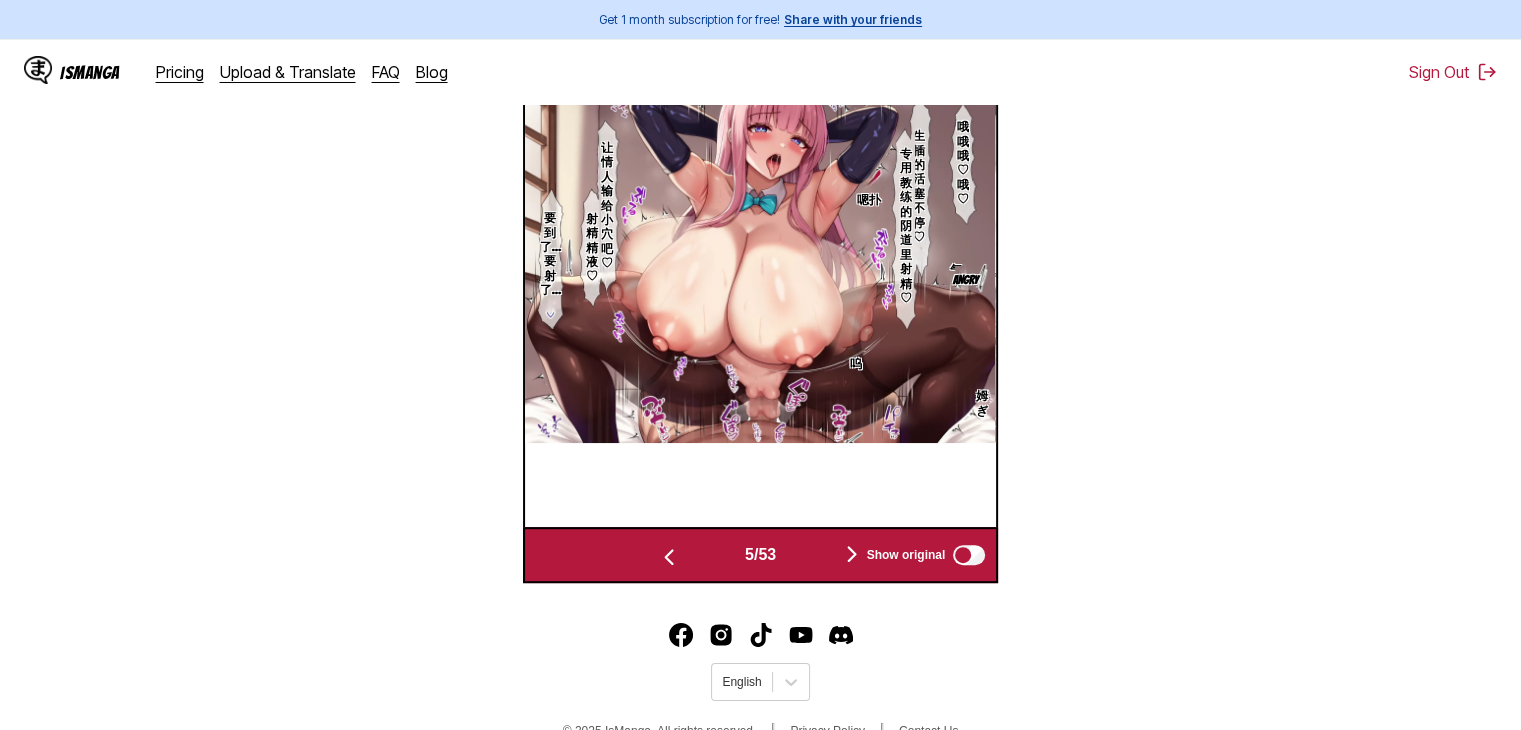 scroll, scrollTop: 0, scrollLeft: 1888, axis: horizontal 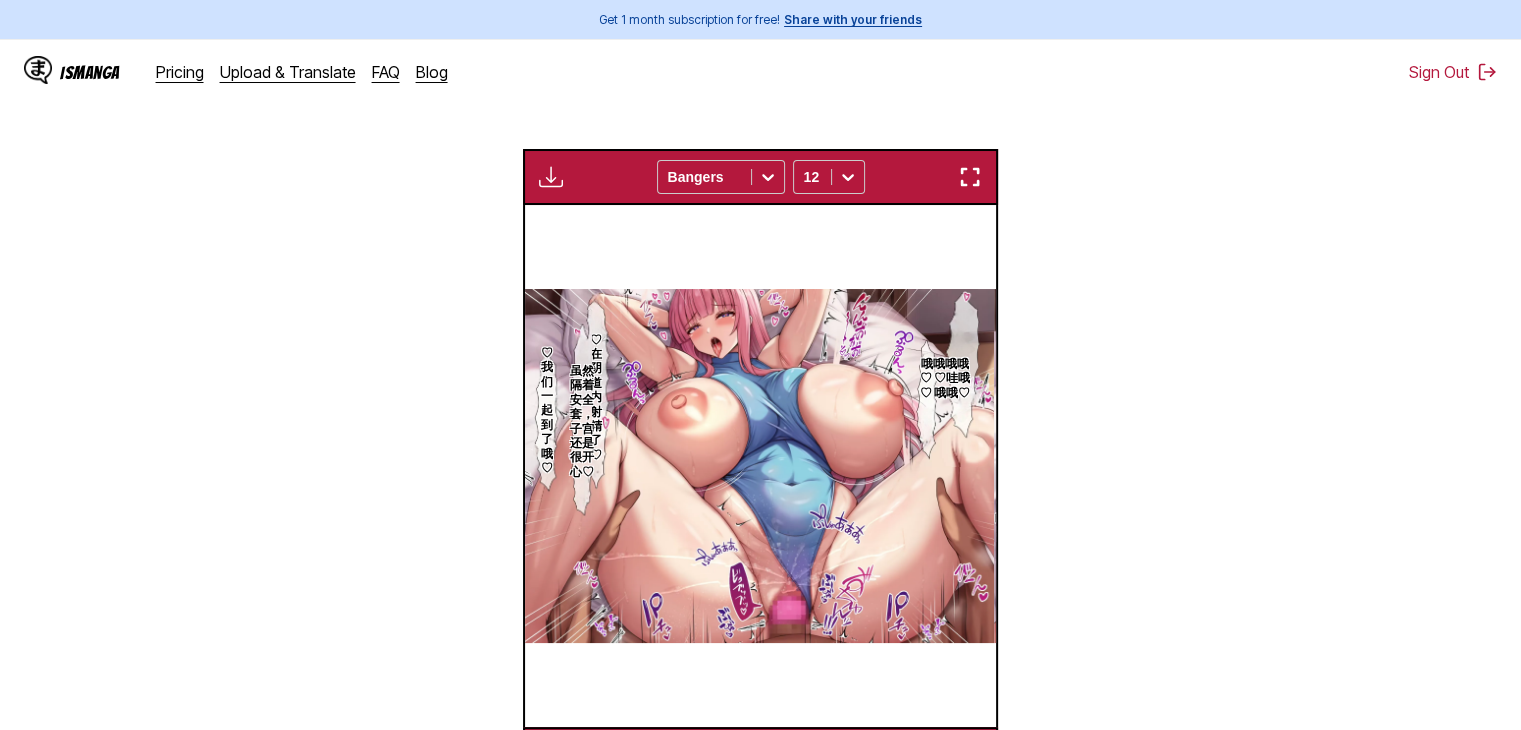 click at bounding box center (970, 177) 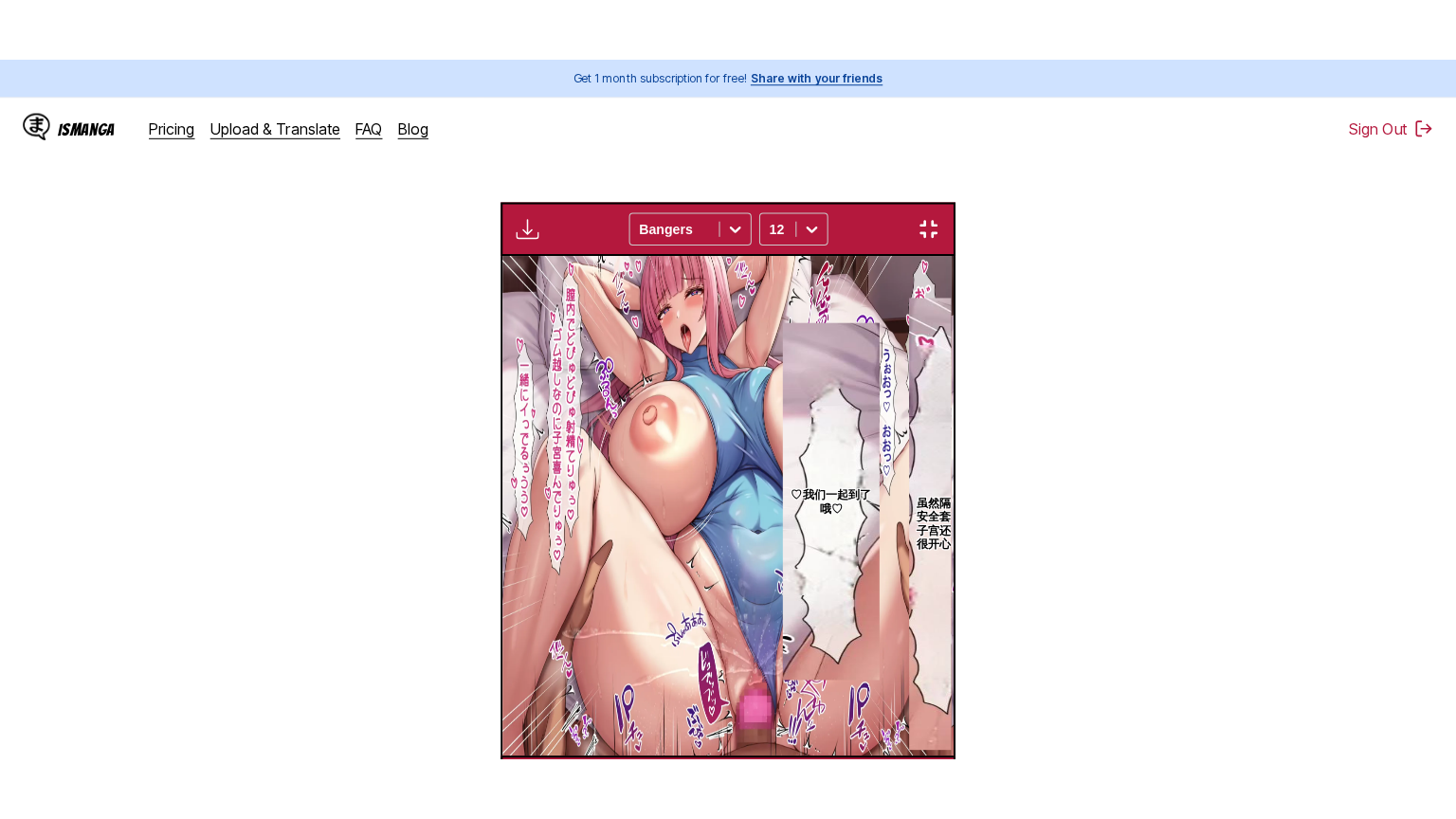 scroll, scrollTop: 220, scrollLeft: 0, axis: vertical 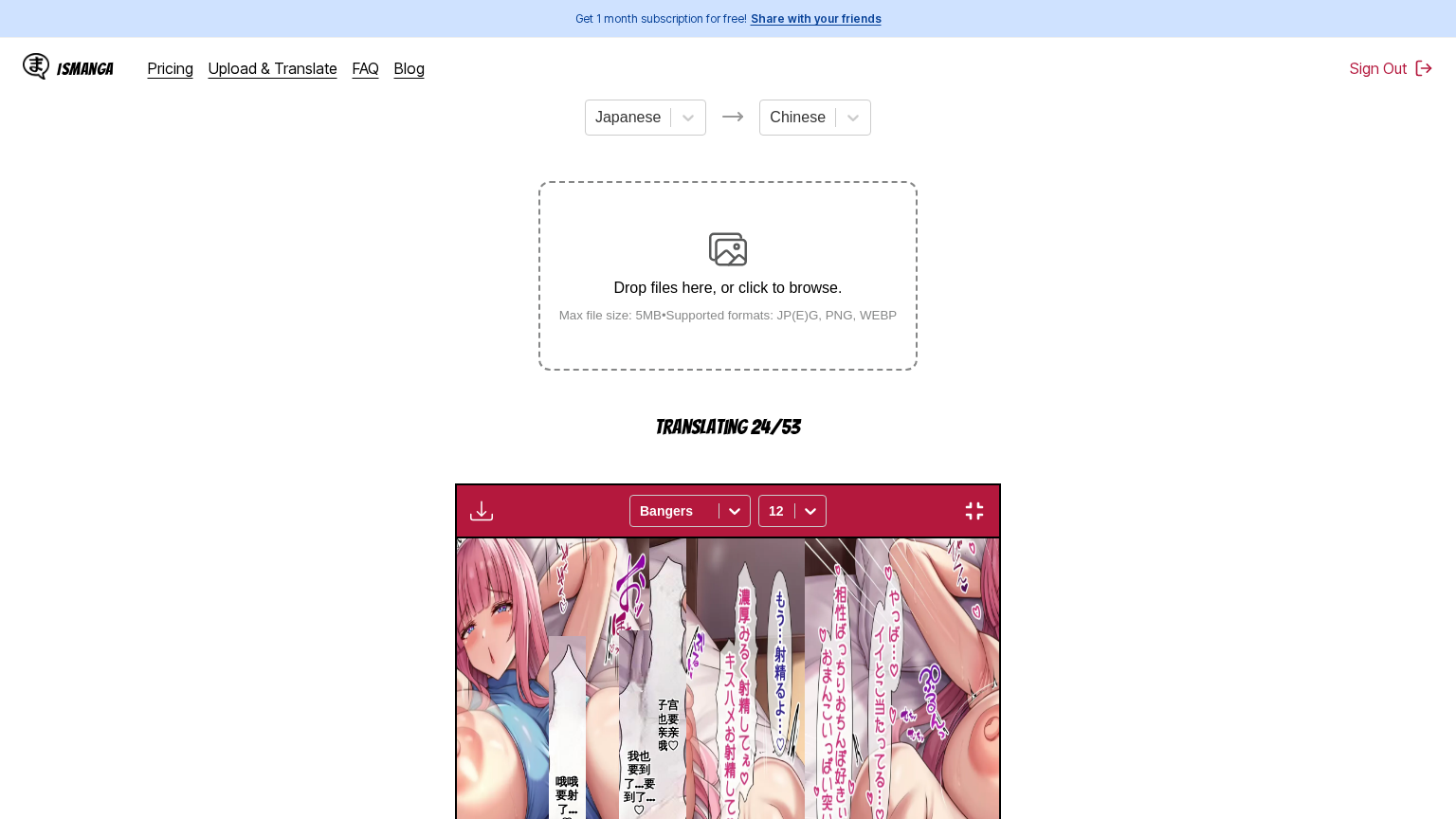 type 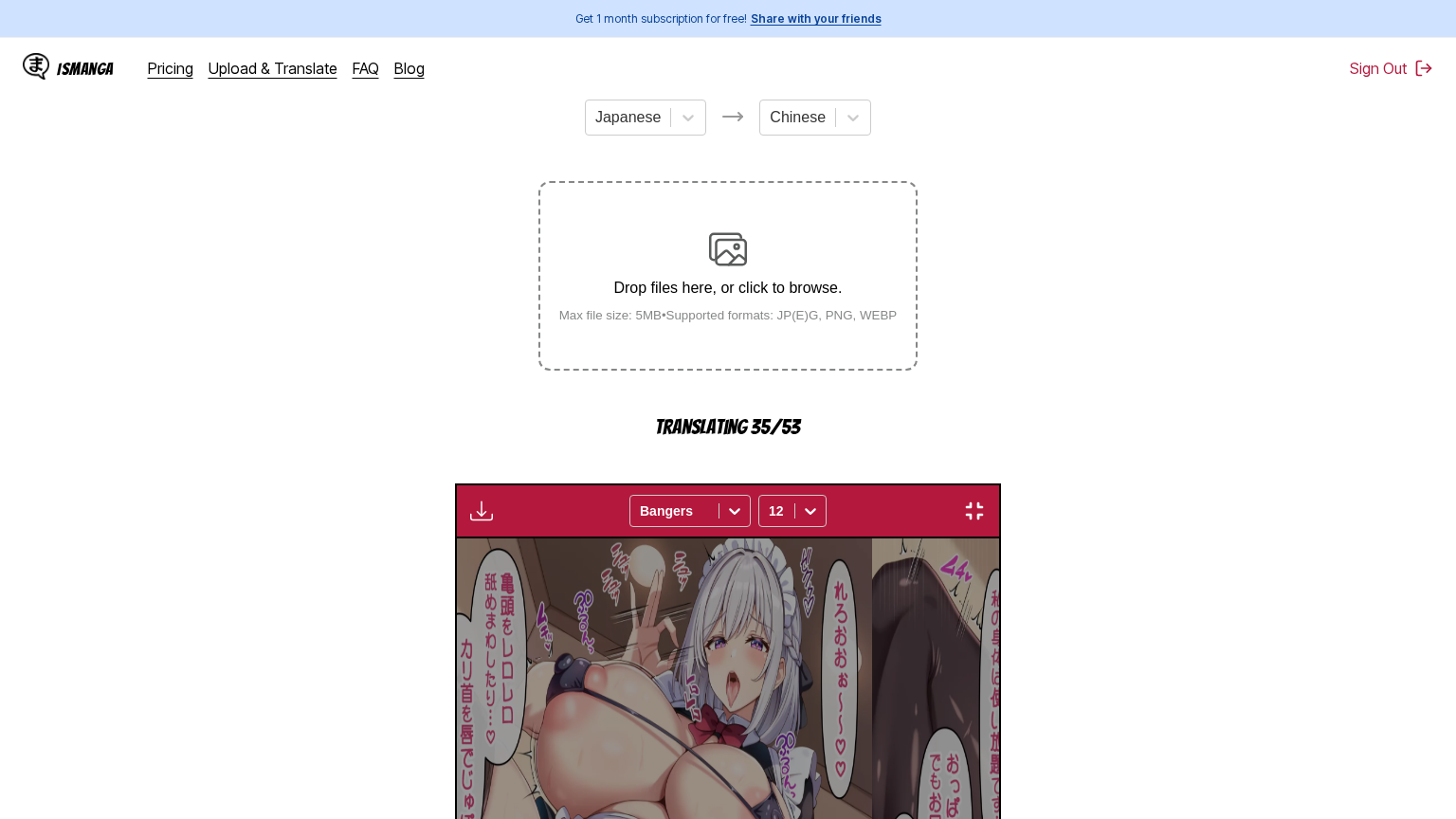 scroll, scrollTop: 0, scrollLeft: 27606, axis: horizontal 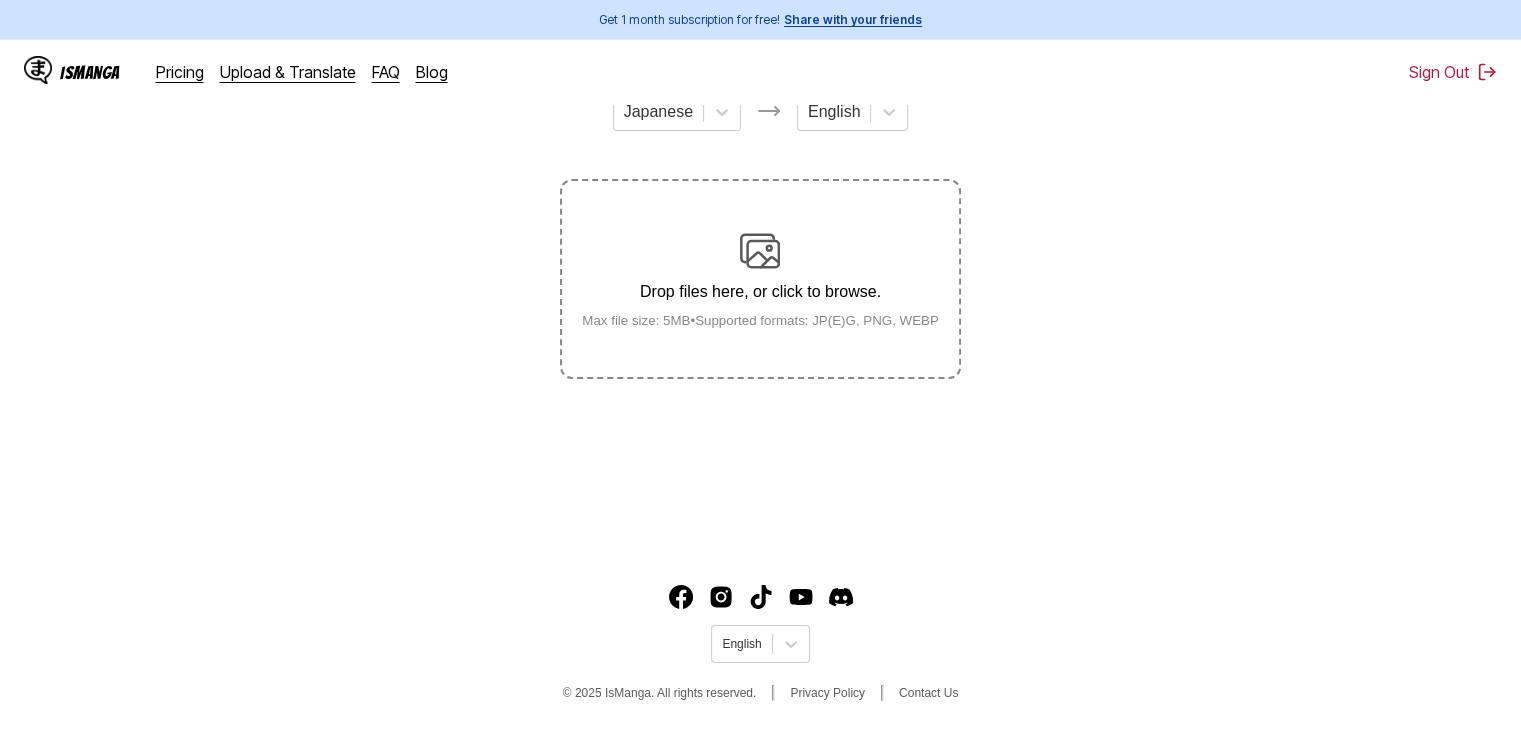 click on "Drop files here, or click to browse." at bounding box center [760, 292] 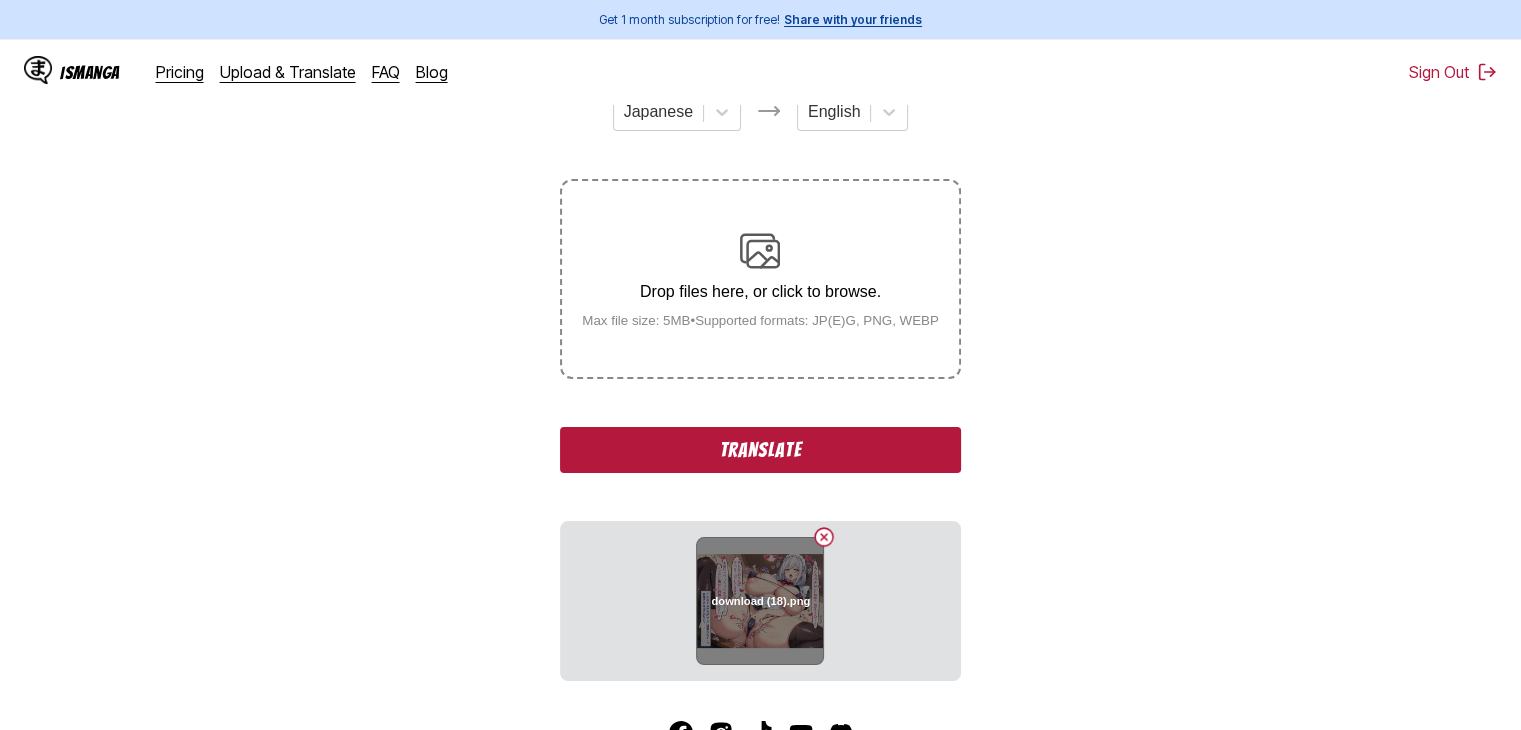 click at bounding box center [824, 537] 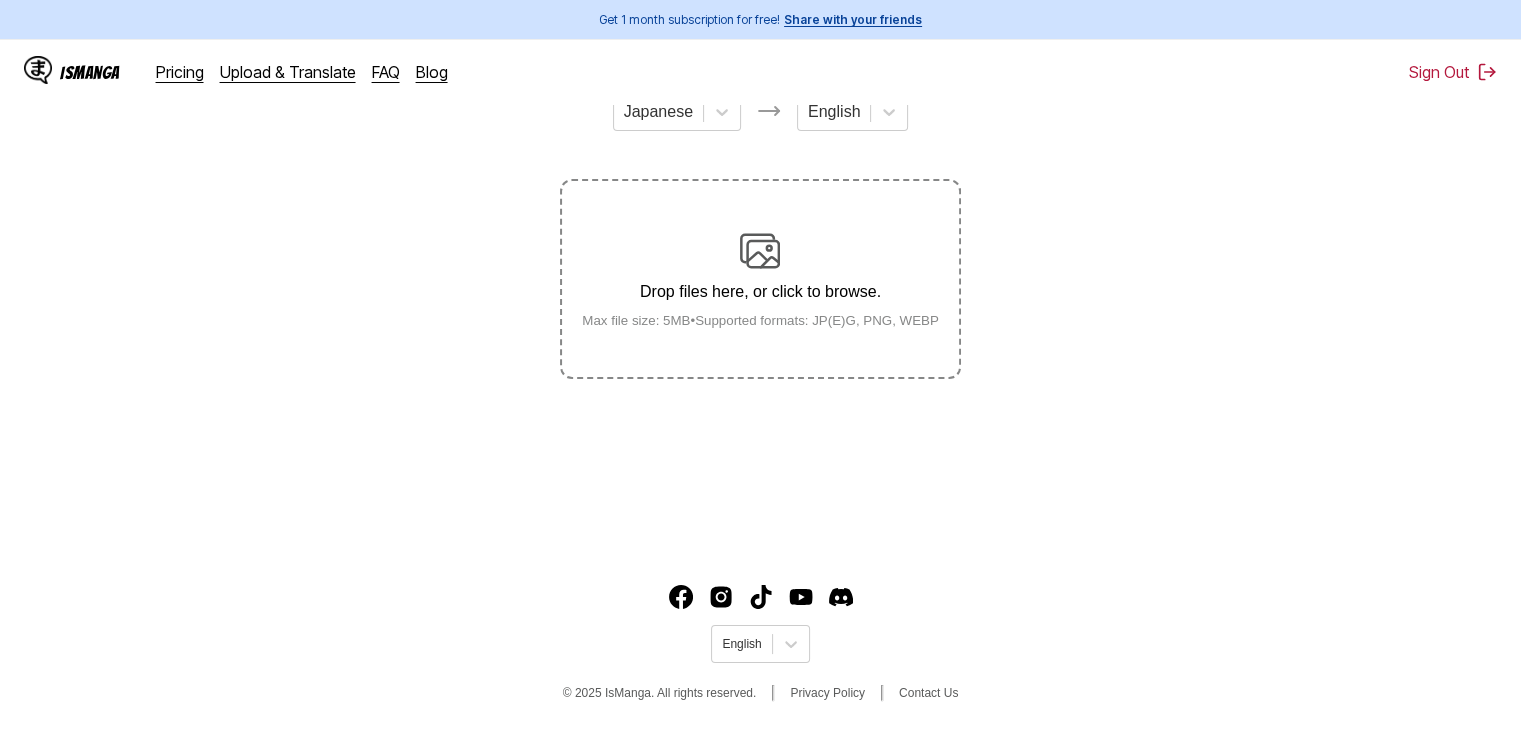 click at bounding box center (760, 251) 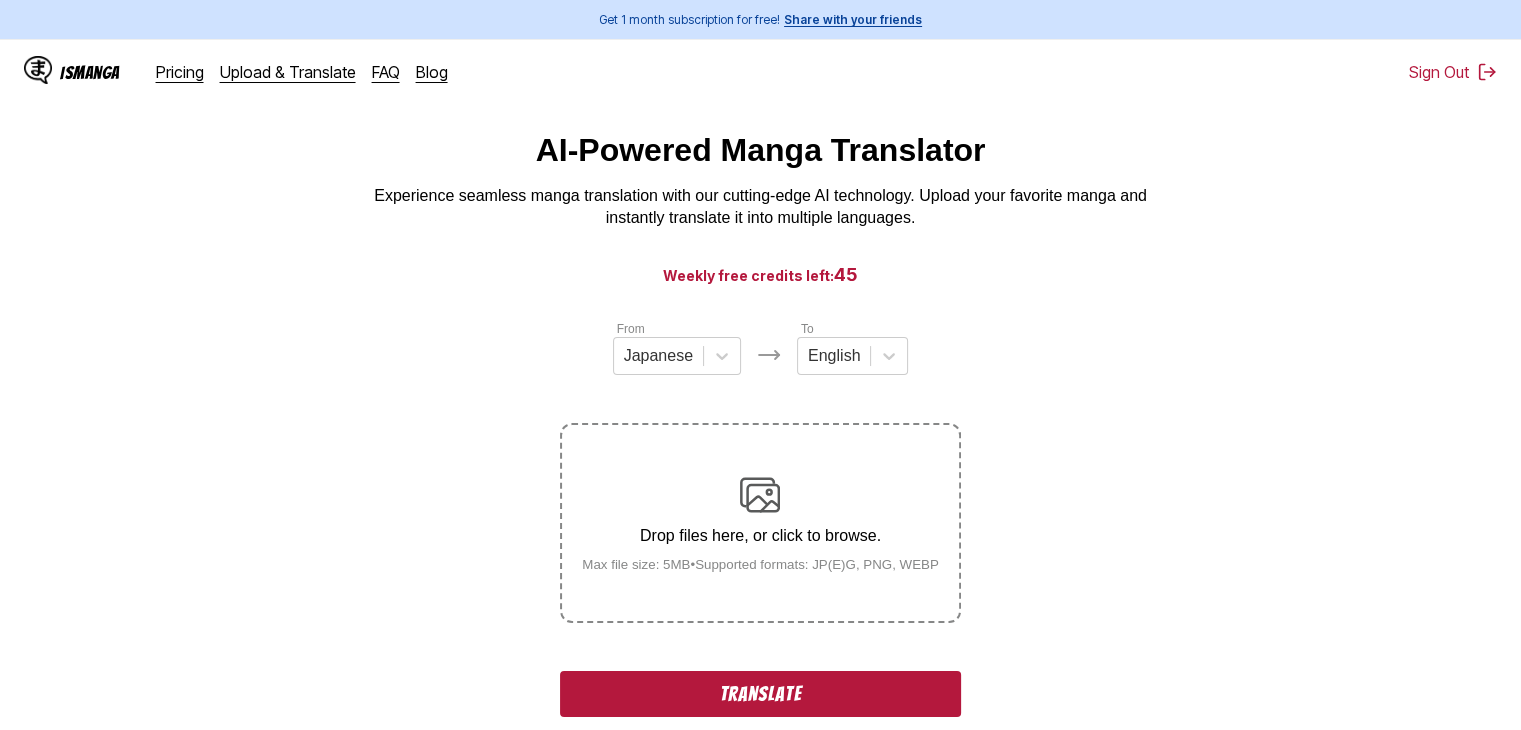 scroll, scrollTop: 400, scrollLeft: 0, axis: vertical 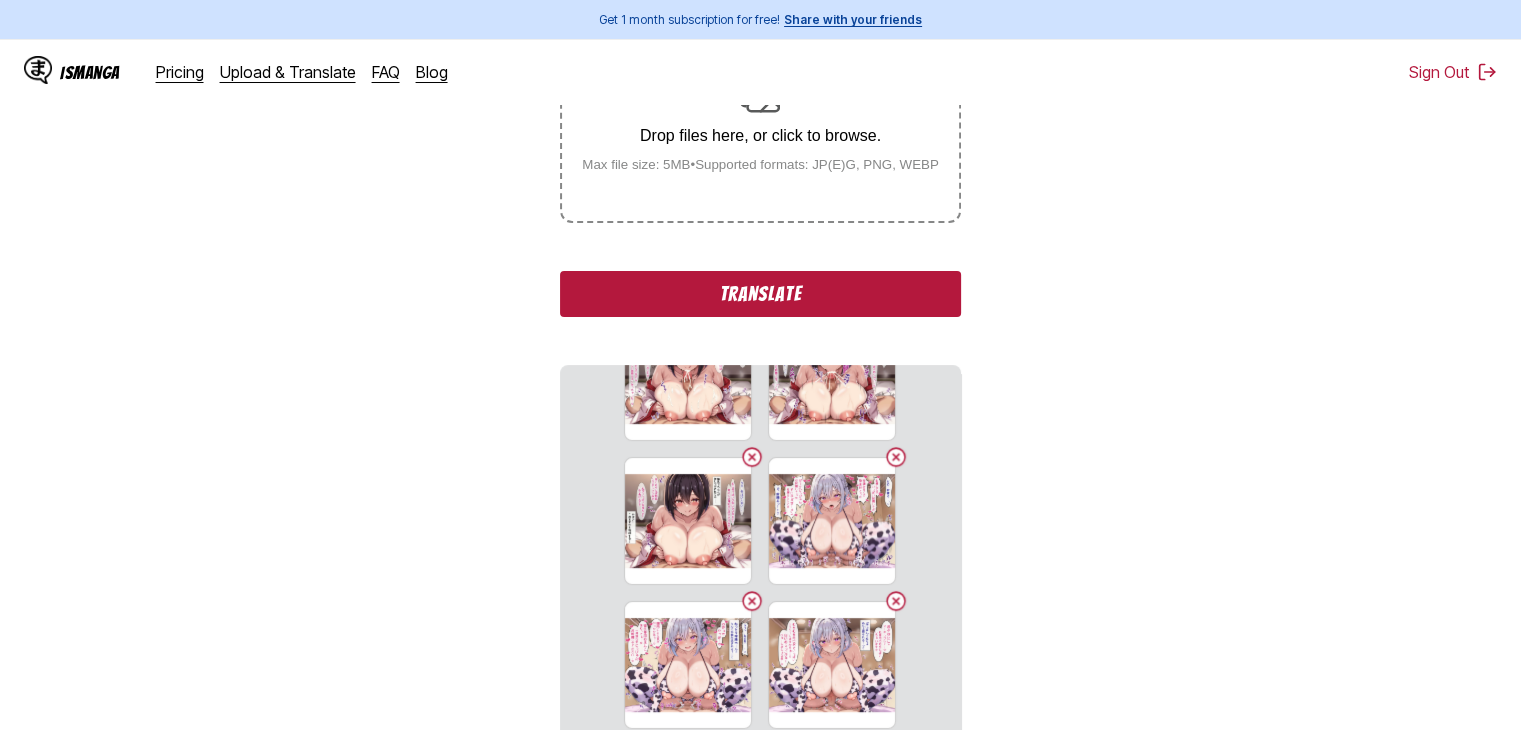 click on "Translate" at bounding box center (760, 294) 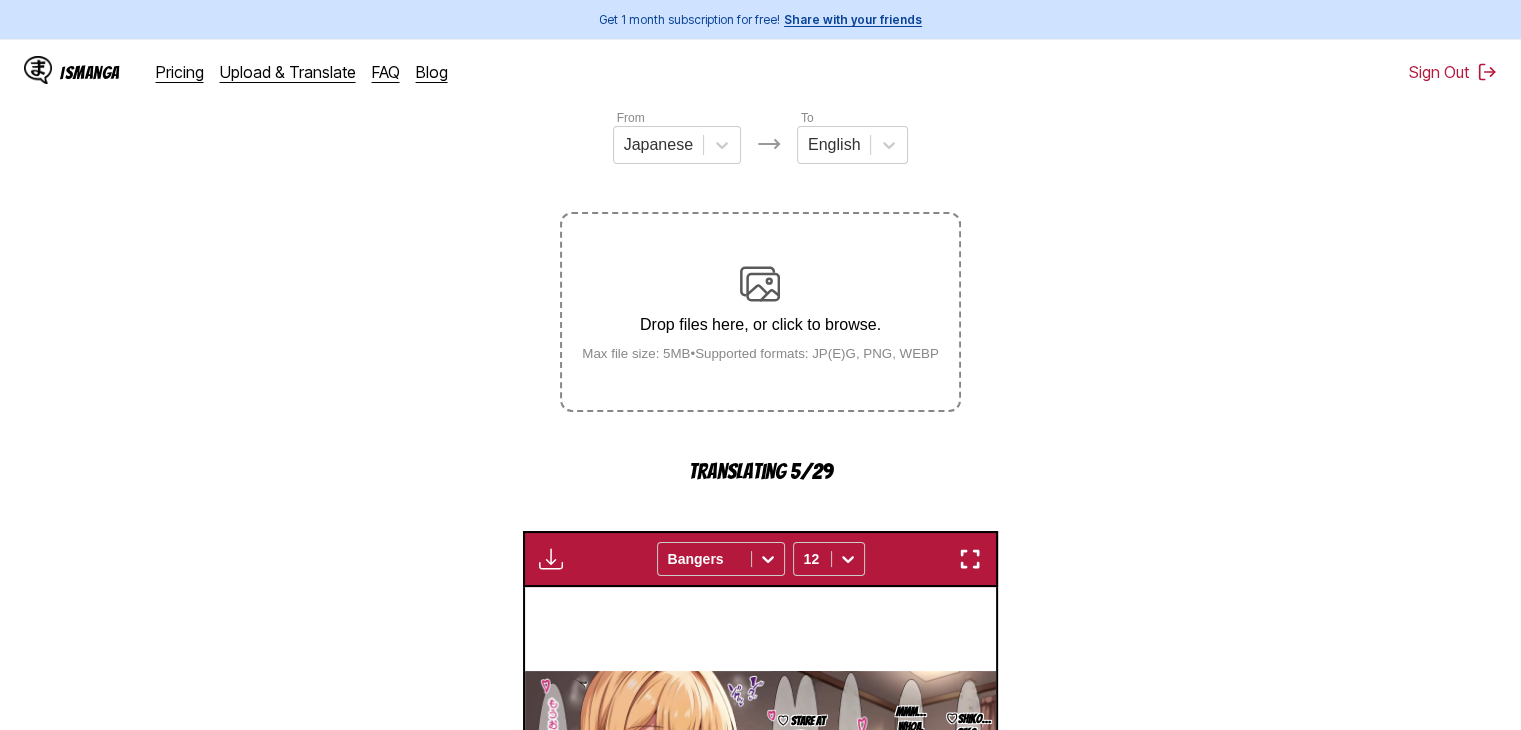 scroll, scrollTop: 104, scrollLeft: 0, axis: vertical 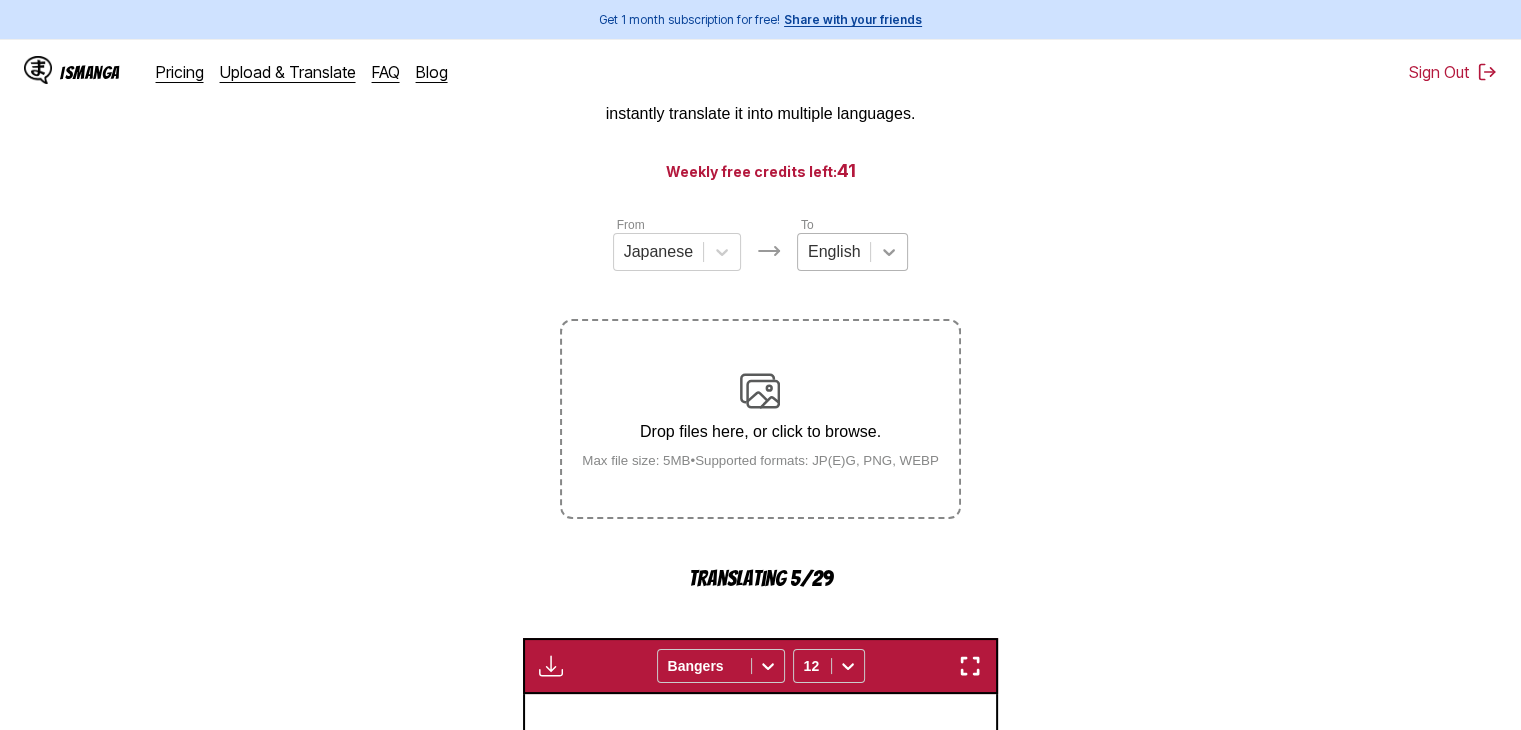 click 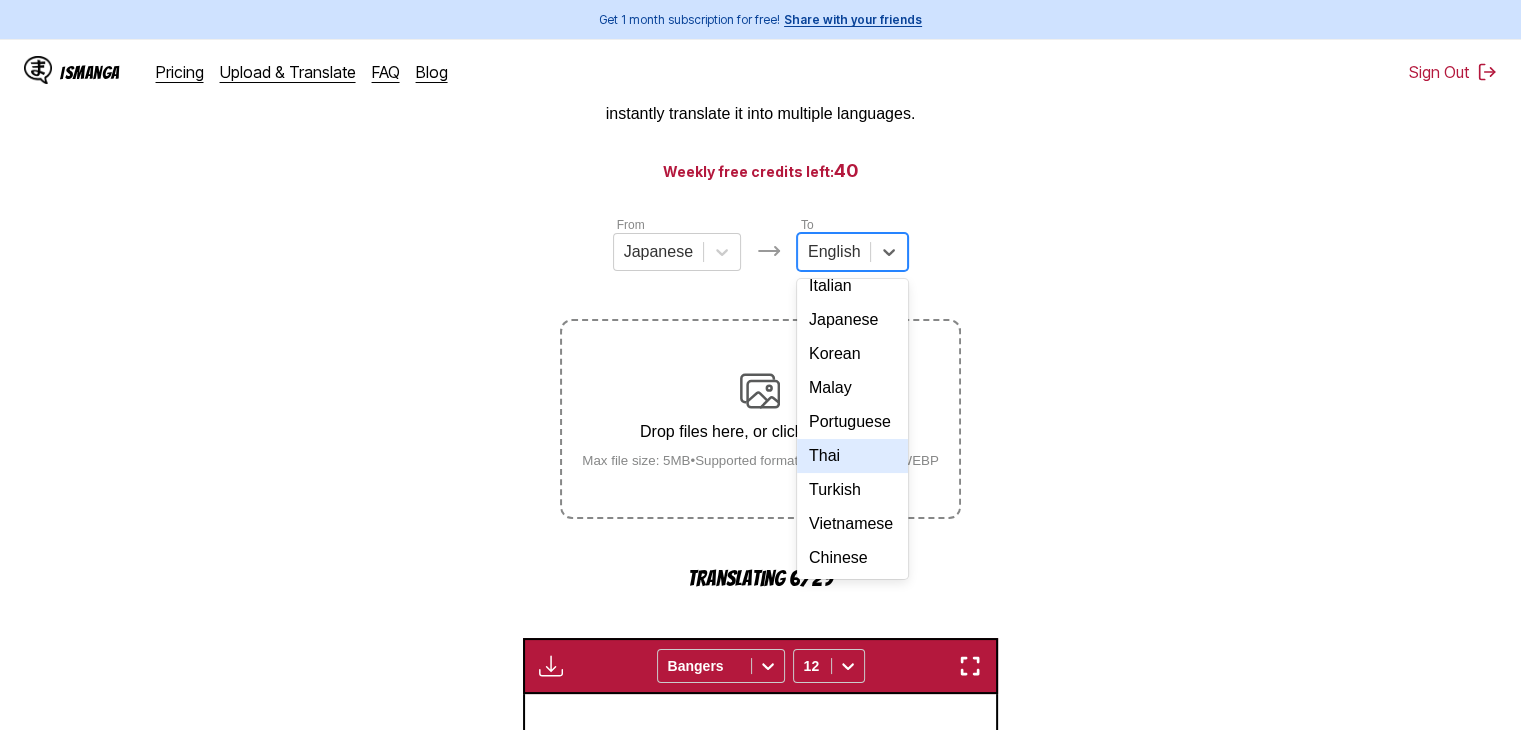 scroll, scrollTop: 249, scrollLeft: 0, axis: vertical 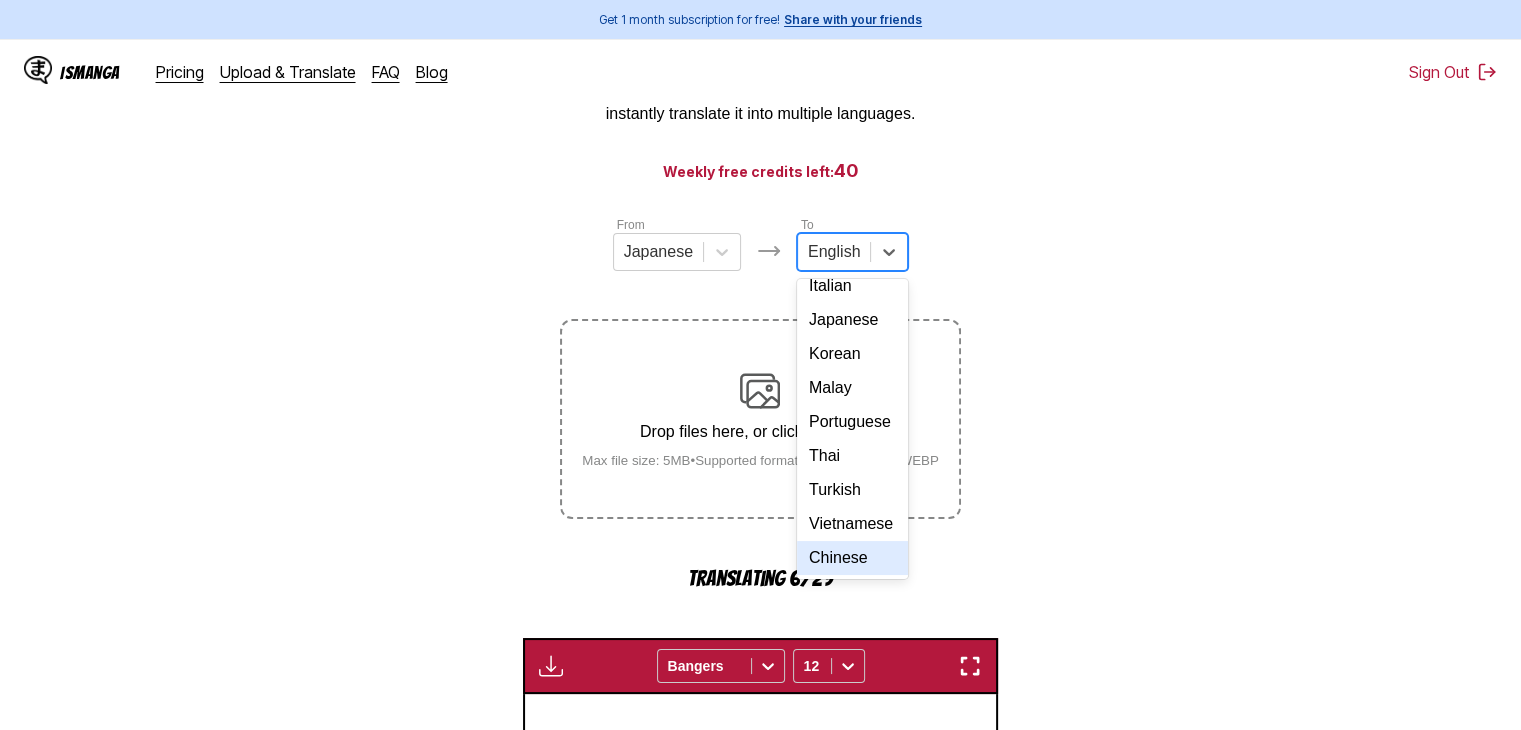 click on "Chinese" at bounding box center [852, 558] 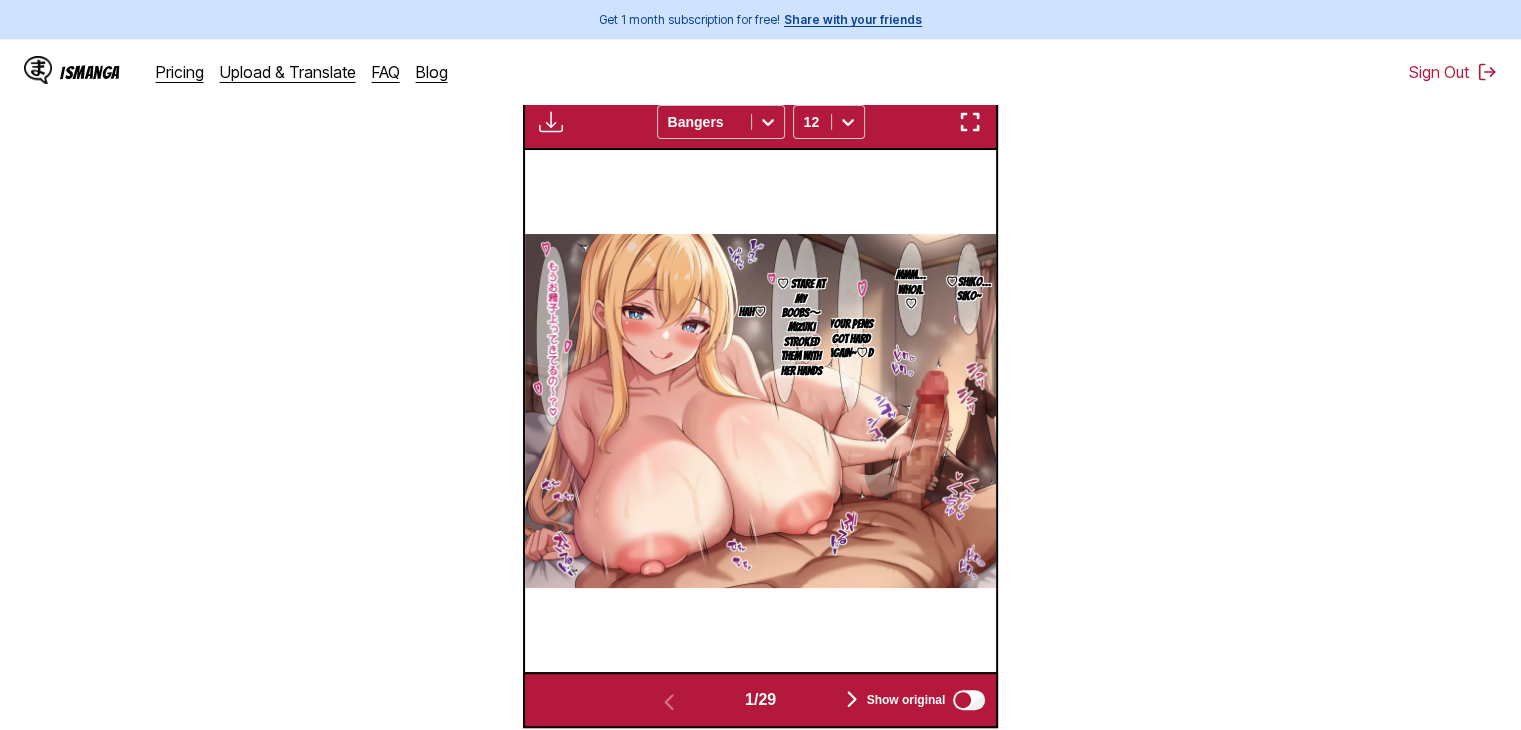scroll, scrollTop: 704, scrollLeft: 0, axis: vertical 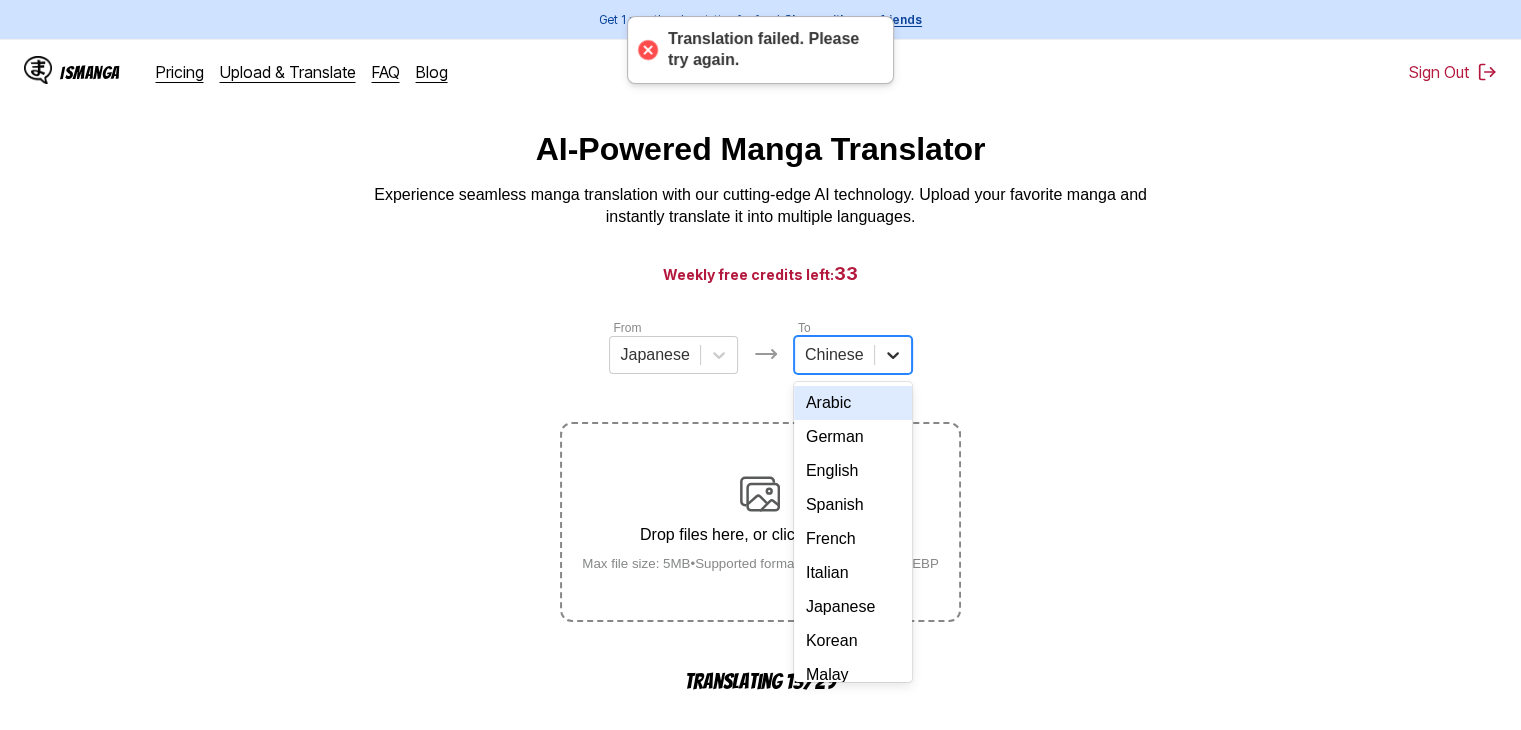 click 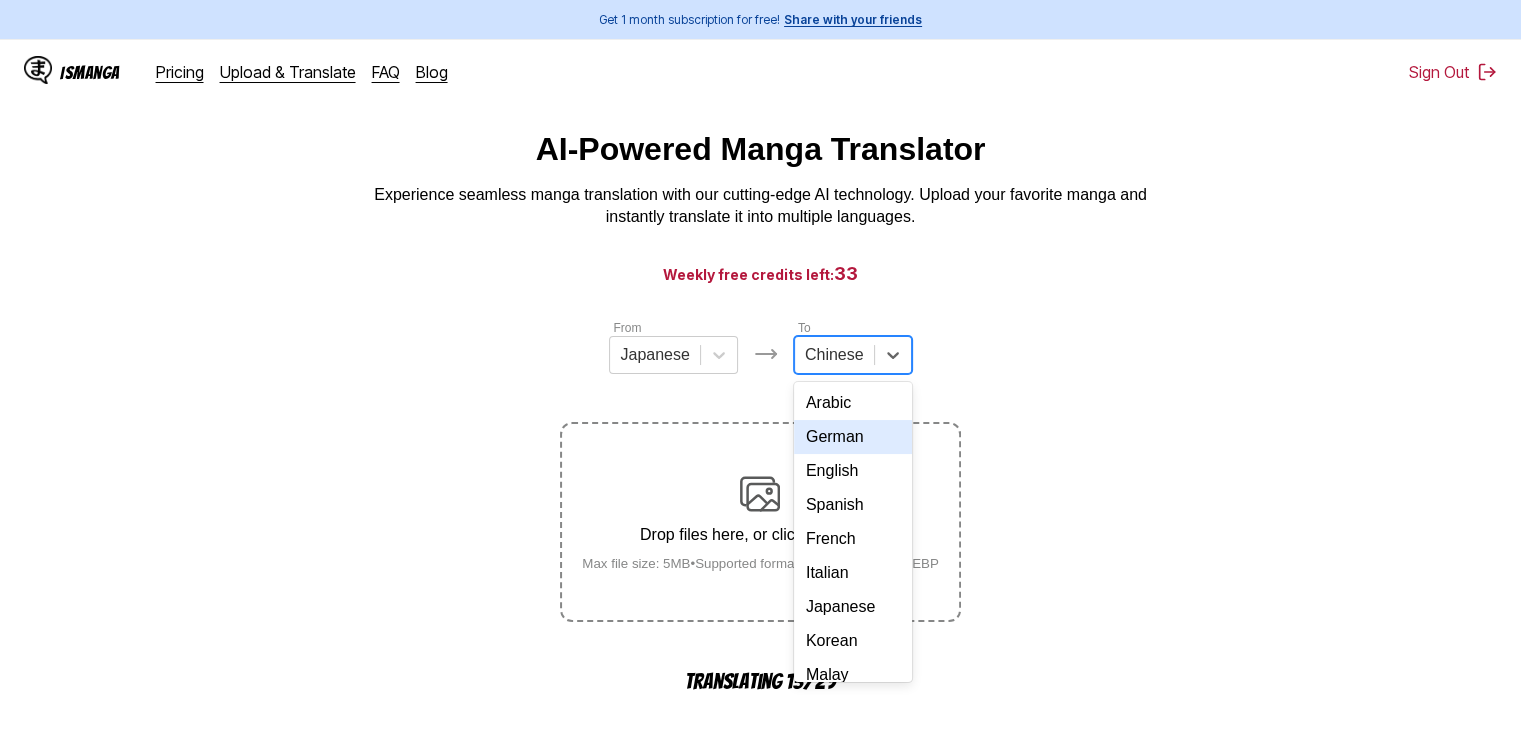 scroll, scrollTop: 234, scrollLeft: 0, axis: vertical 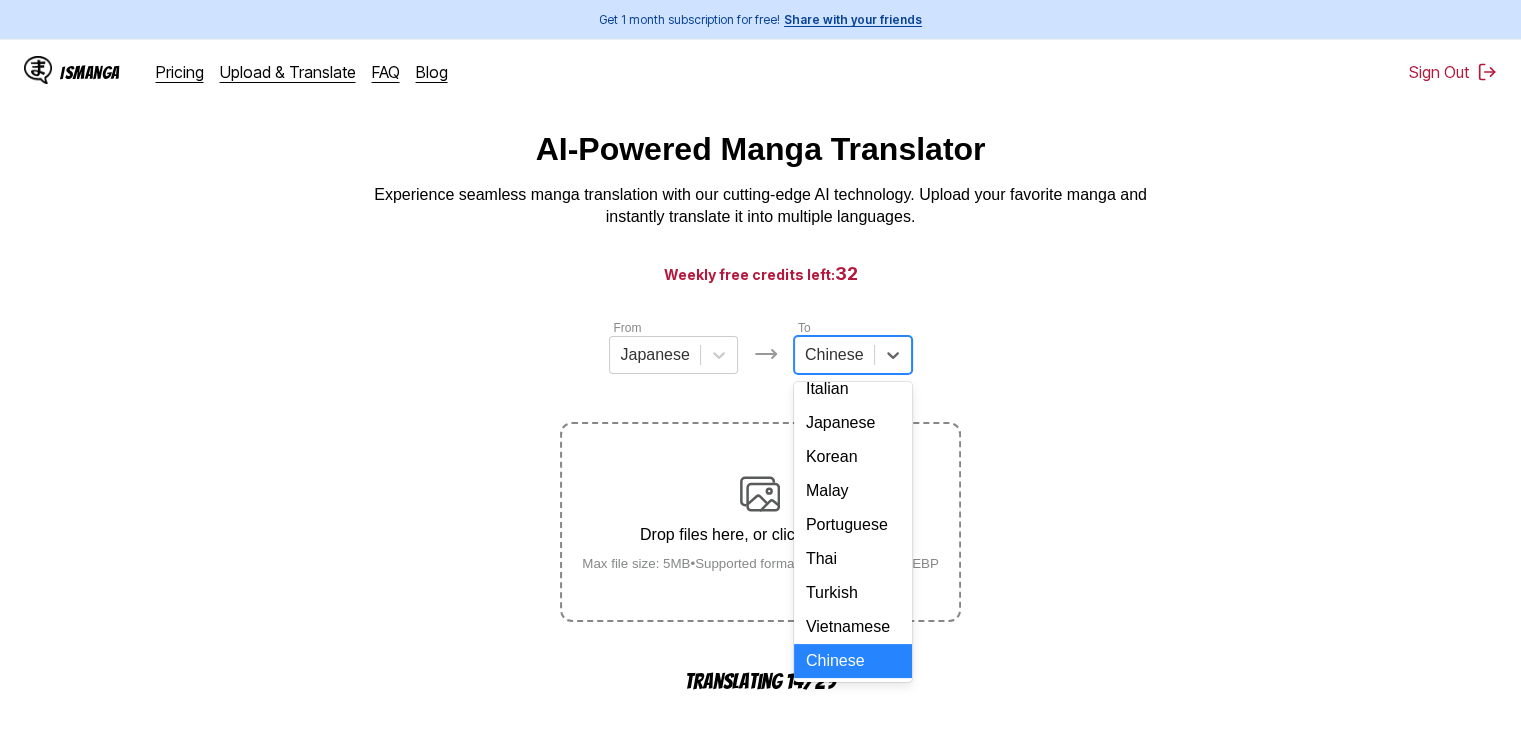 click on "Chinese" at bounding box center [853, 661] 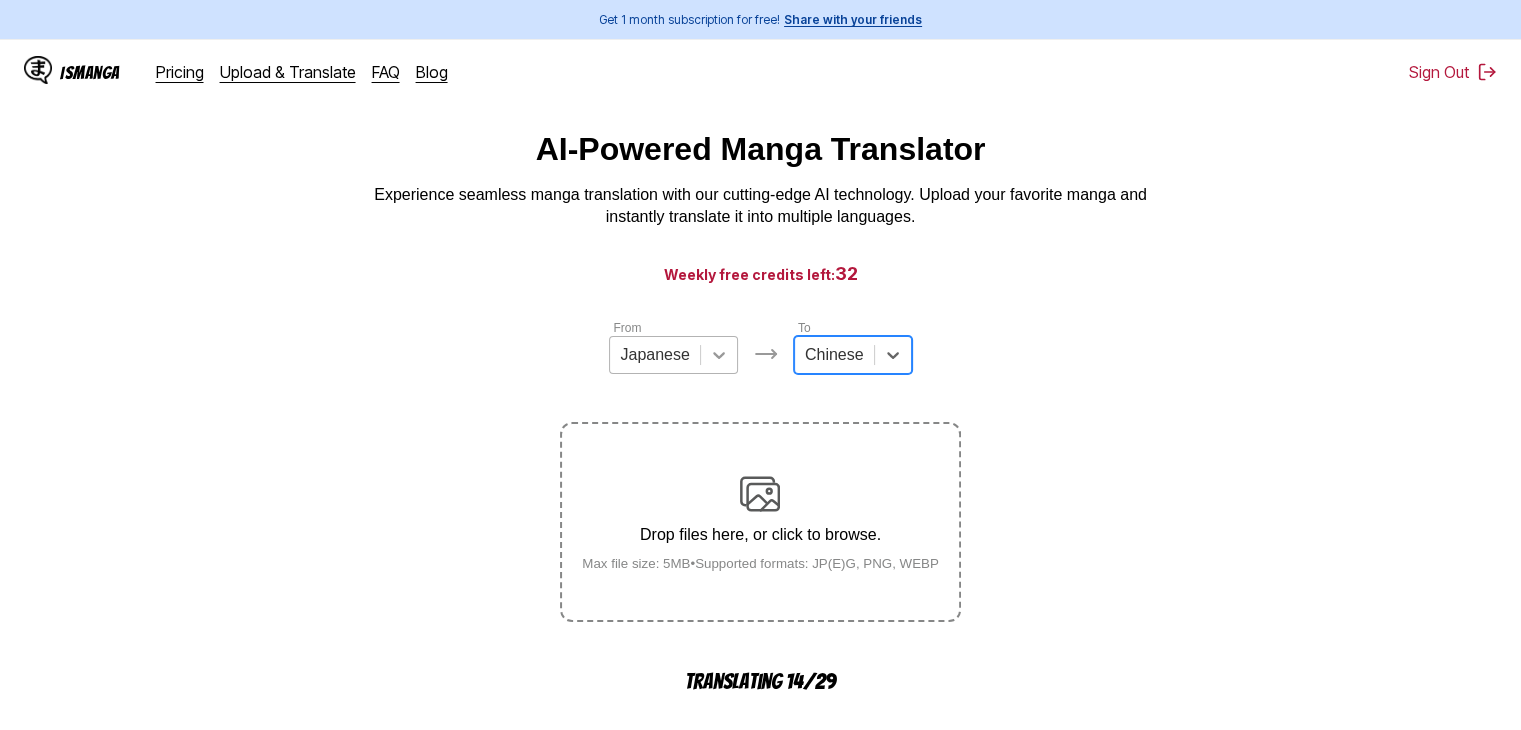 click 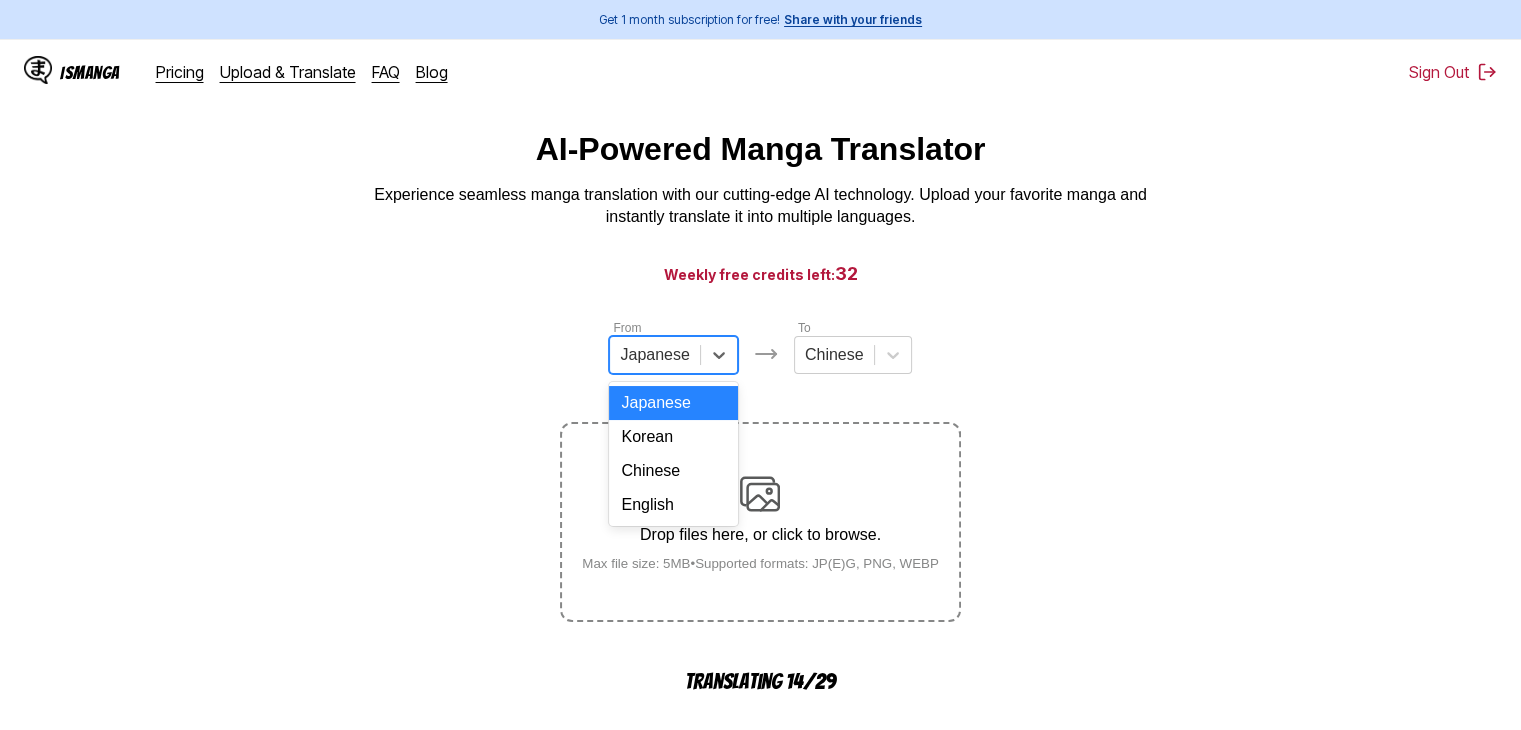 click on "Japanese" at bounding box center (673, 403) 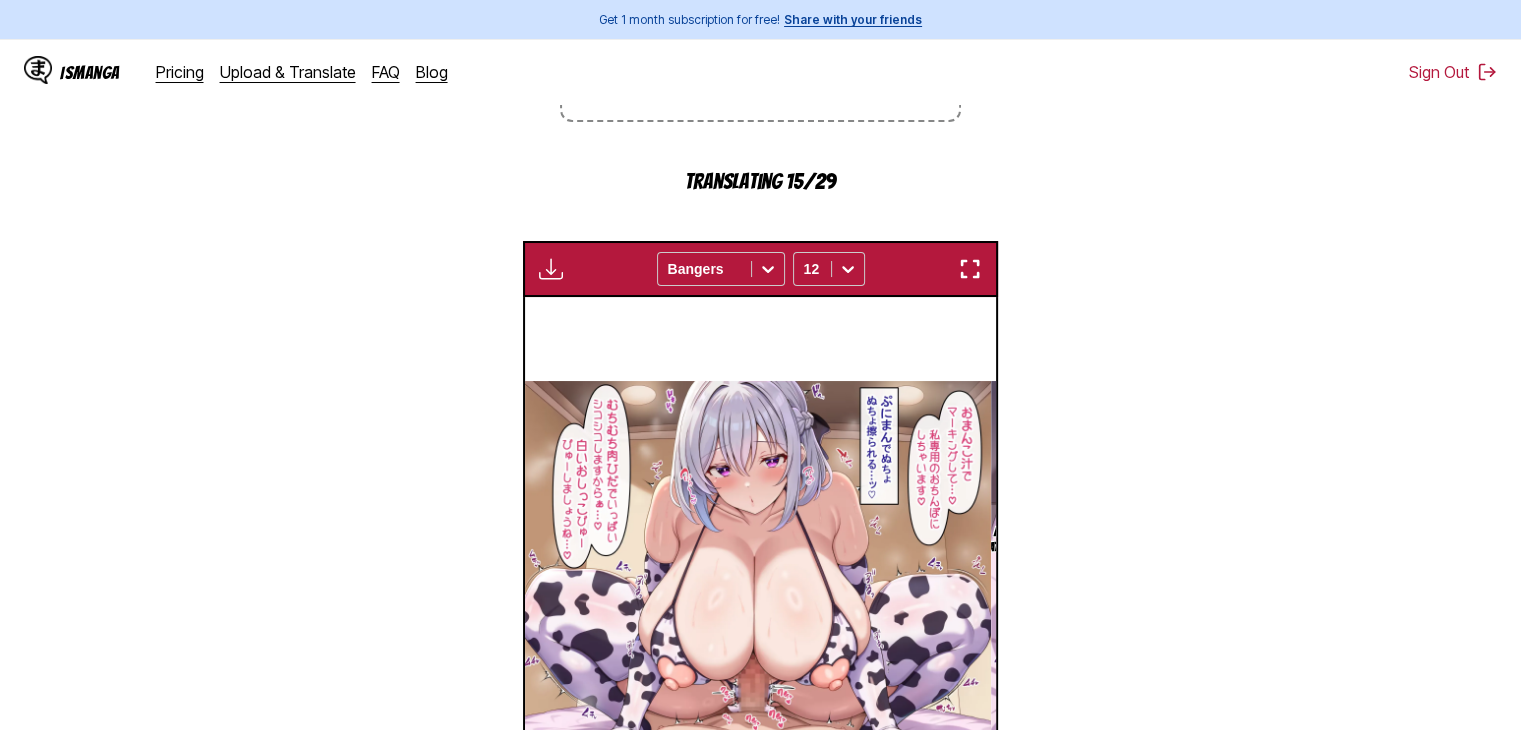 scroll, scrollTop: 701, scrollLeft: 0, axis: vertical 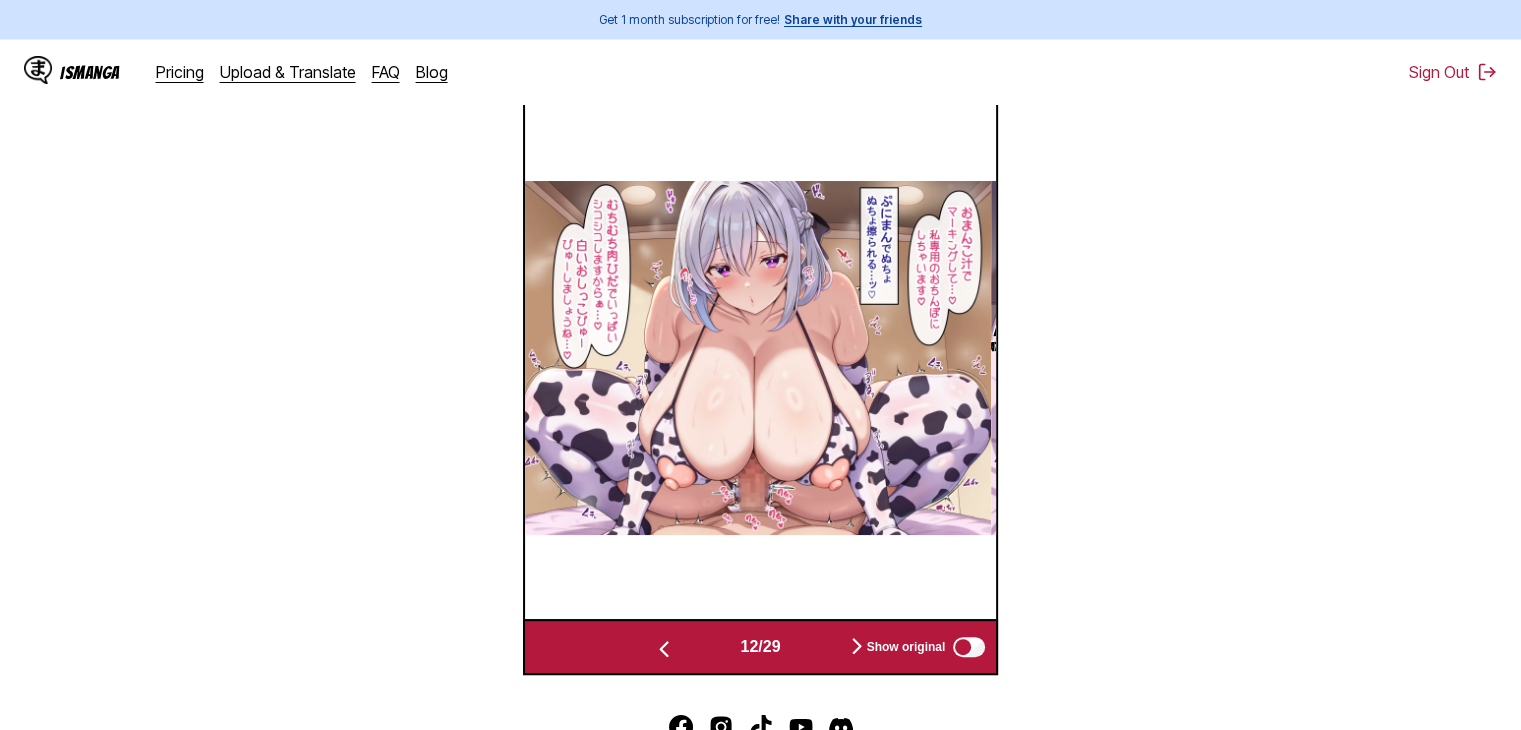 click at bounding box center [755, 358] 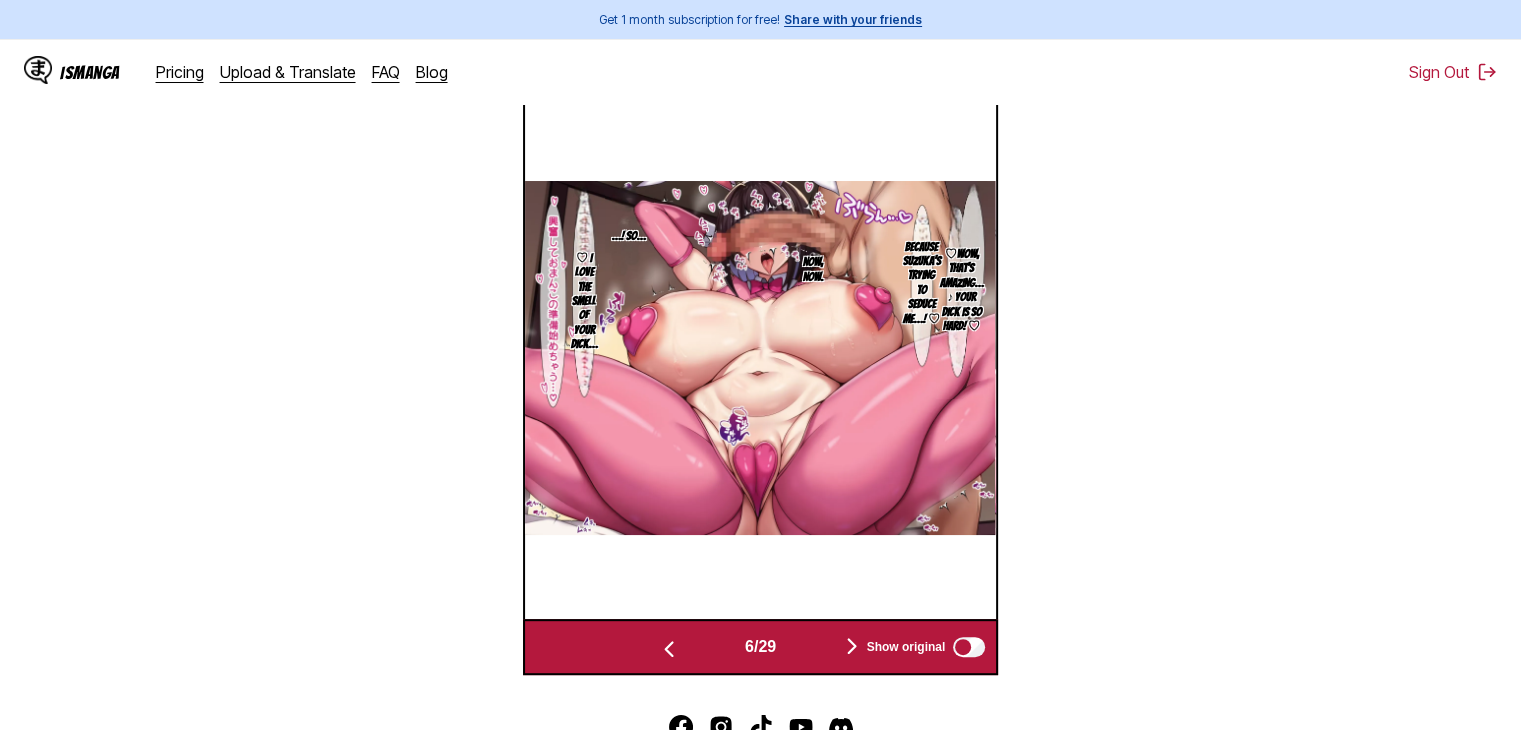 scroll, scrollTop: 0, scrollLeft: 0, axis: both 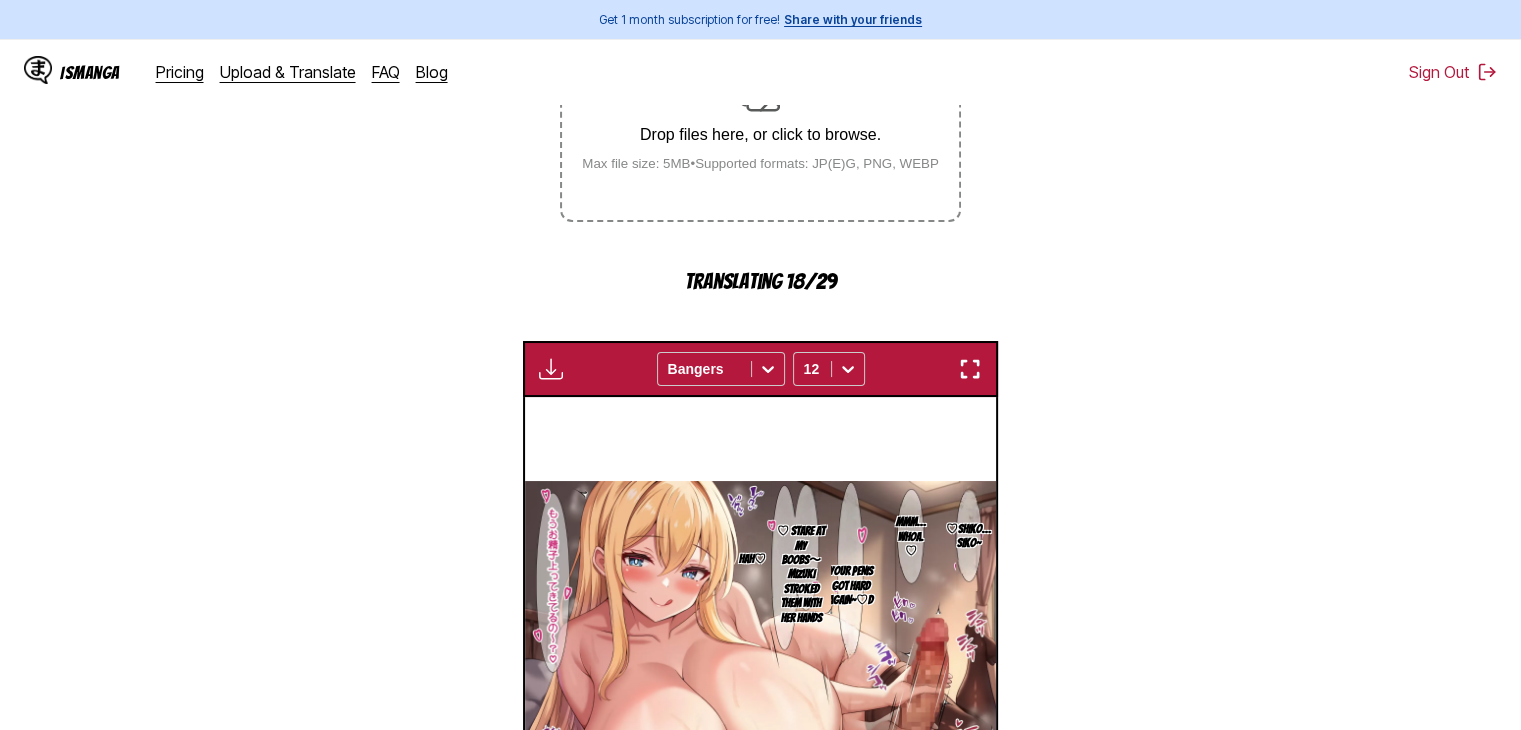 click at bounding box center (970, 369) 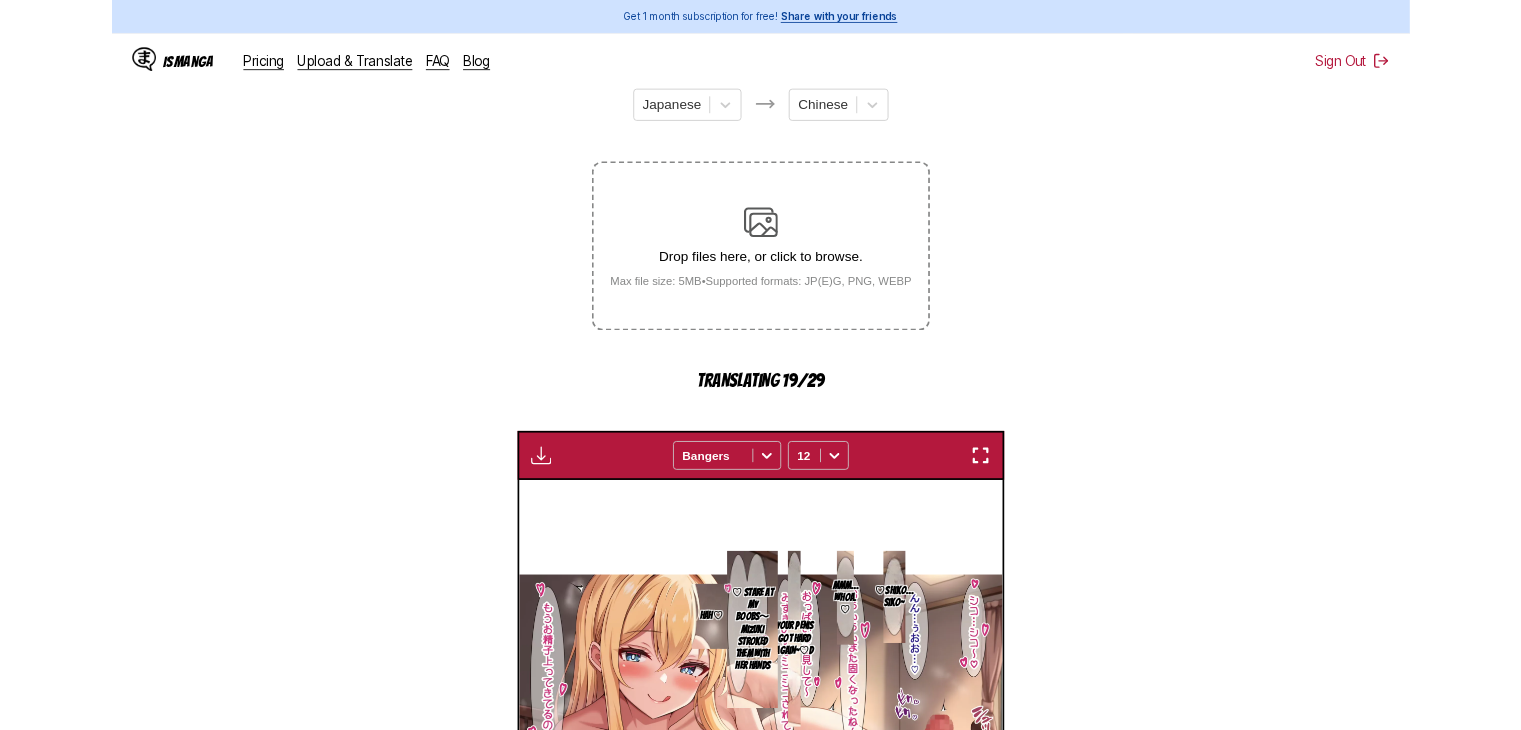 scroll, scrollTop: 593, scrollLeft: 0, axis: vertical 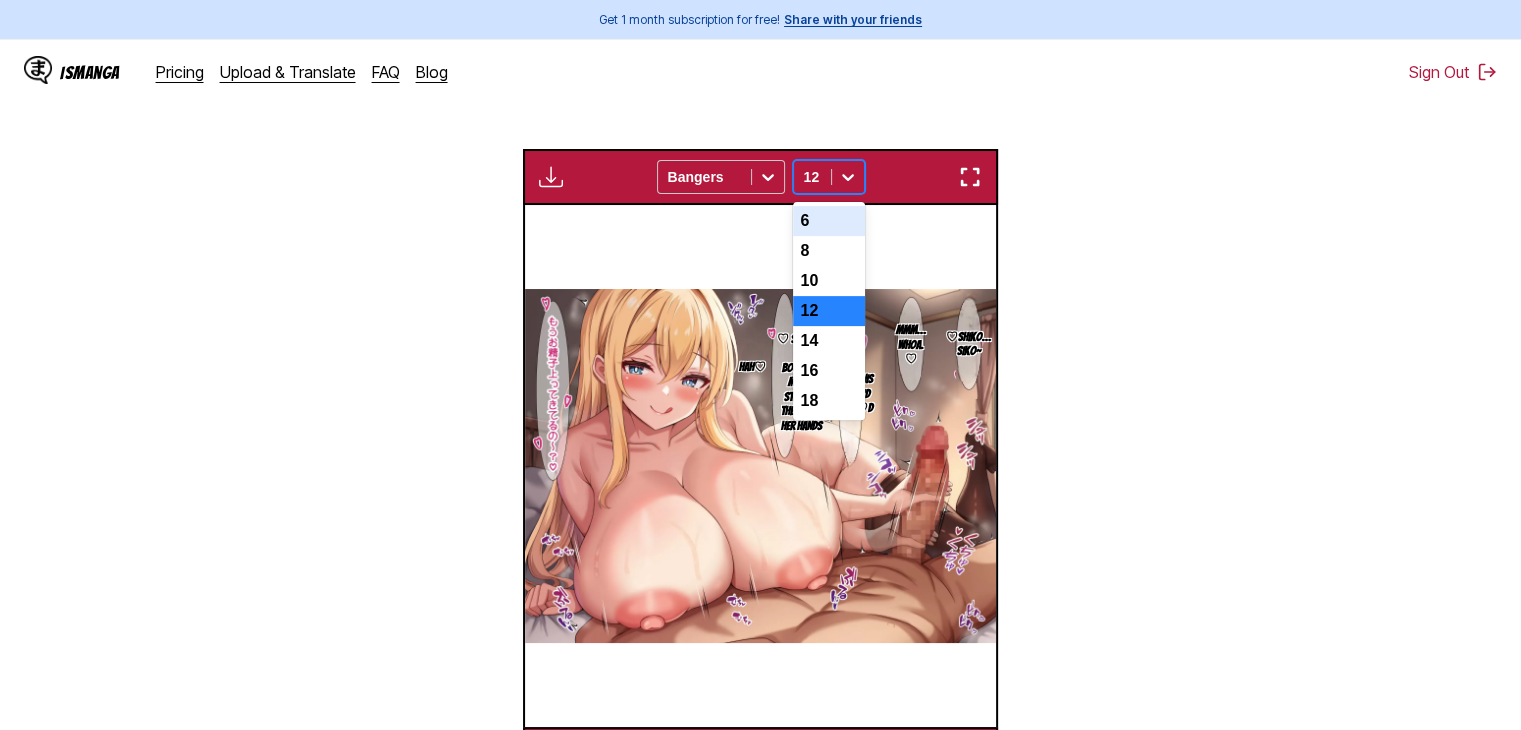 click 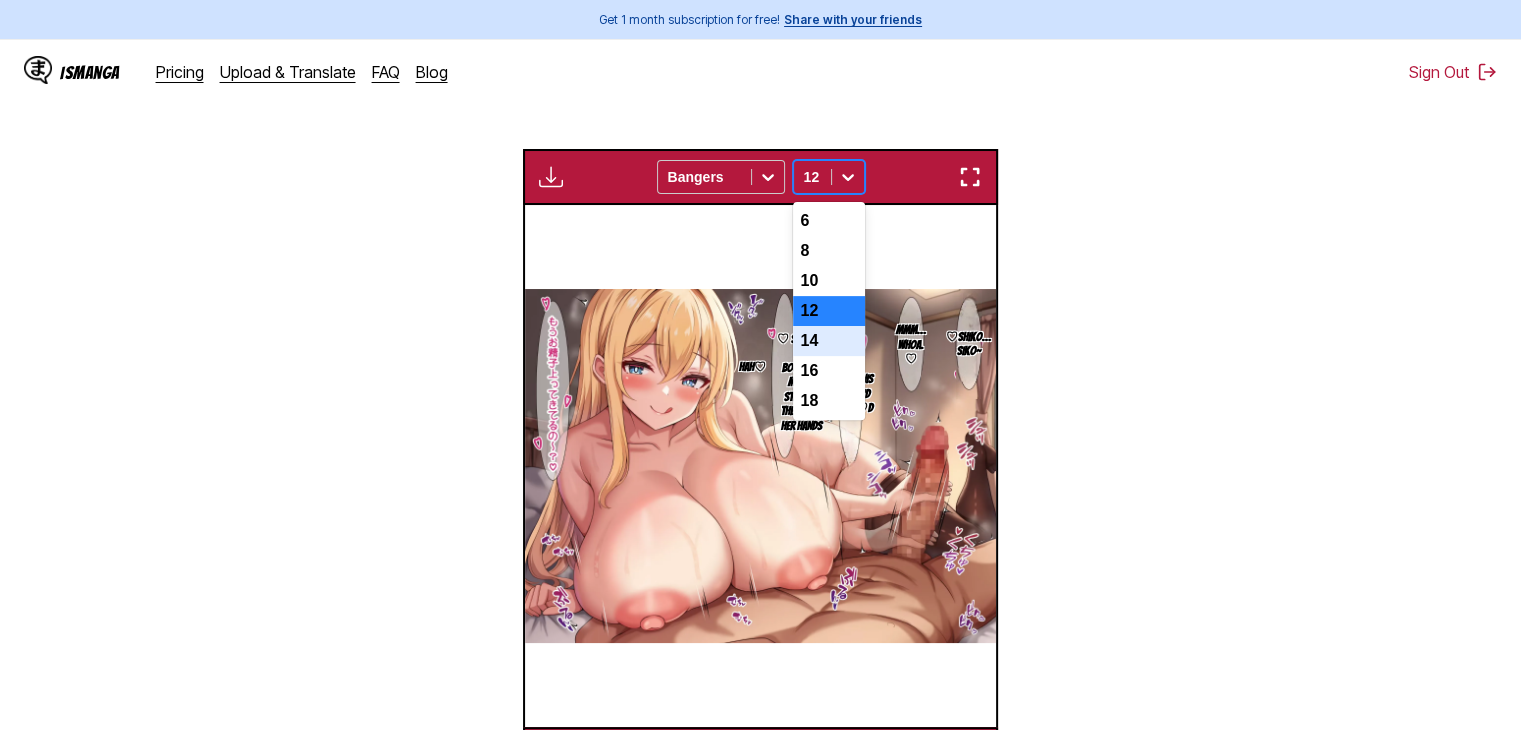 click on "14" at bounding box center (829, 341) 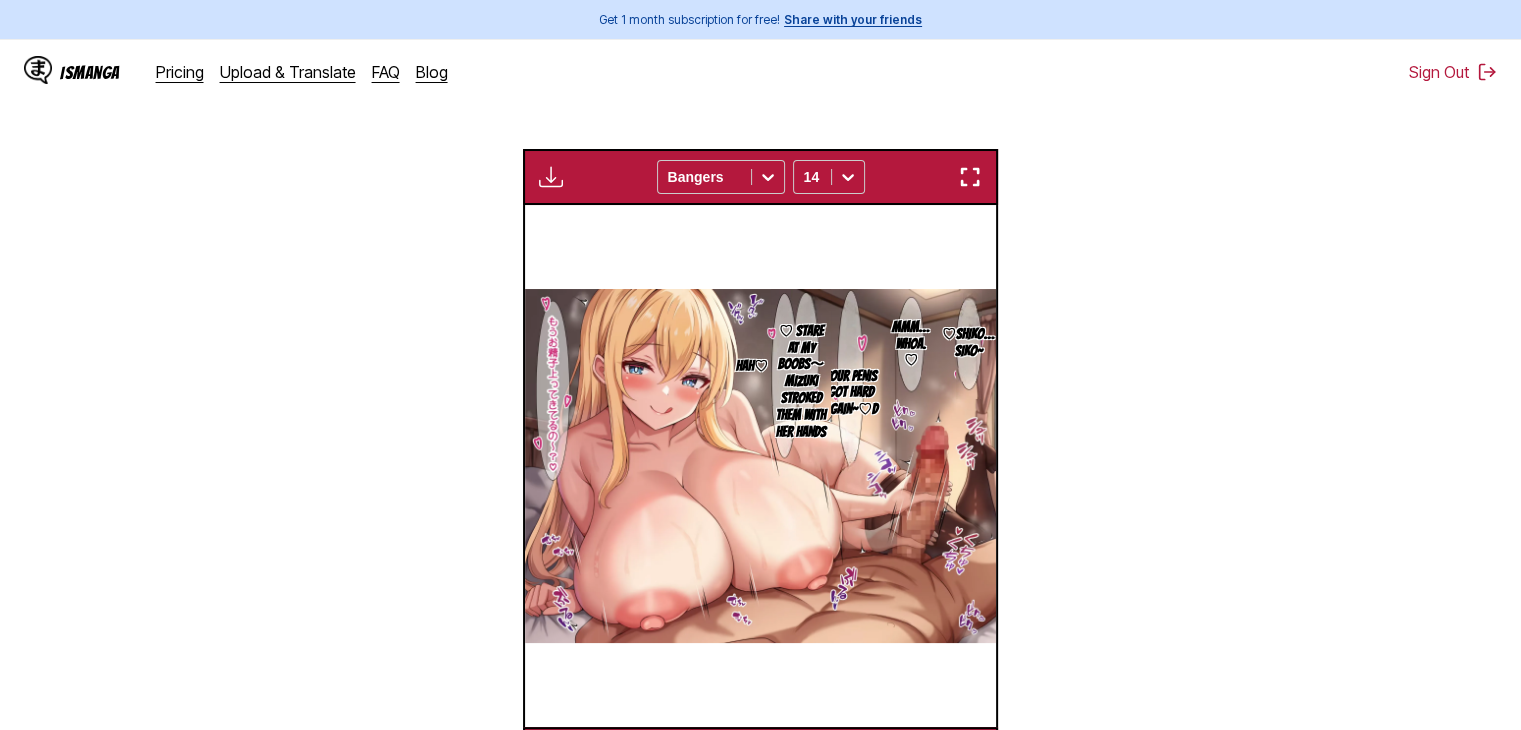 click at bounding box center [970, 177] 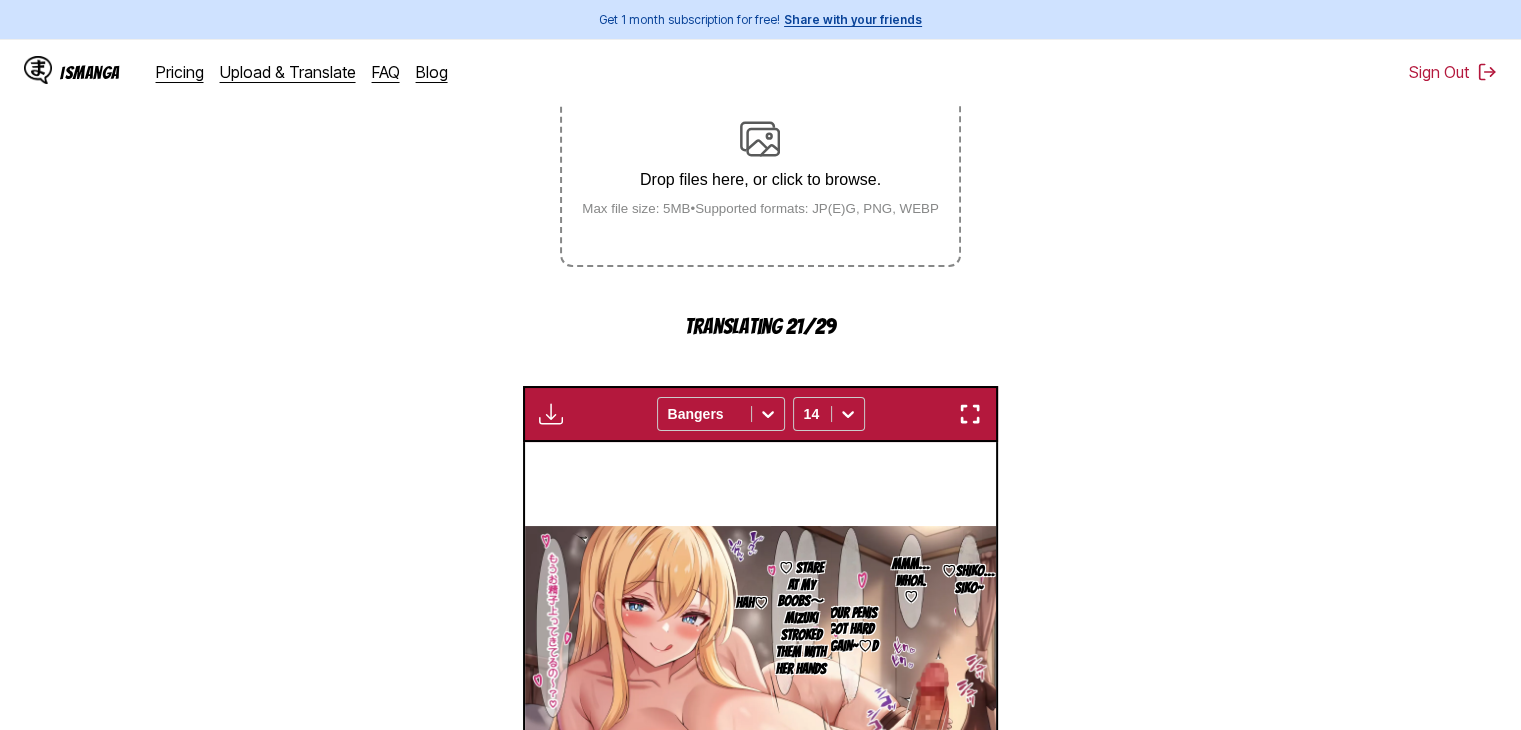 scroll, scrollTop: 93, scrollLeft: 0, axis: vertical 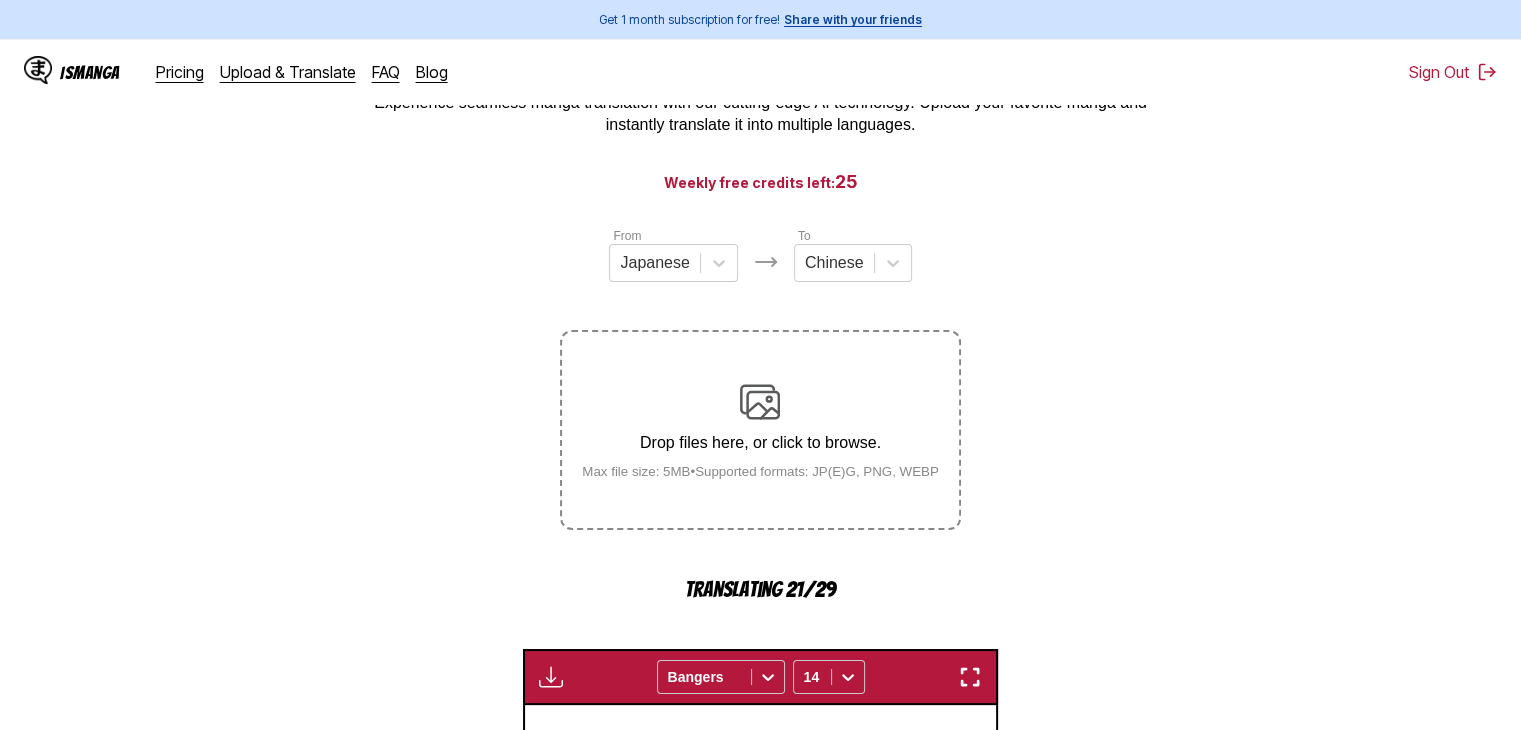 click at bounding box center (760, 402) 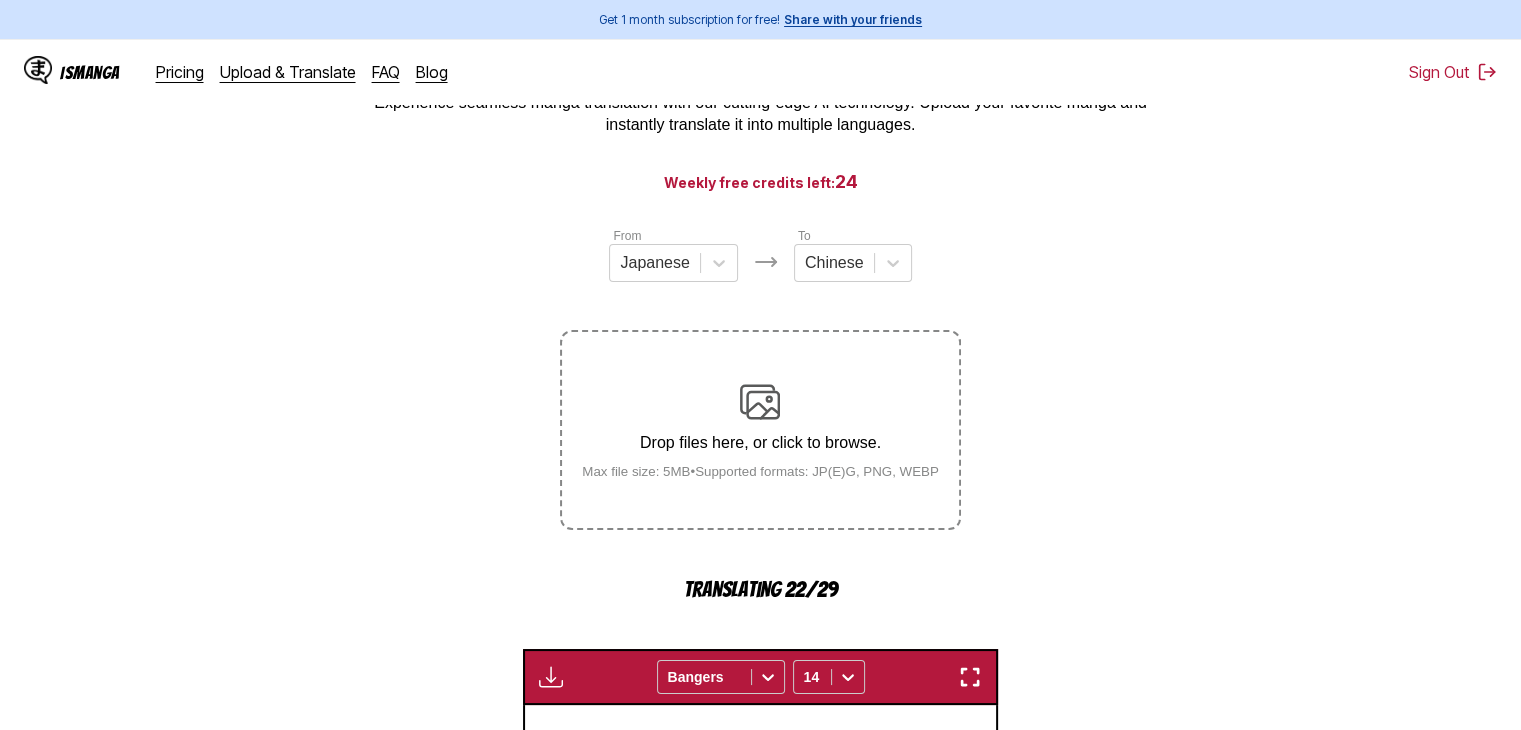 click on "Drop files here, or click to browse. Max file size: 5MB  •  Supported formats: JP(E)G, PNG, WEBP" at bounding box center [760, 430] 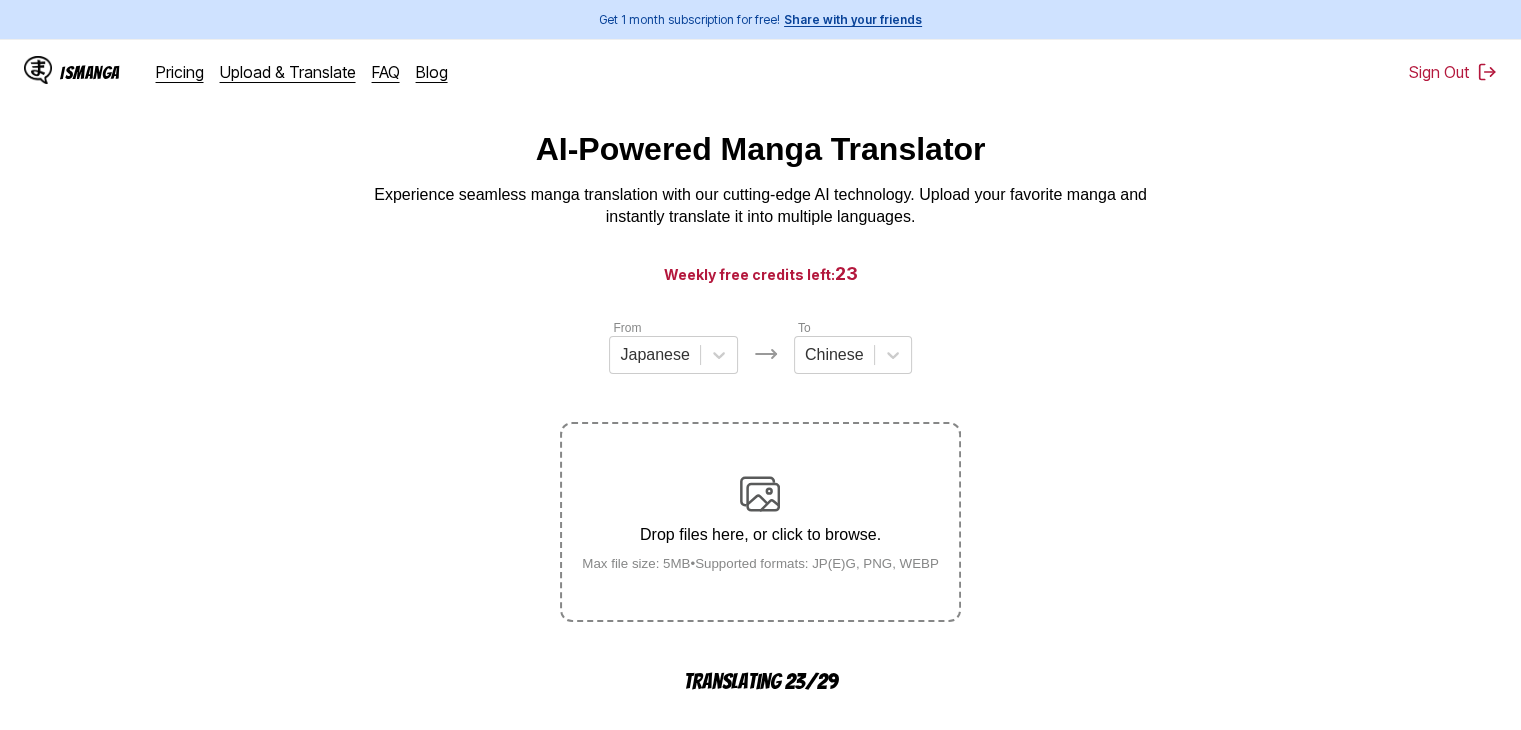 scroll, scrollTop: 0, scrollLeft: 0, axis: both 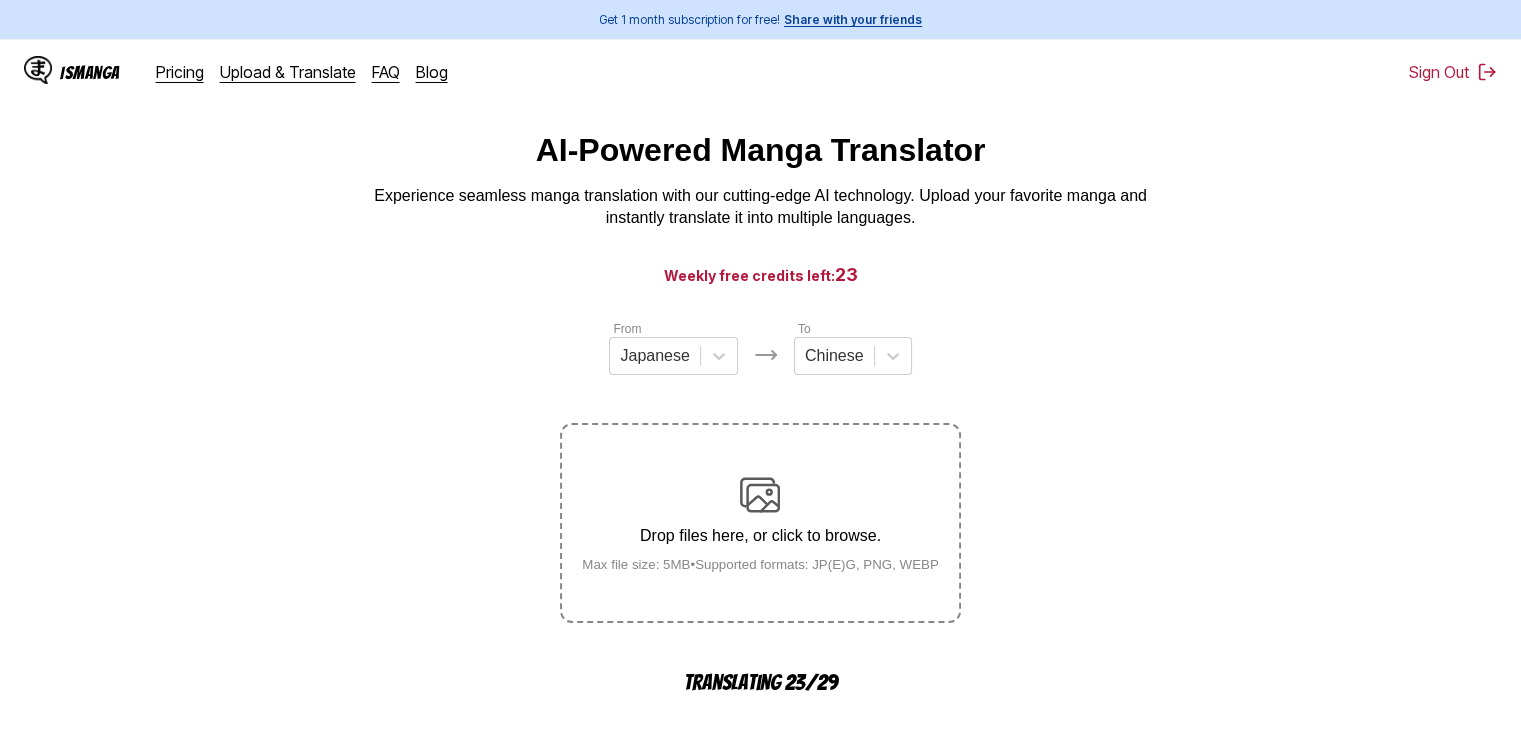 click at bounding box center (760, 495) 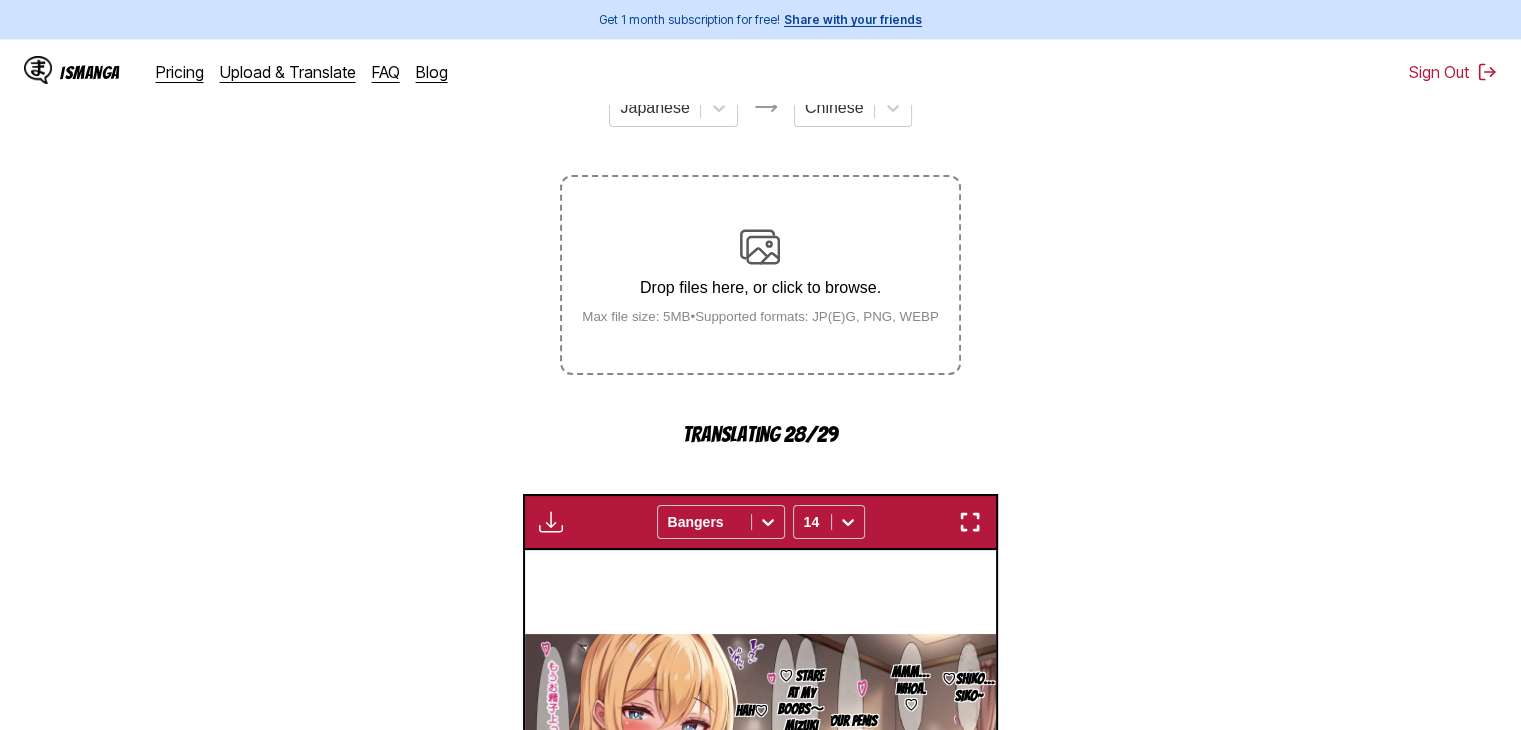 scroll, scrollTop: 200, scrollLeft: 0, axis: vertical 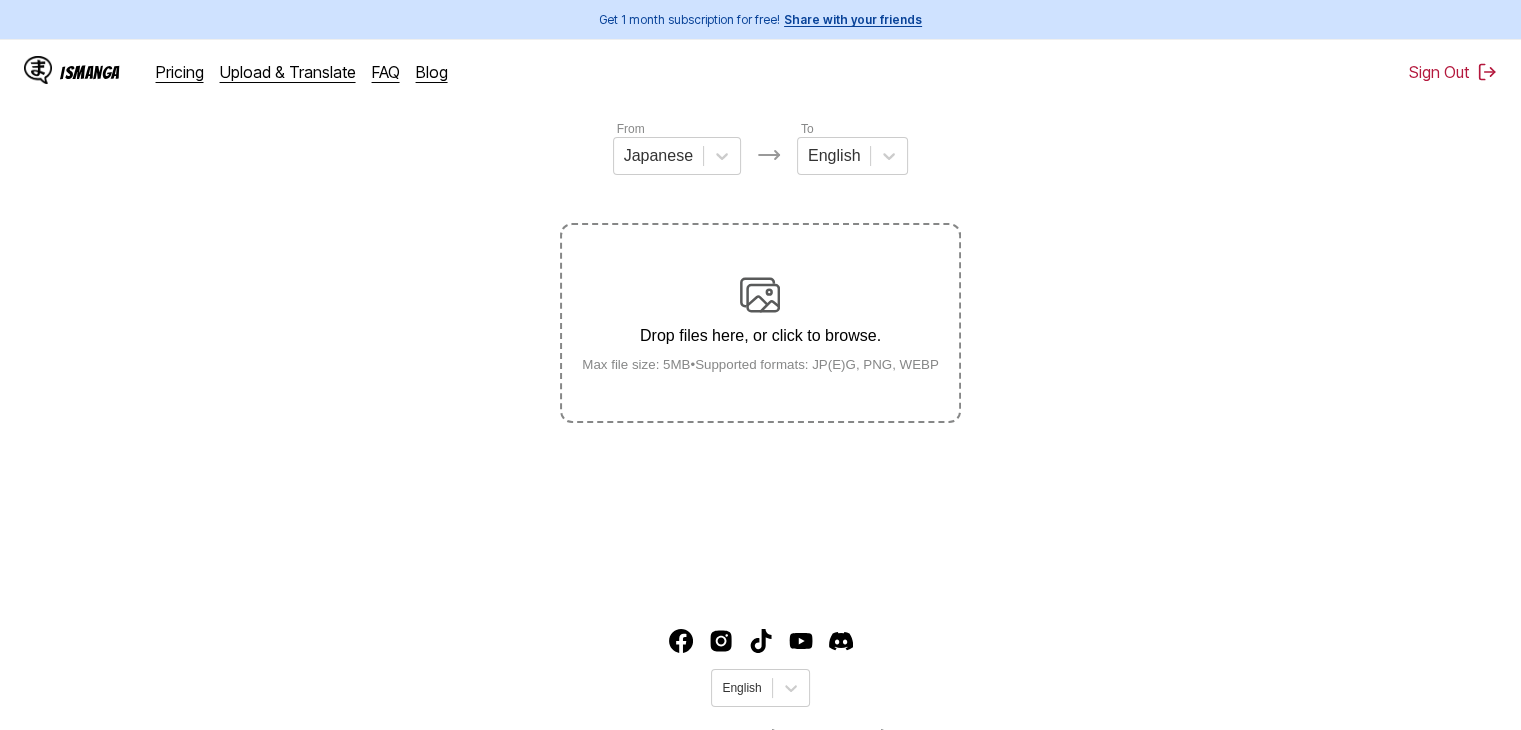 click at bounding box center (760, 295) 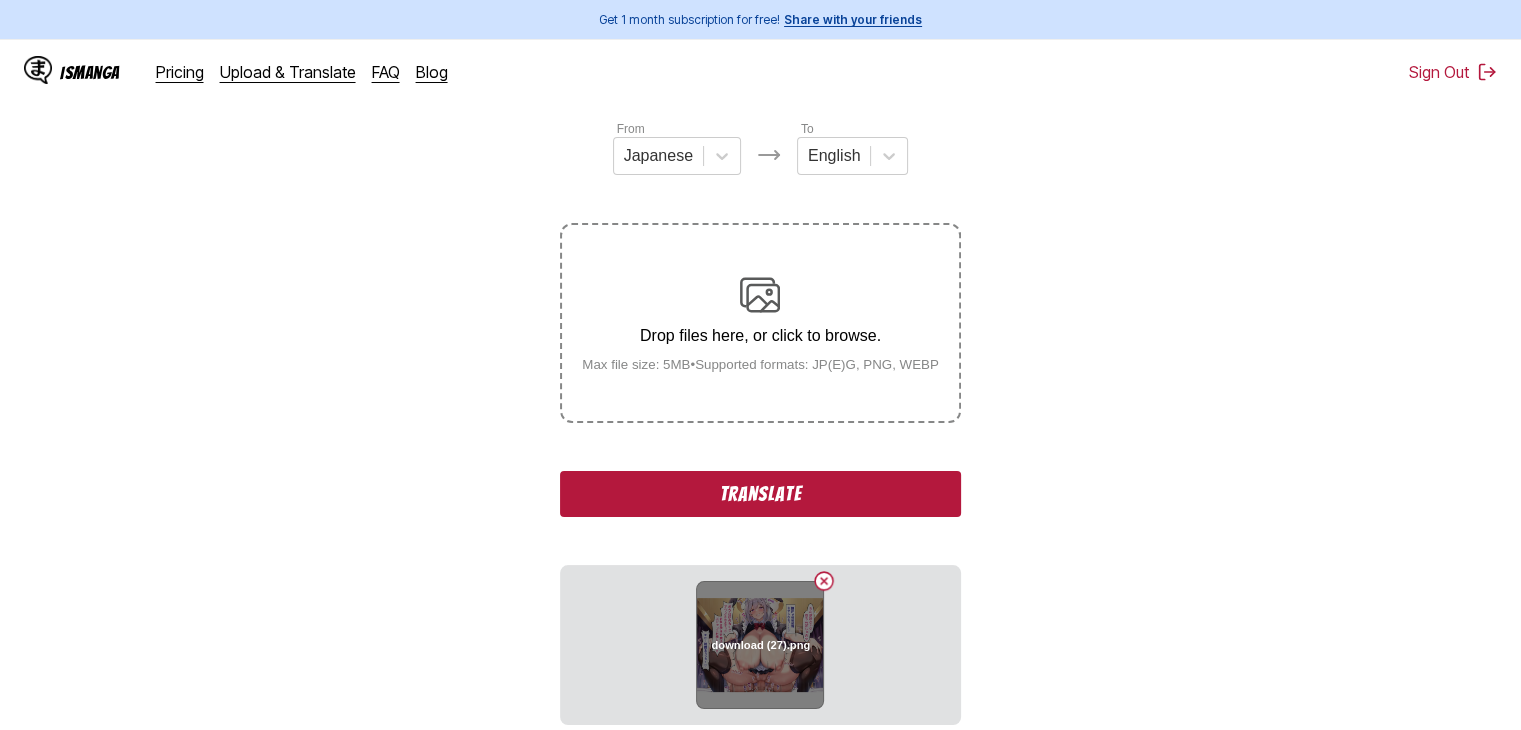 click at bounding box center (824, 581) 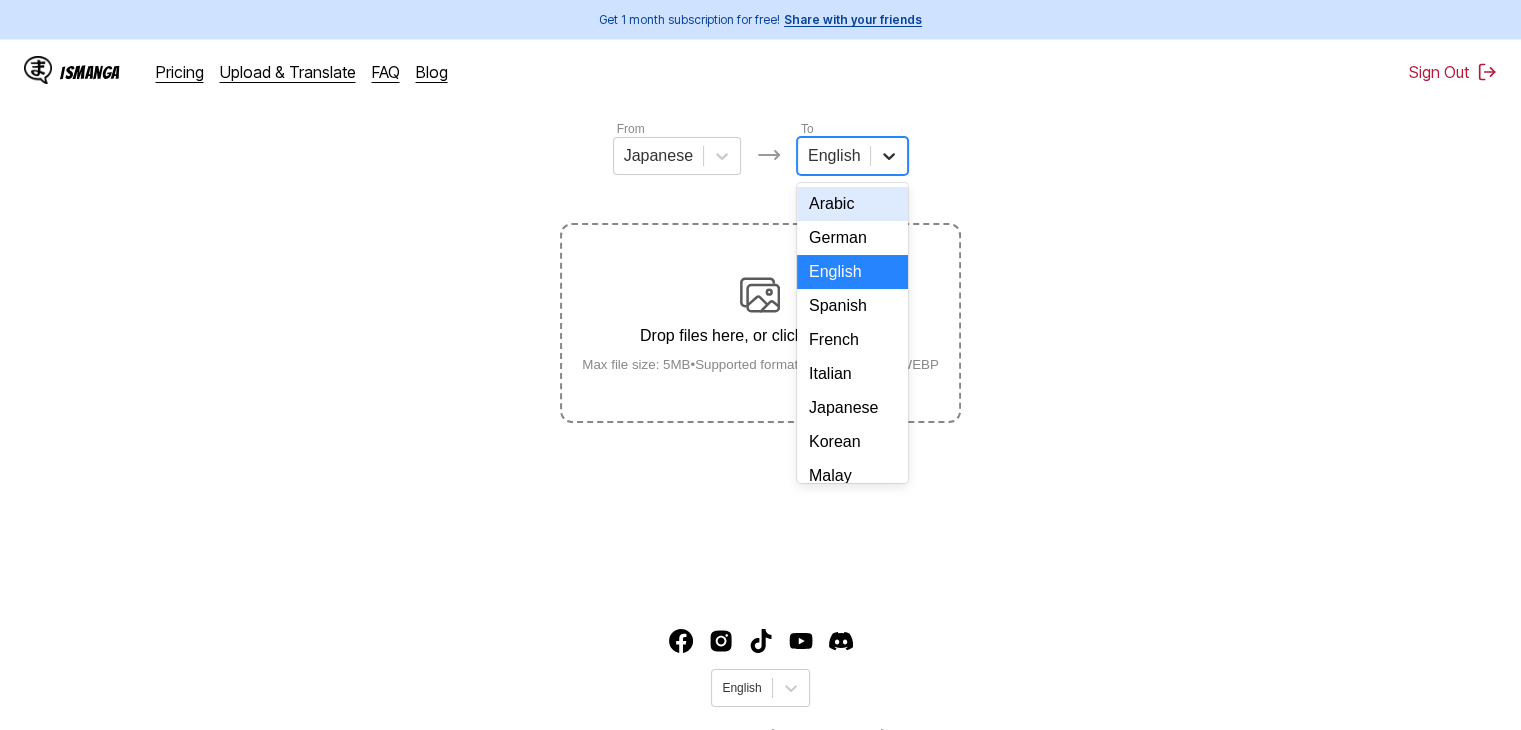 click 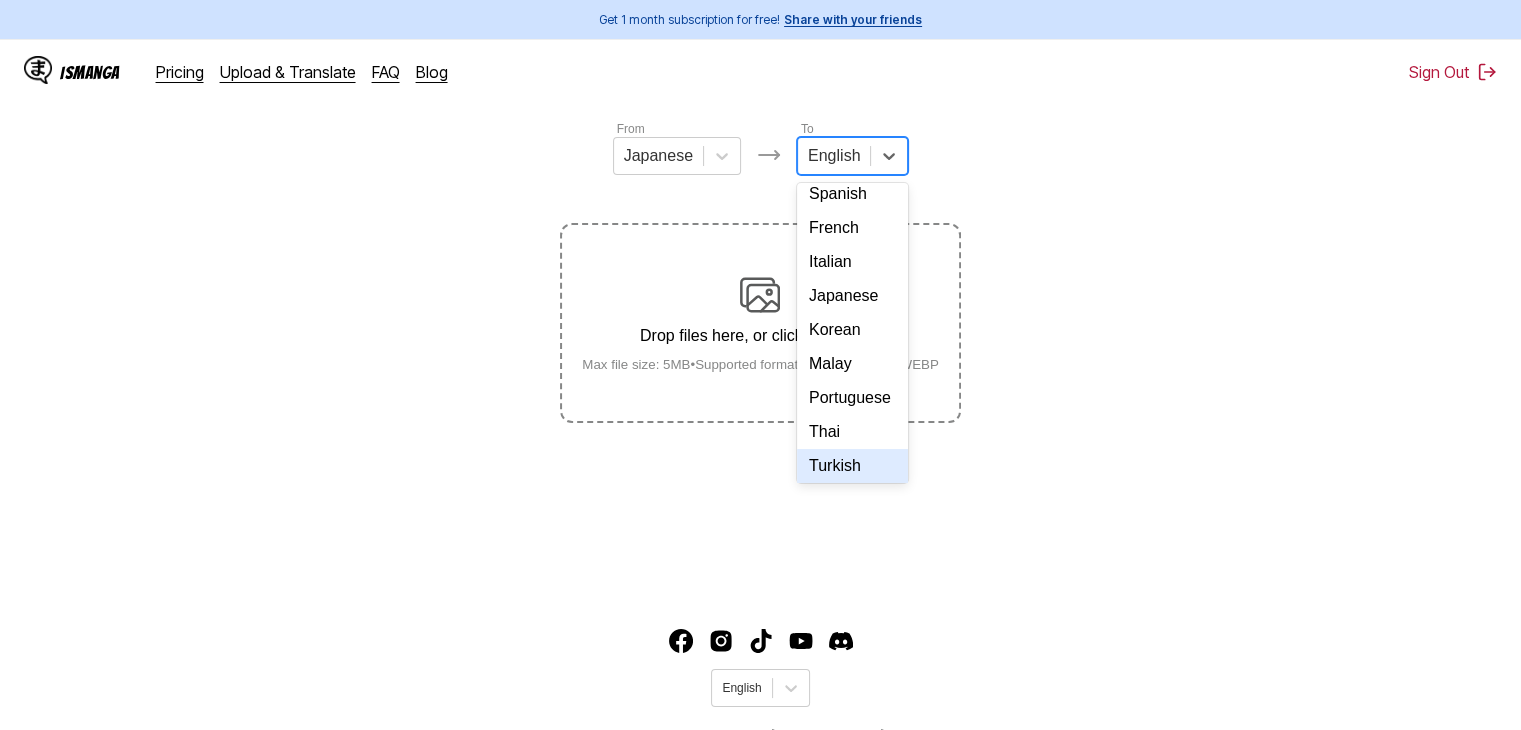 scroll, scrollTop: 249, scrollLeft: 0, axis: vertical 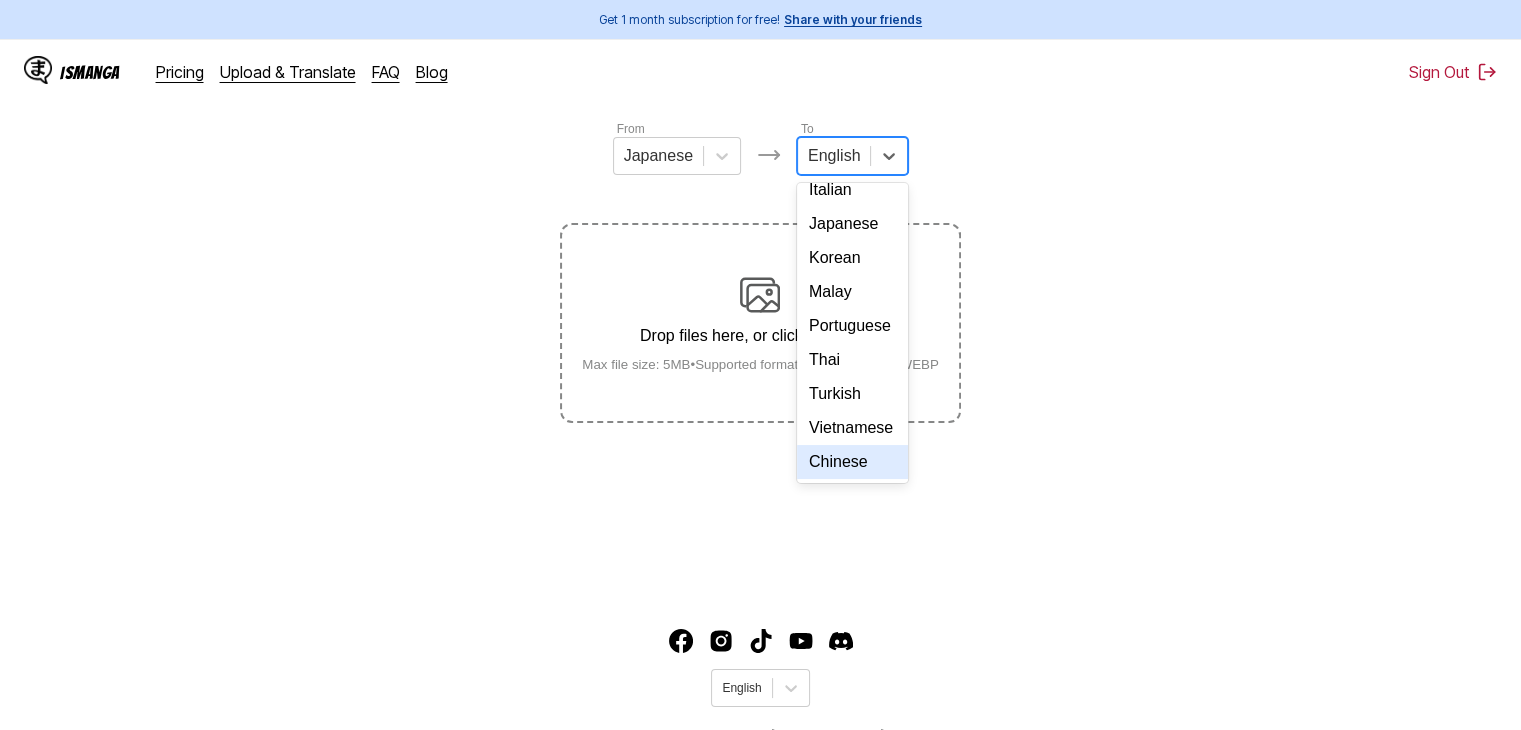 click on "Chinese" at bounding box center [852, 462] 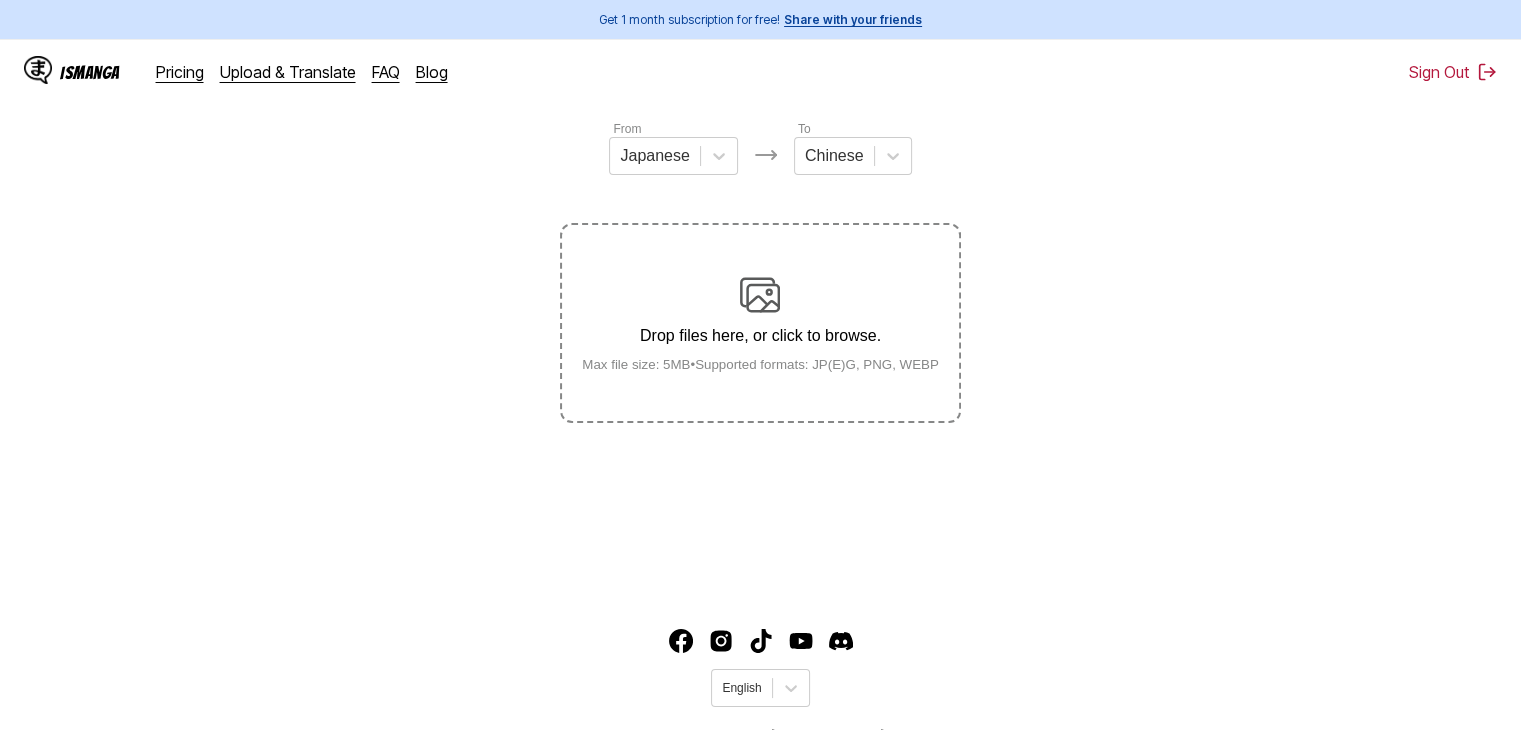 click at bounding box center (760, 295) 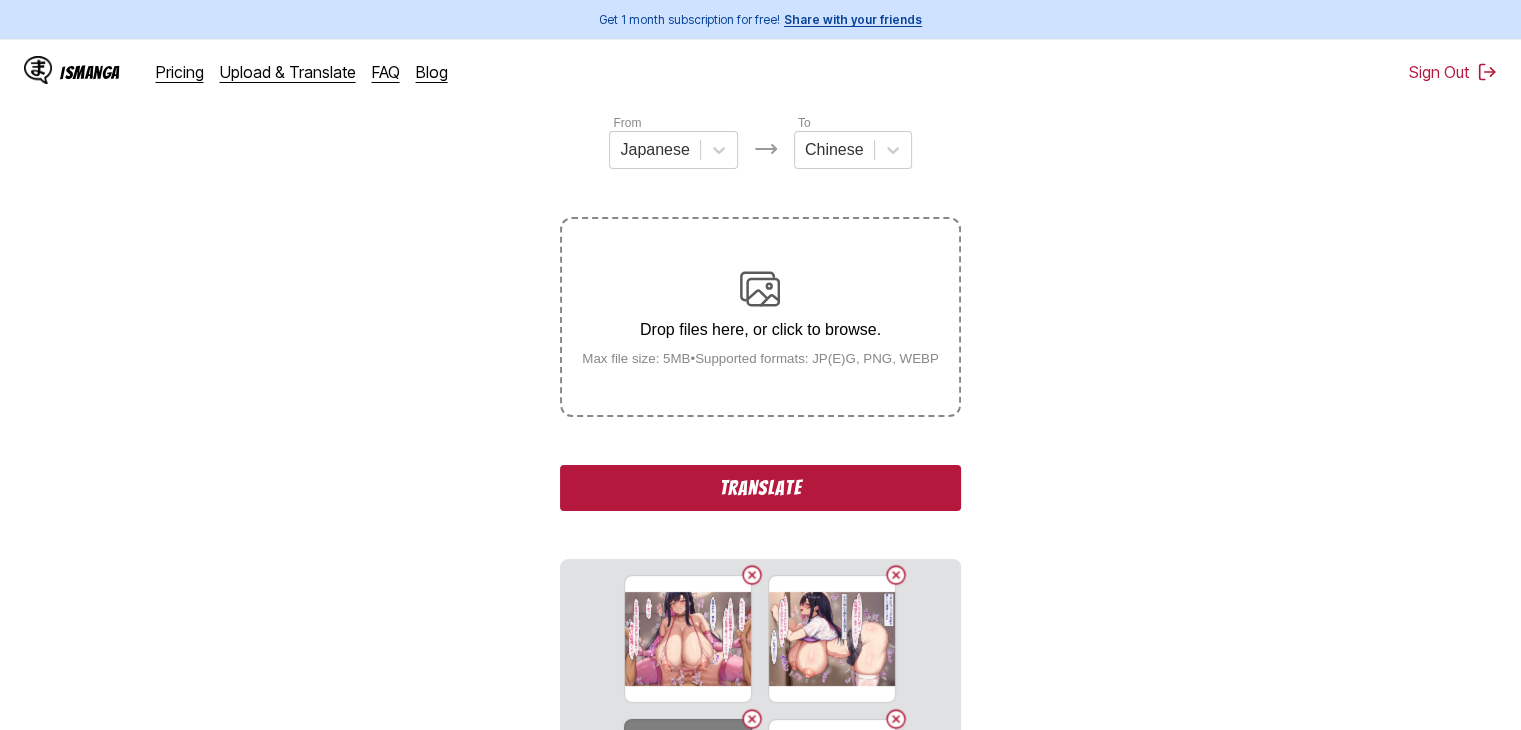 scroll, scrollTop: 500, scrollLeft: 0, axis: vertical 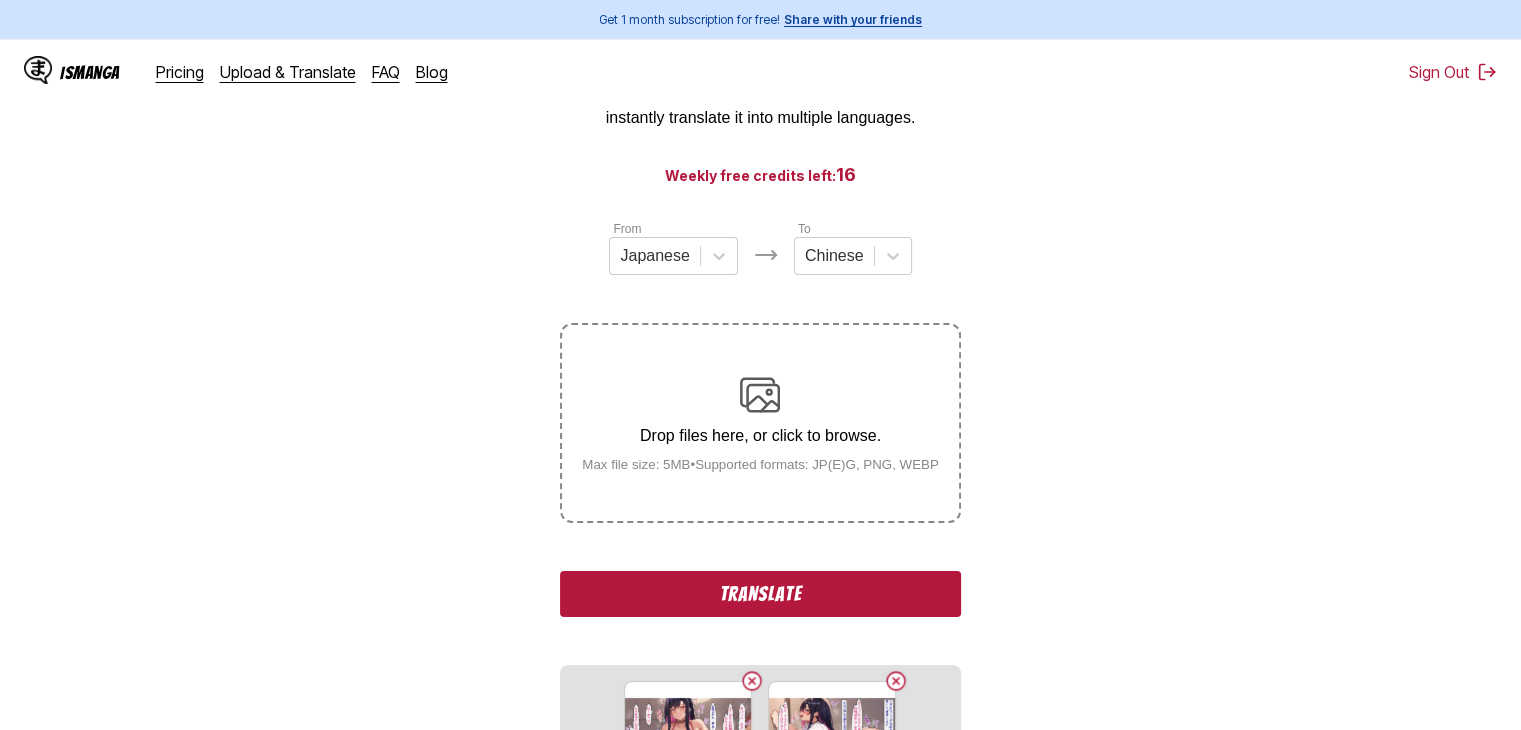click on "Translate" at bounding box center (760, 594) 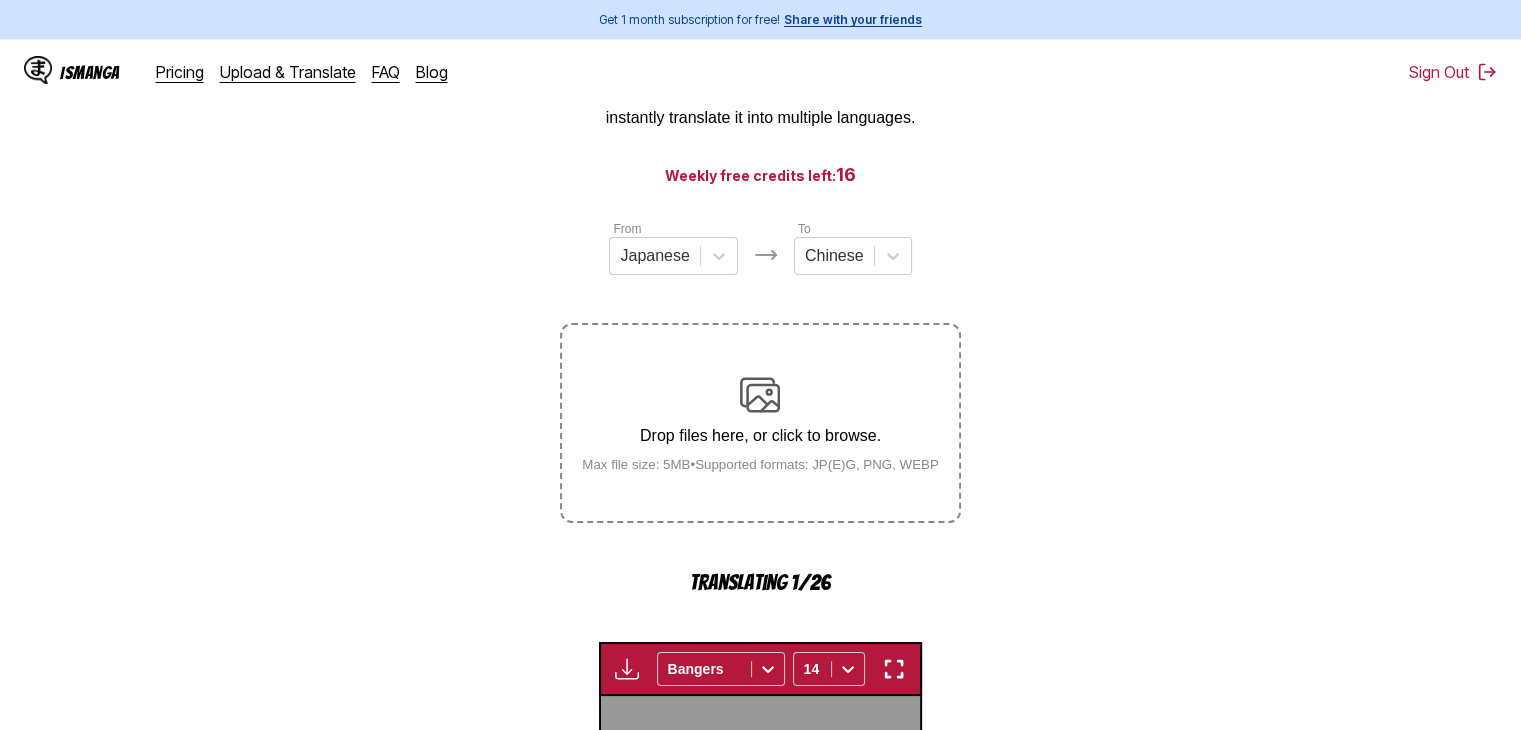 scroll, scrollTop: 648, scrollLeft: 0, axis: vertical 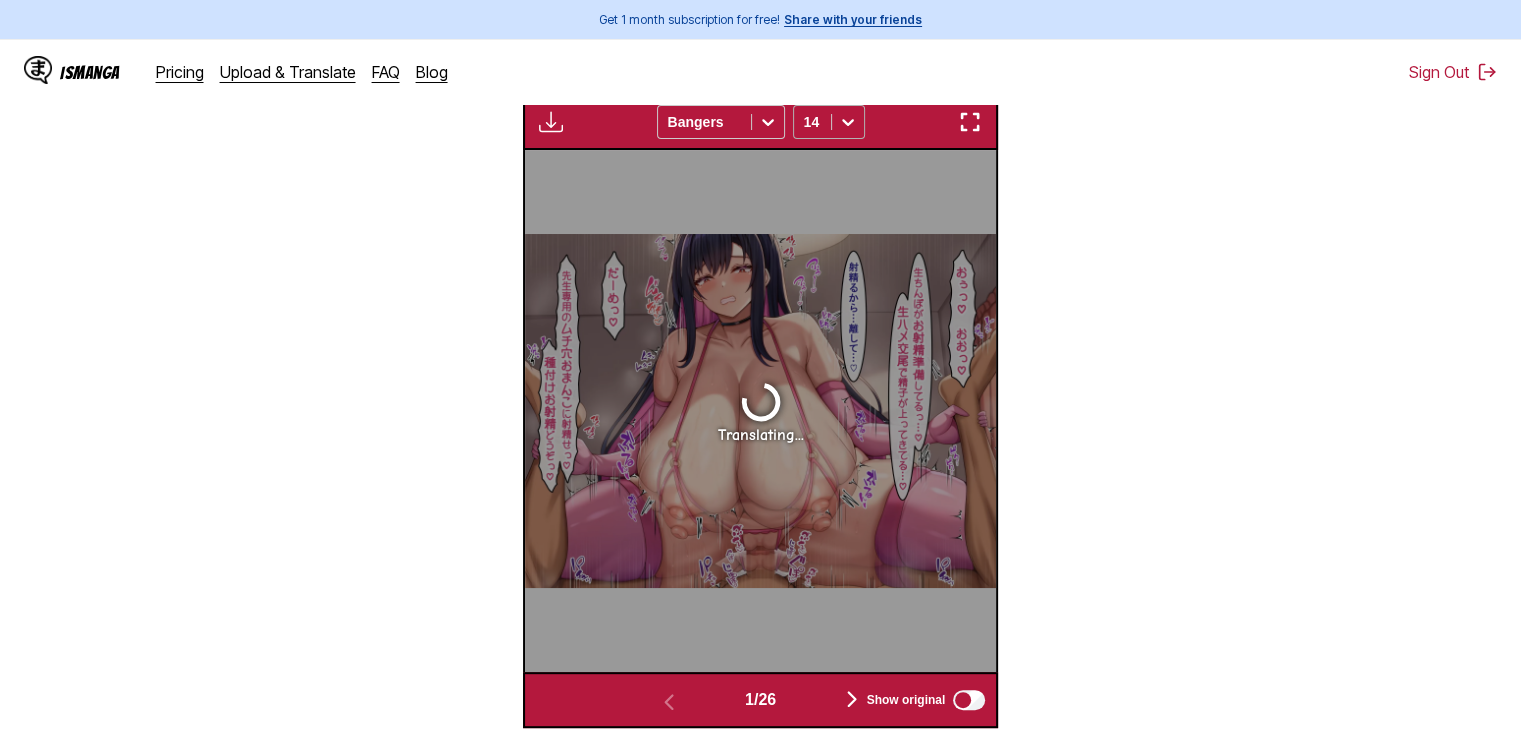 click 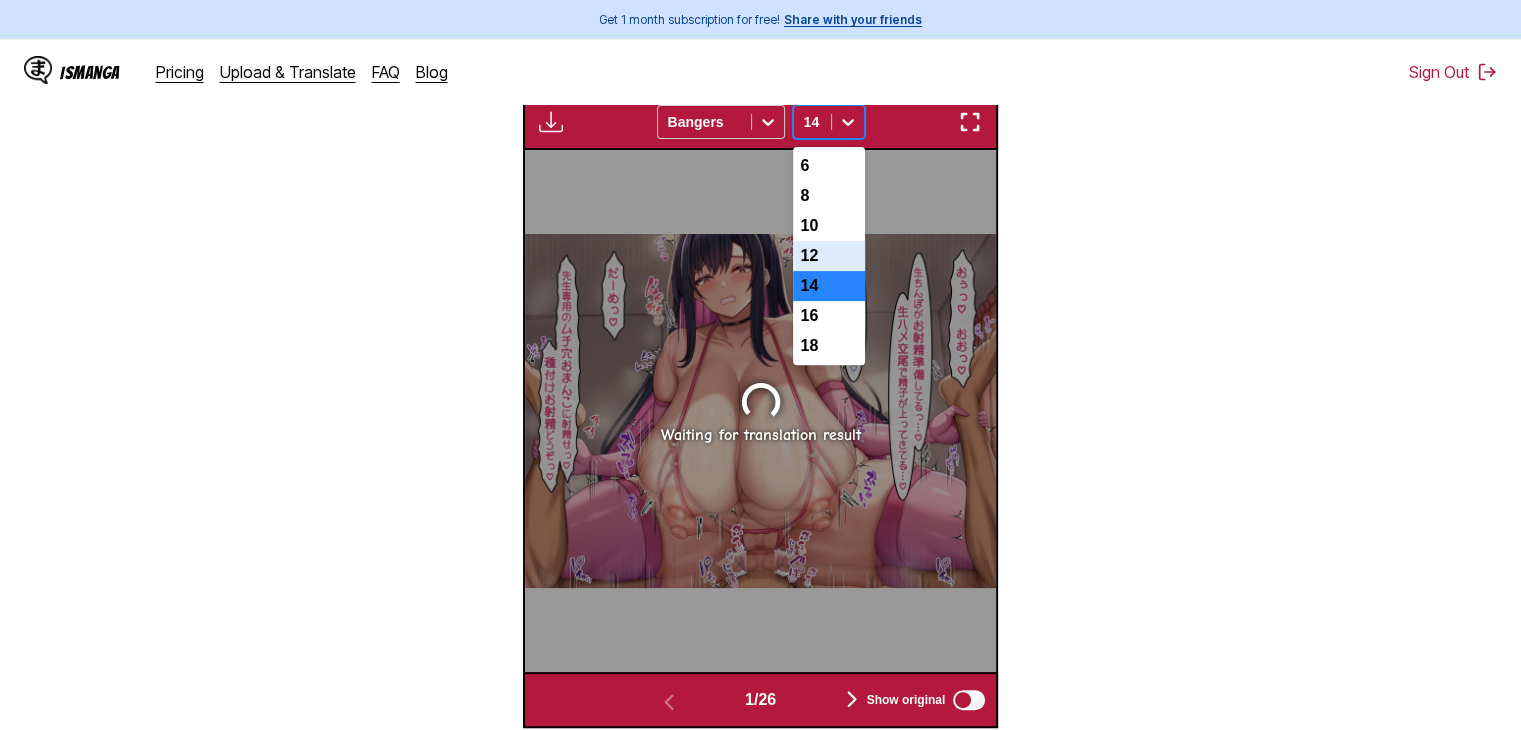 click on "12" at bounding box center [829, 256] 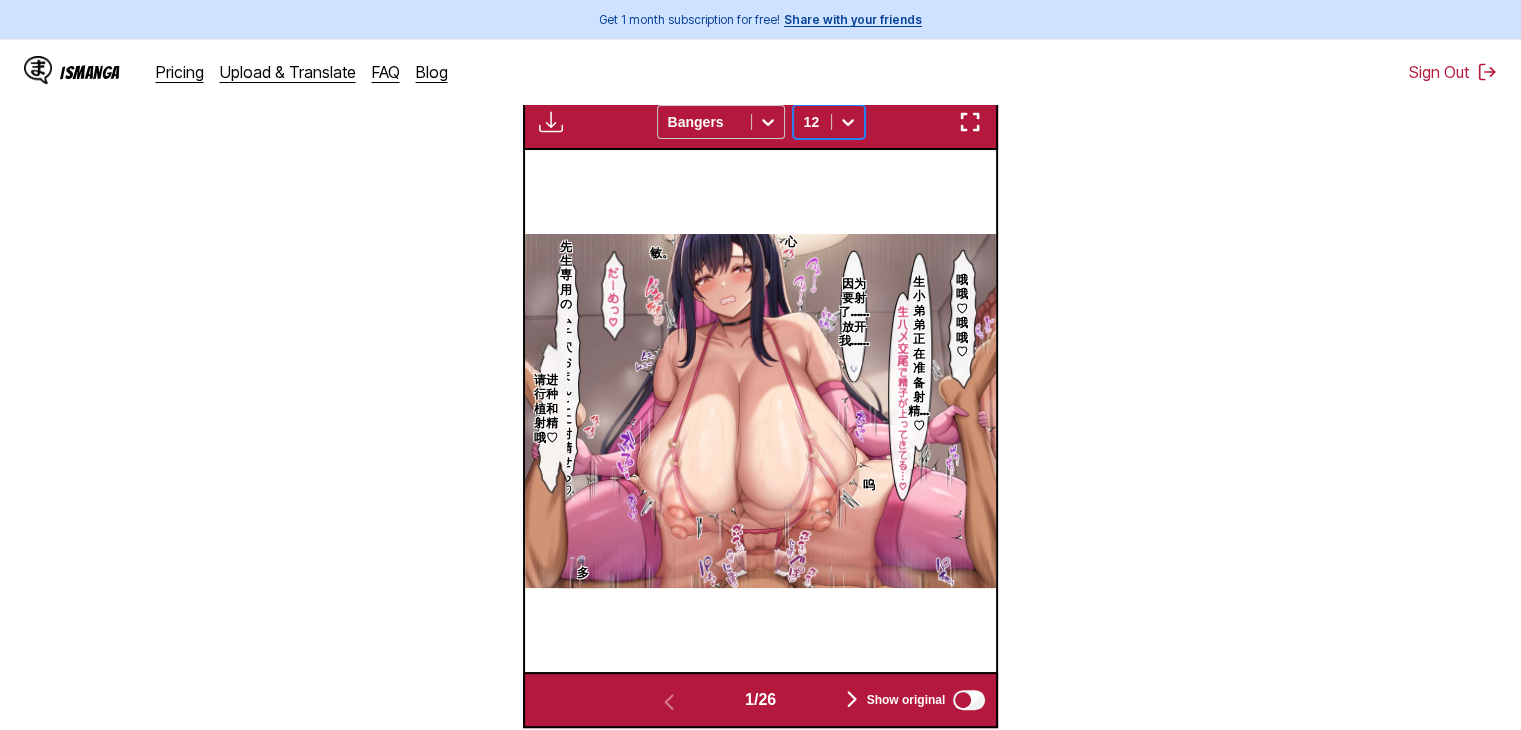 scroll, scrollTop: 748, scrollLeft: 0, axis: vertical 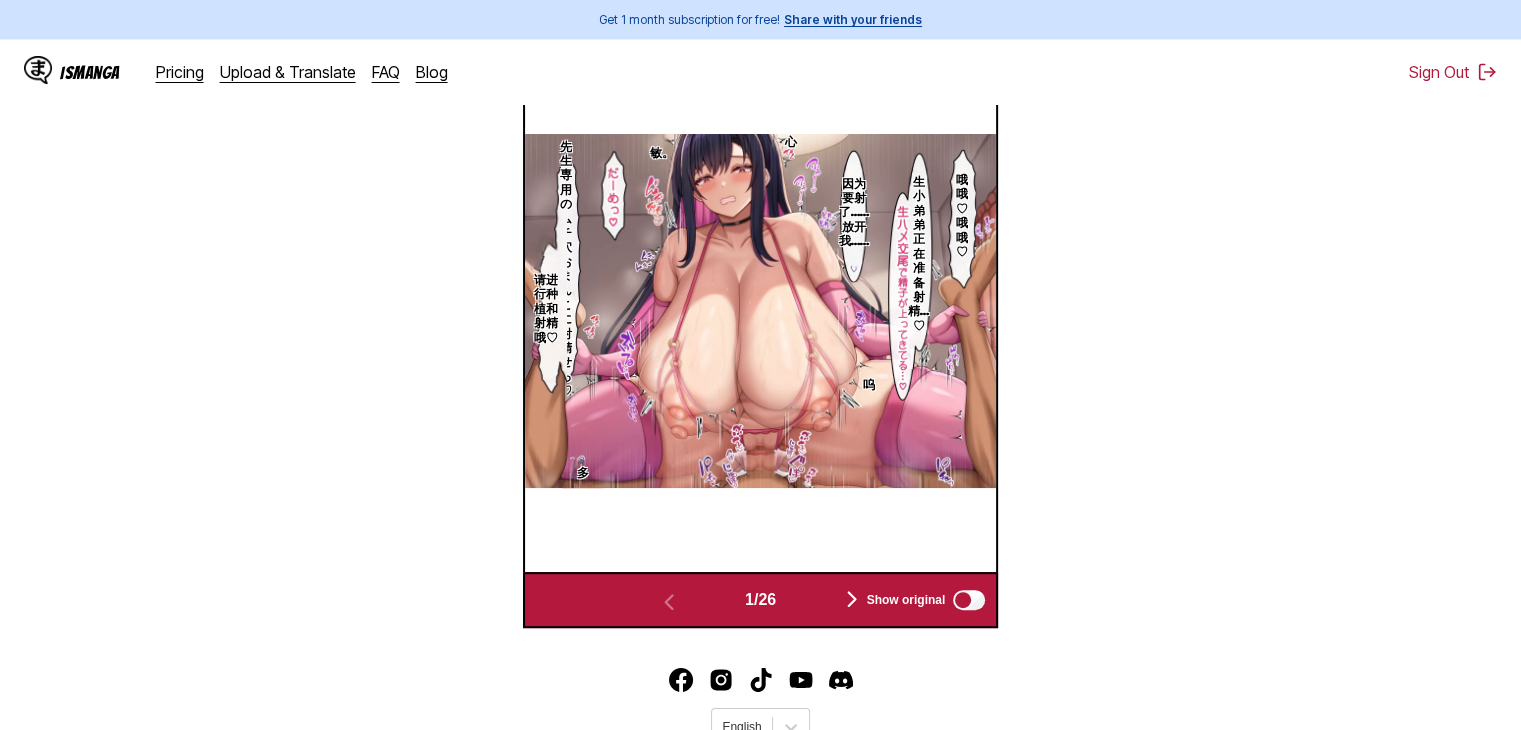 click at bounding box center [852, 599] 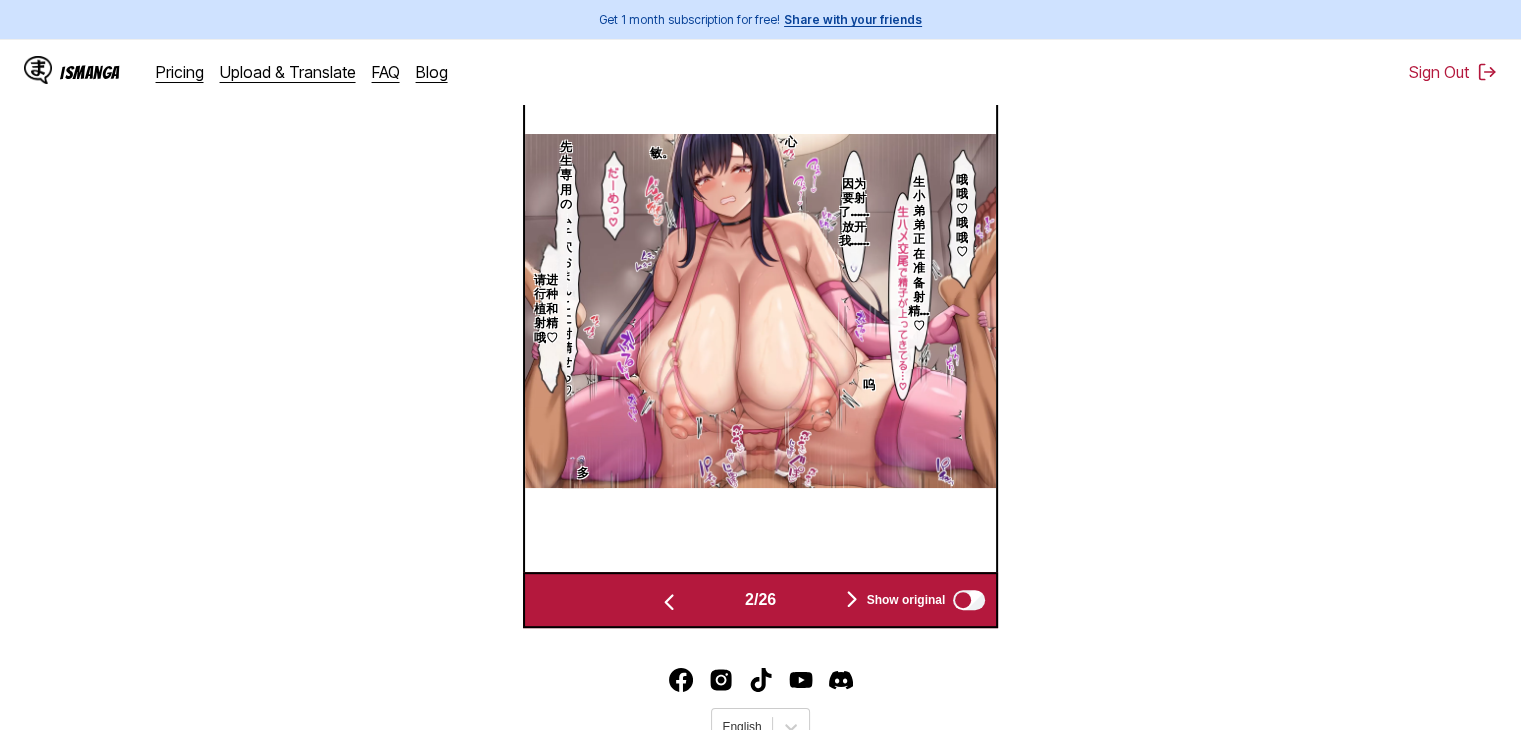 scroll, scrollTop: 0, scrollLeft: 472, axis: horizontal 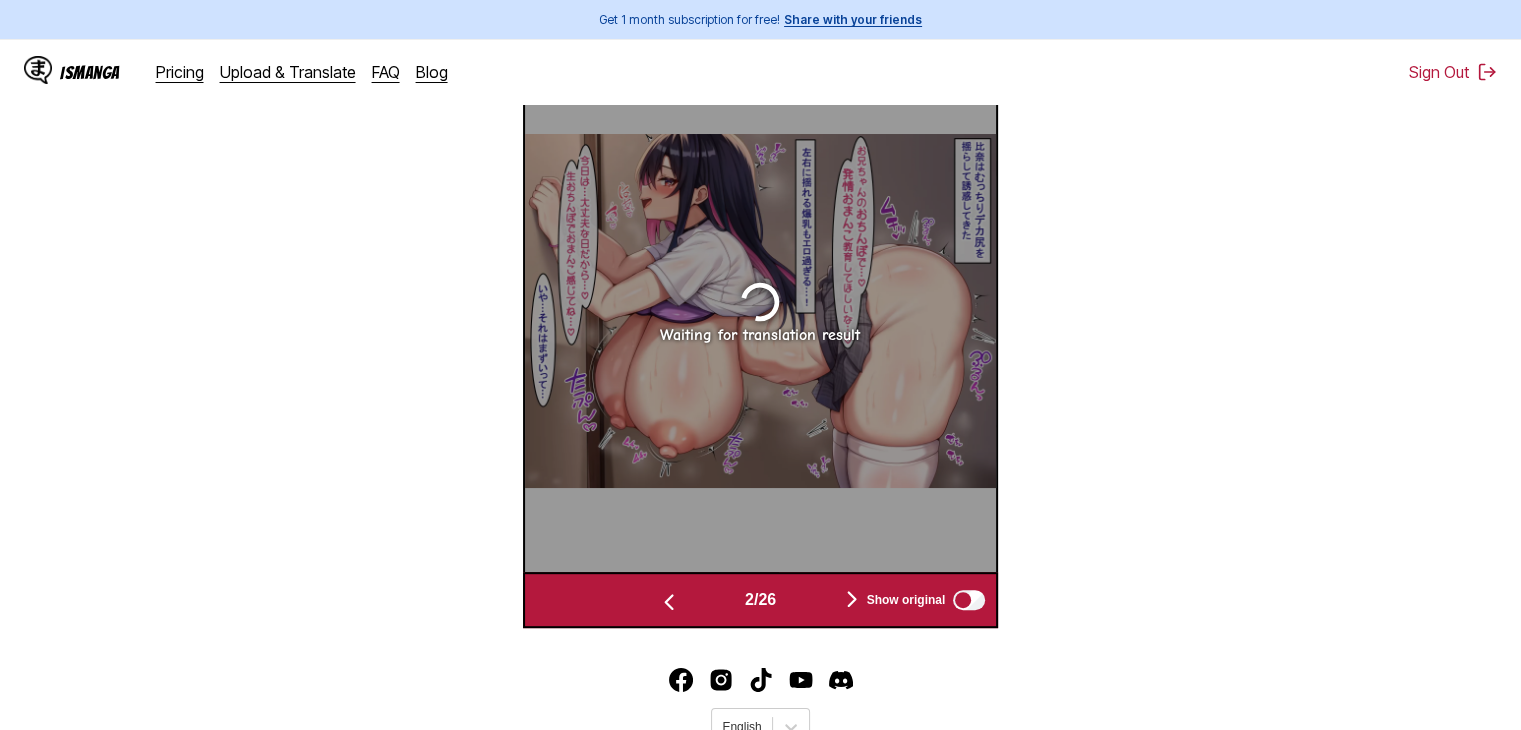 click at bounding box center [852, 599] 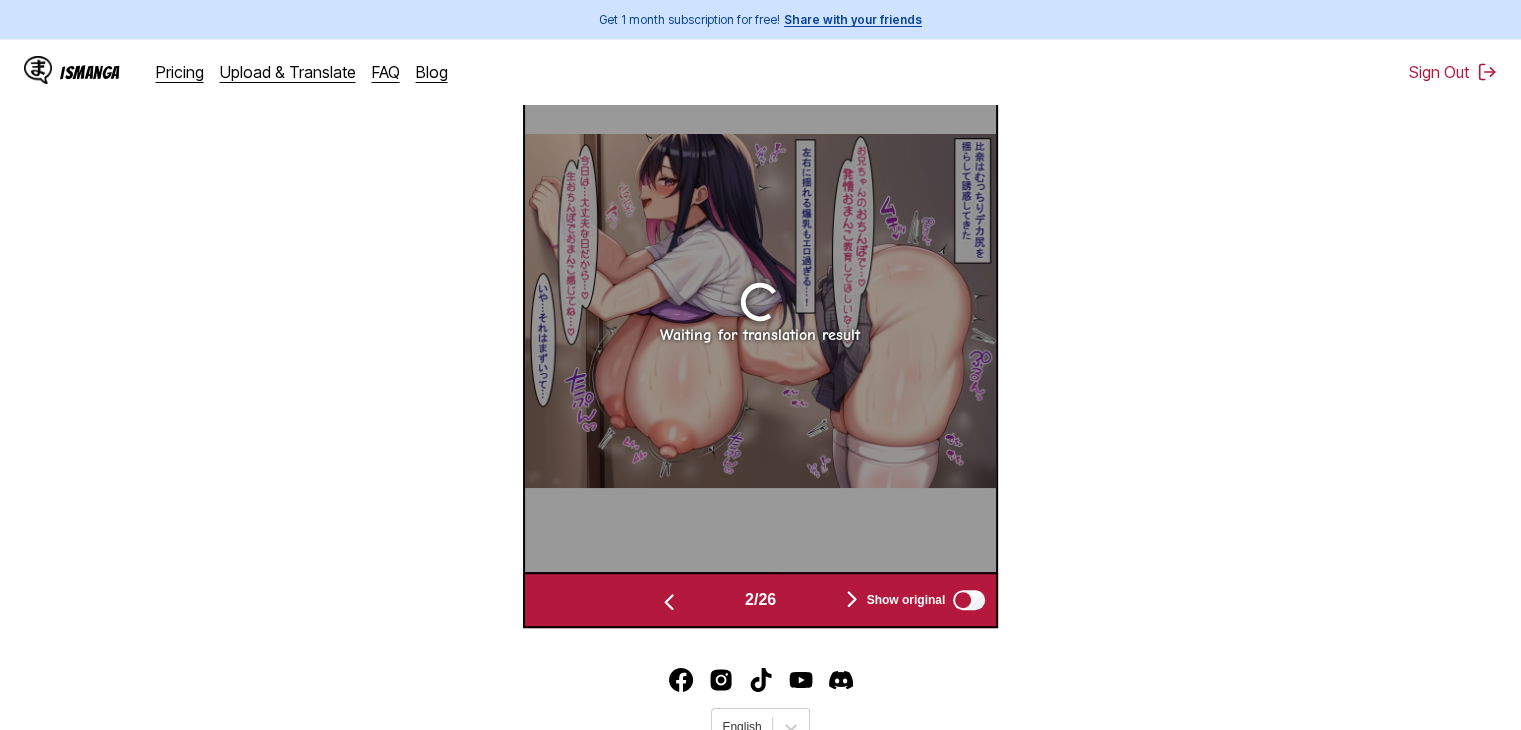 scroll, scrollTop: 0, scrollLeft: 944, axis: horizontal 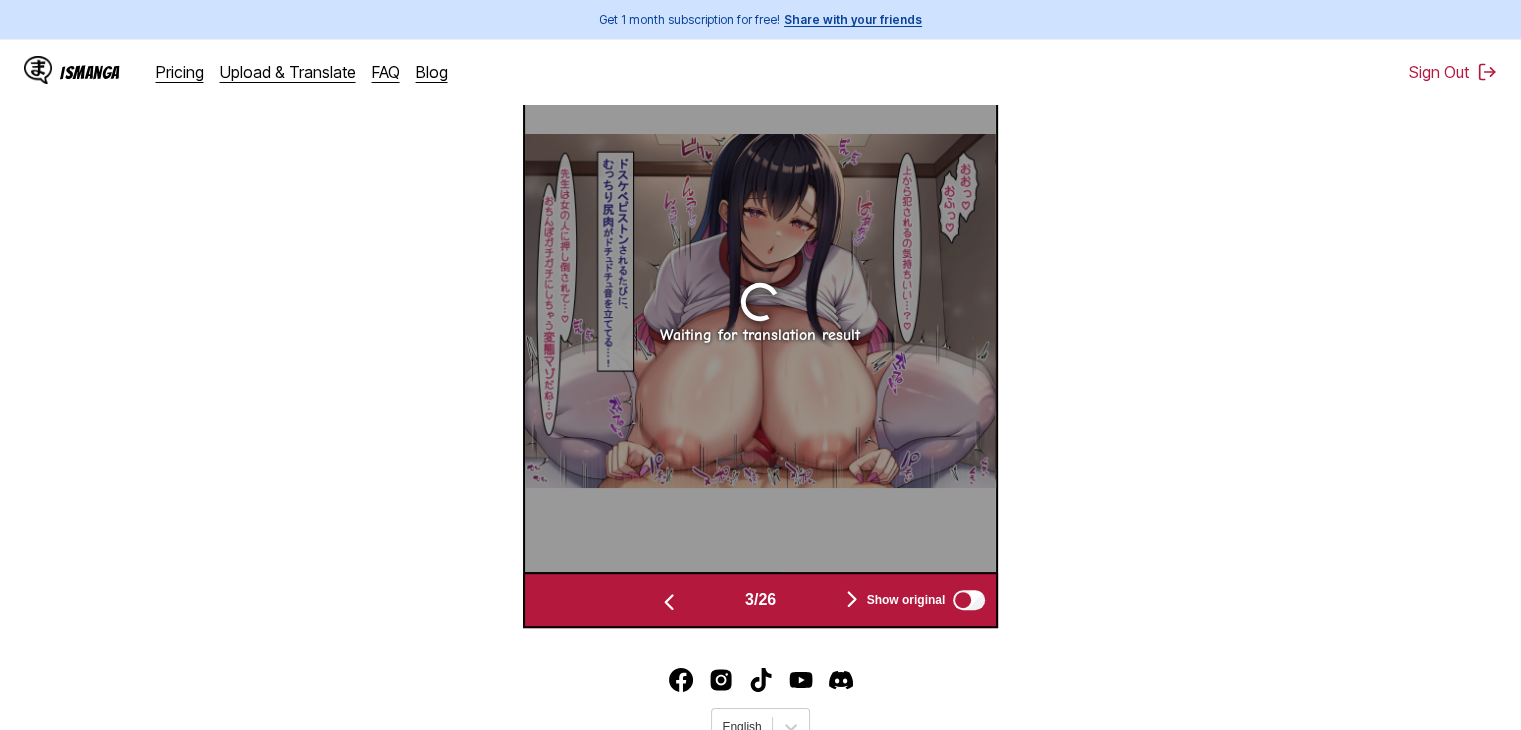 click at bounding box center [669, 602] 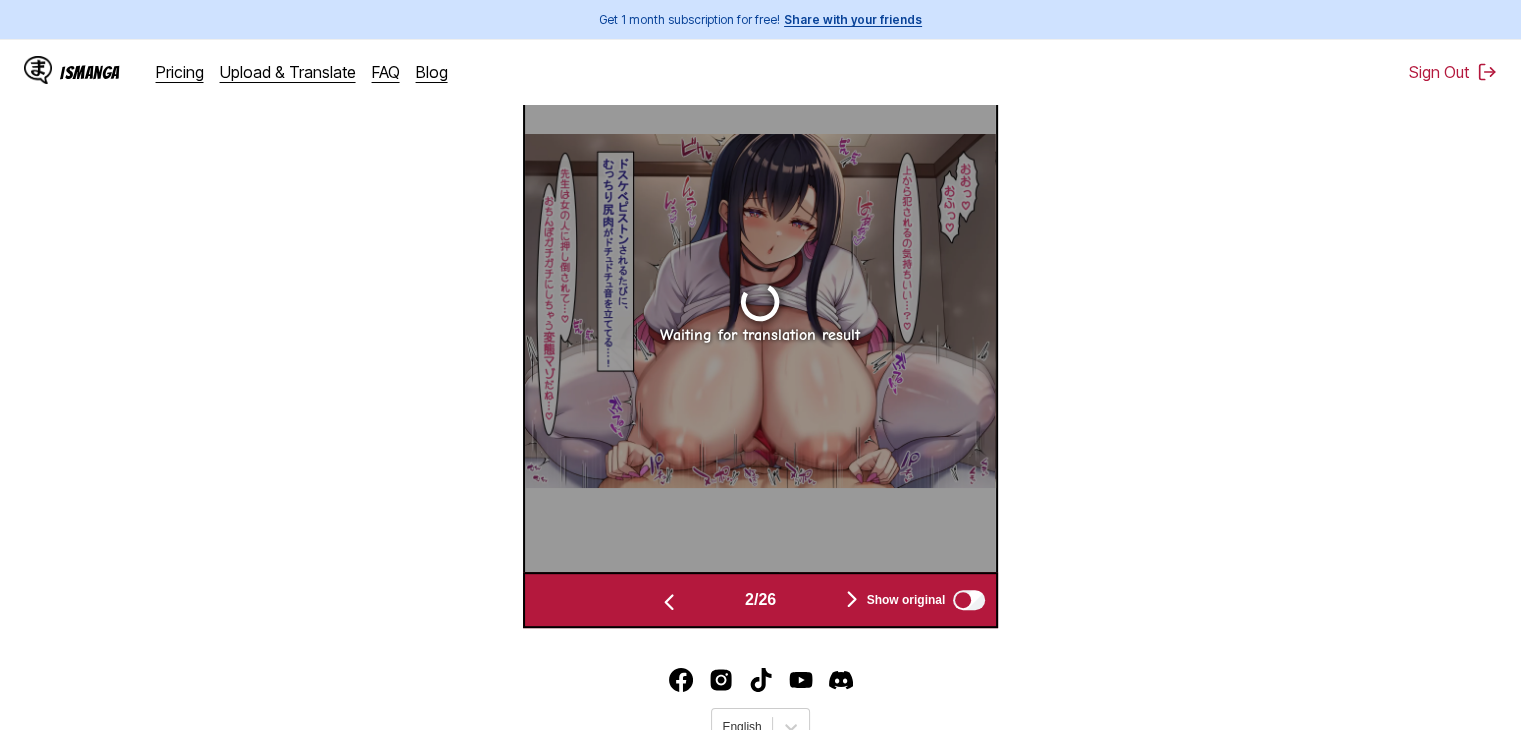 scroll, scrollTop: 0, scrollLeft: 472, axis: horizontal 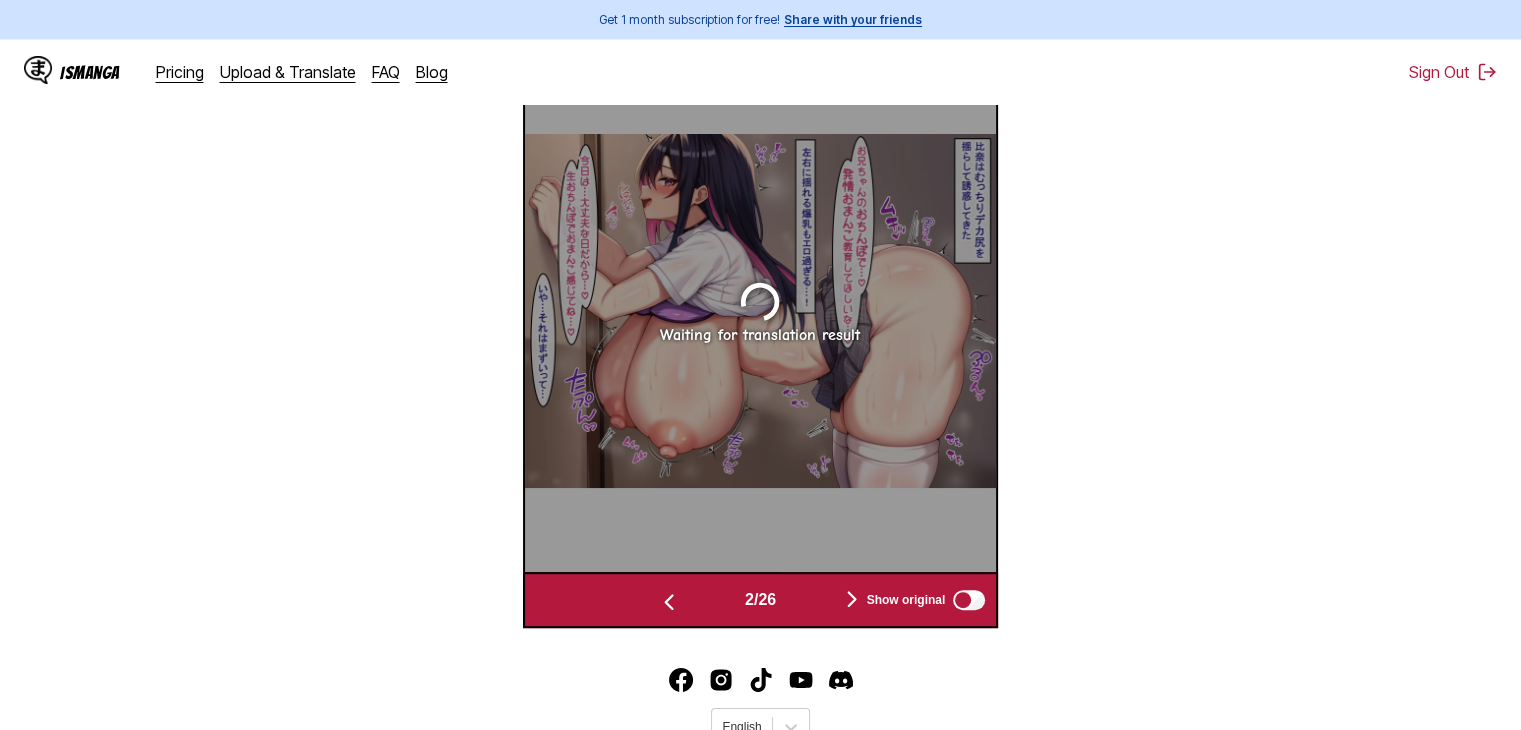 click at bounding box center [669, 602] 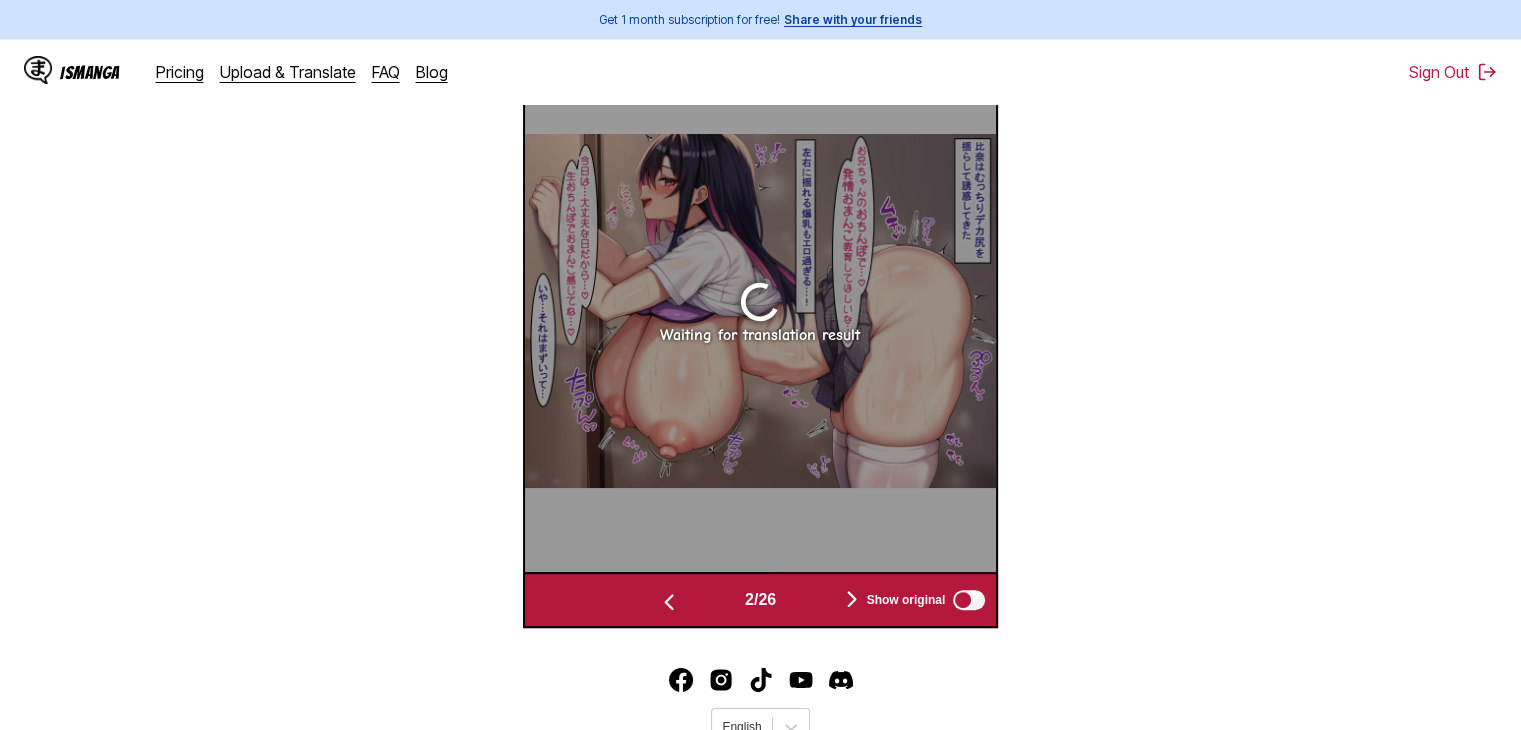 scroll, scrollTop: 0, scrollLeft: 0, axis: both 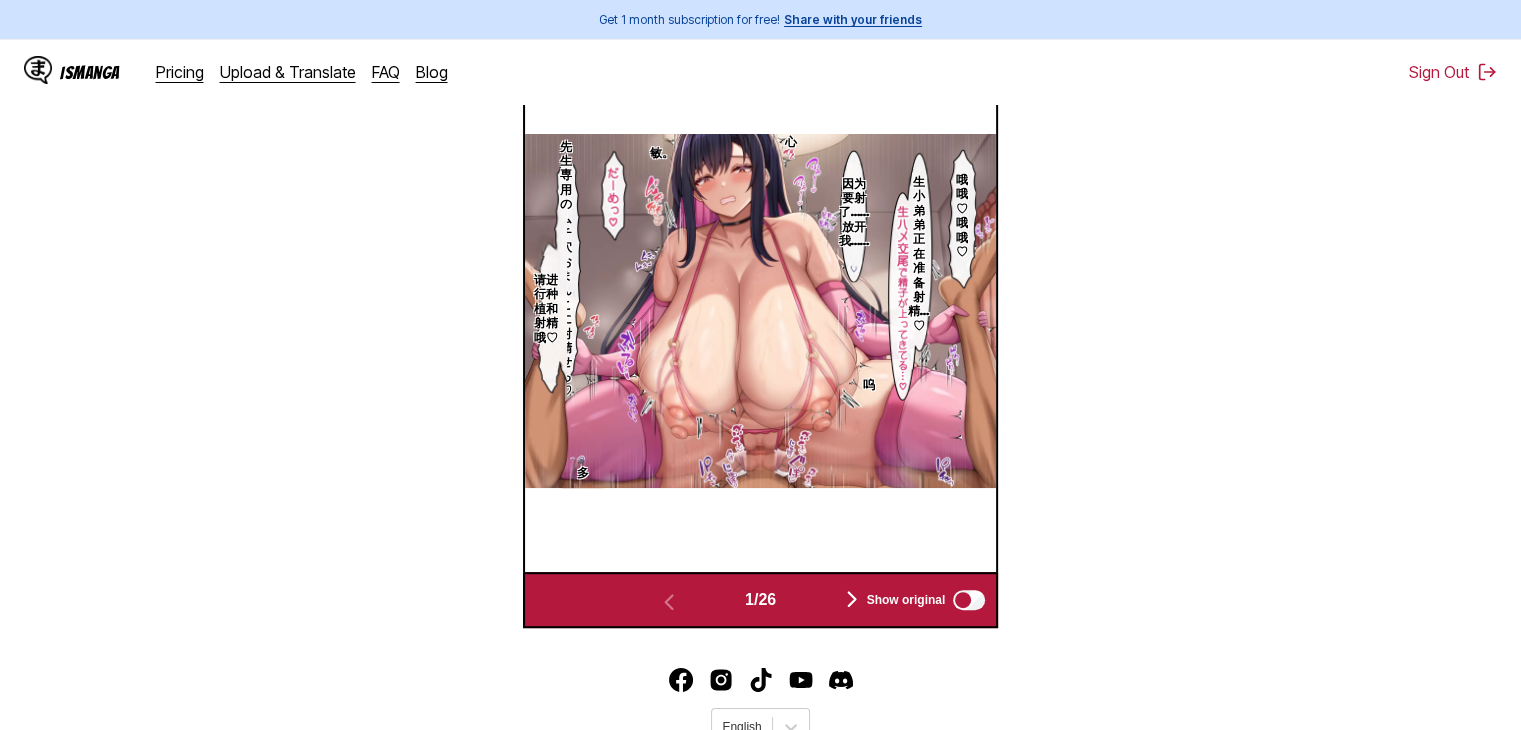 click at bounding box center [852, 599] 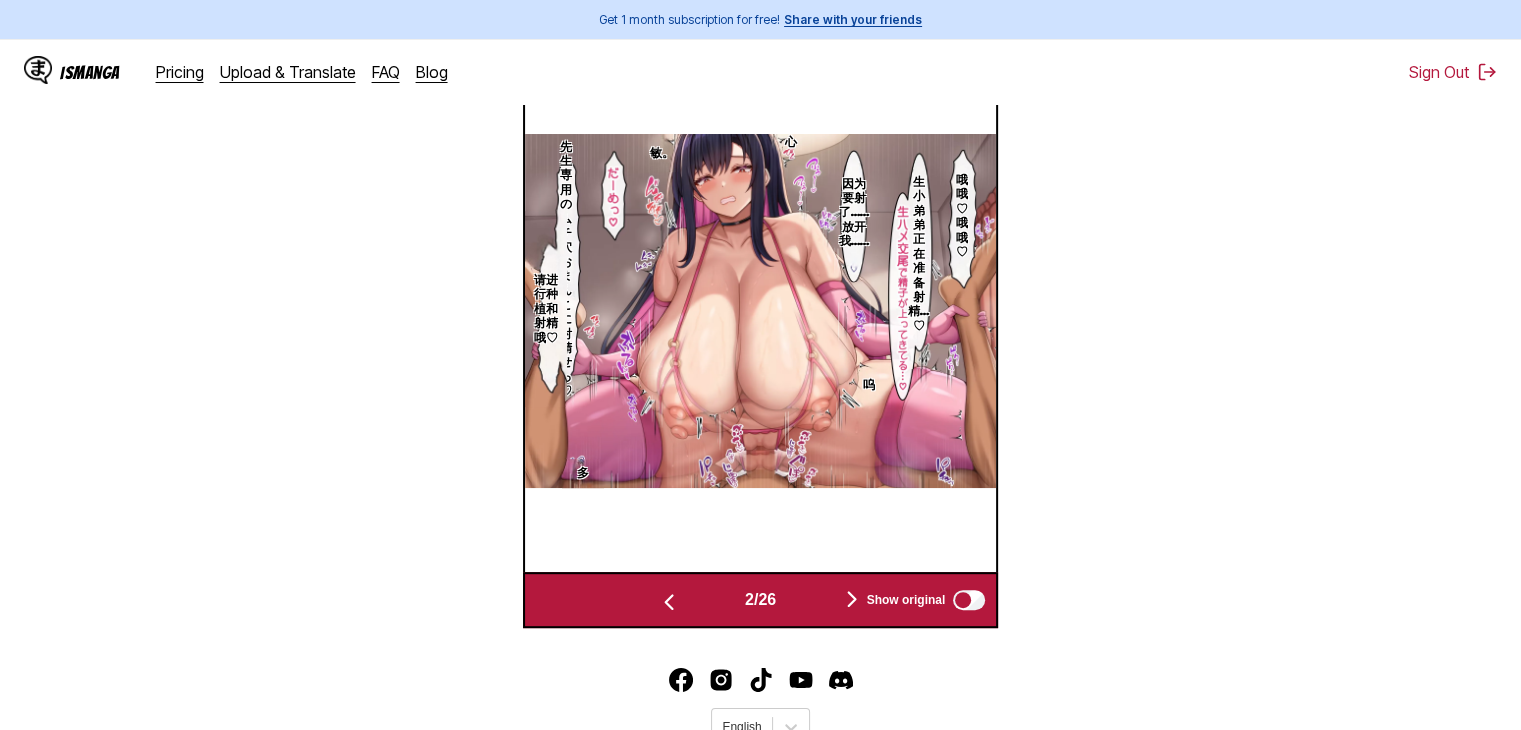 scroll, scrollTop: 0, scrollLeft: 472, axis: horizontal 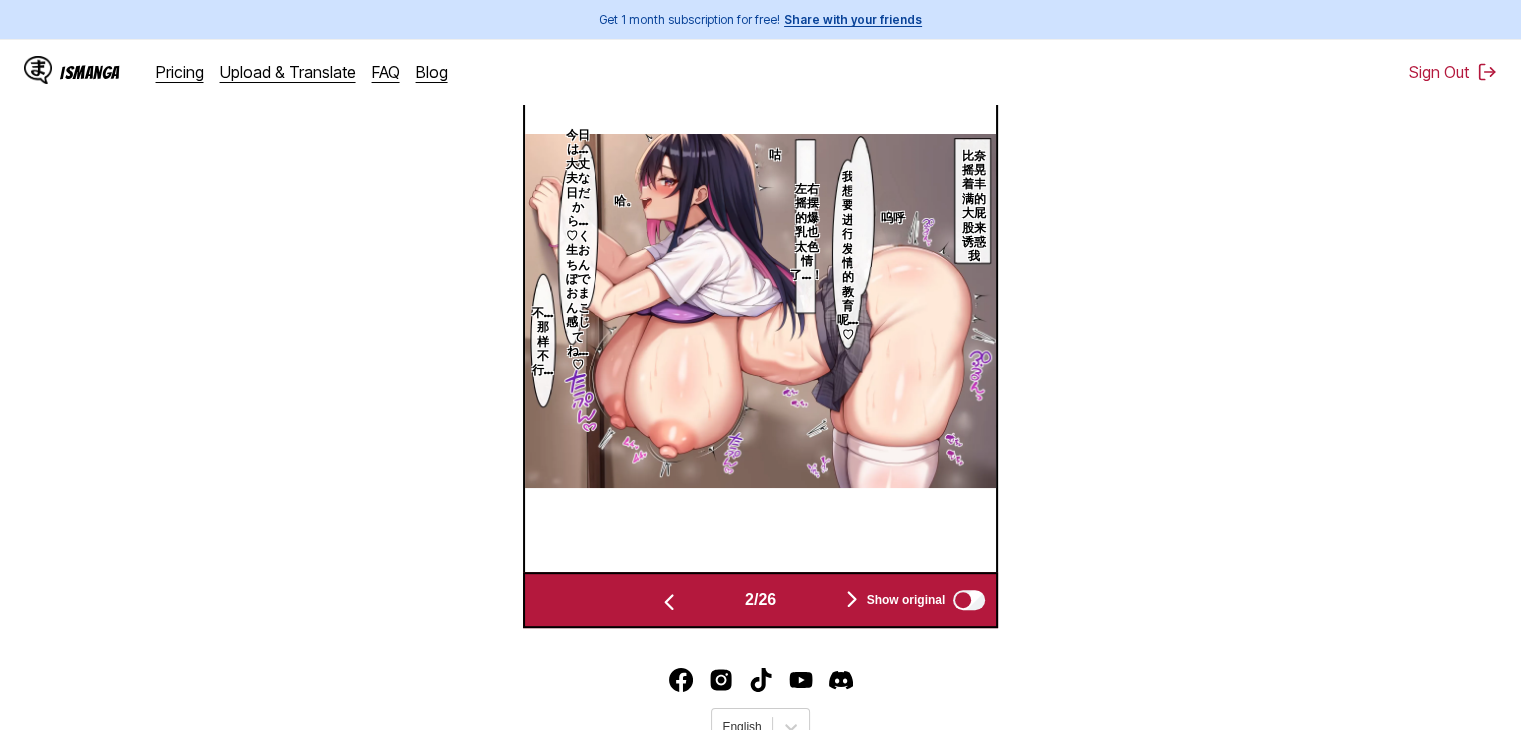click at bounding box center [852, 599] 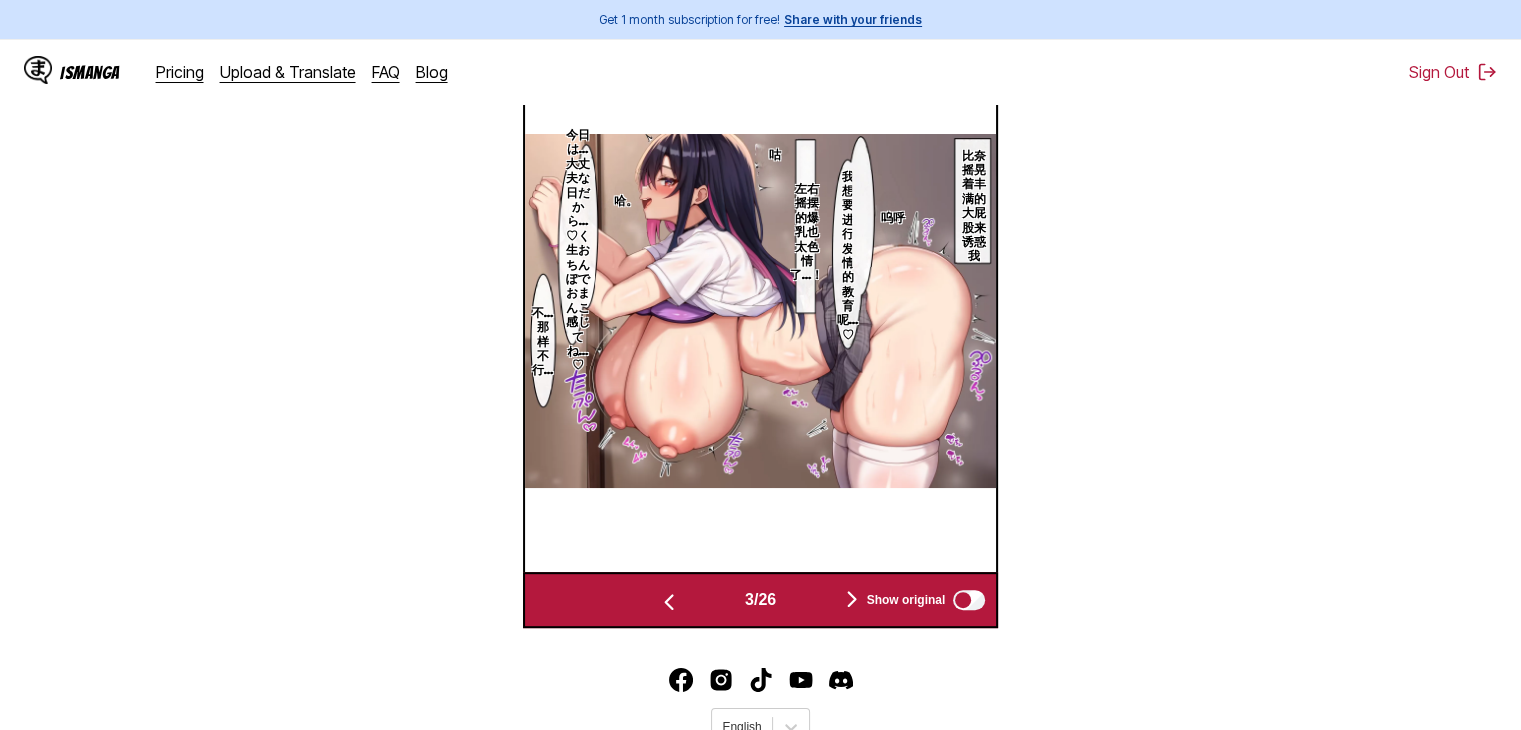 scroll, scrollTop: 0, scrollLeft: 944, axis: horizontal 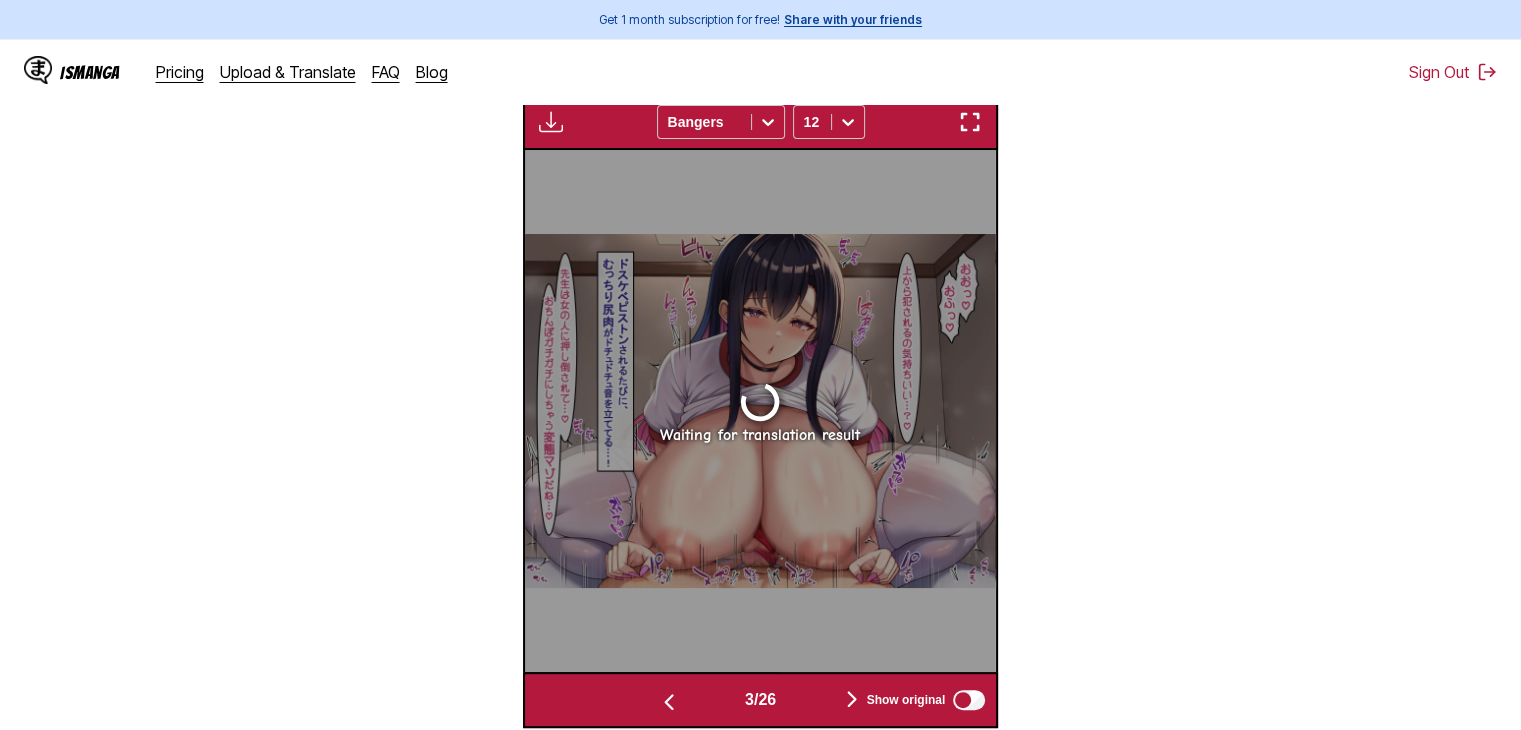 click on "Waiting for translation result" at bounding box center (760, 435) 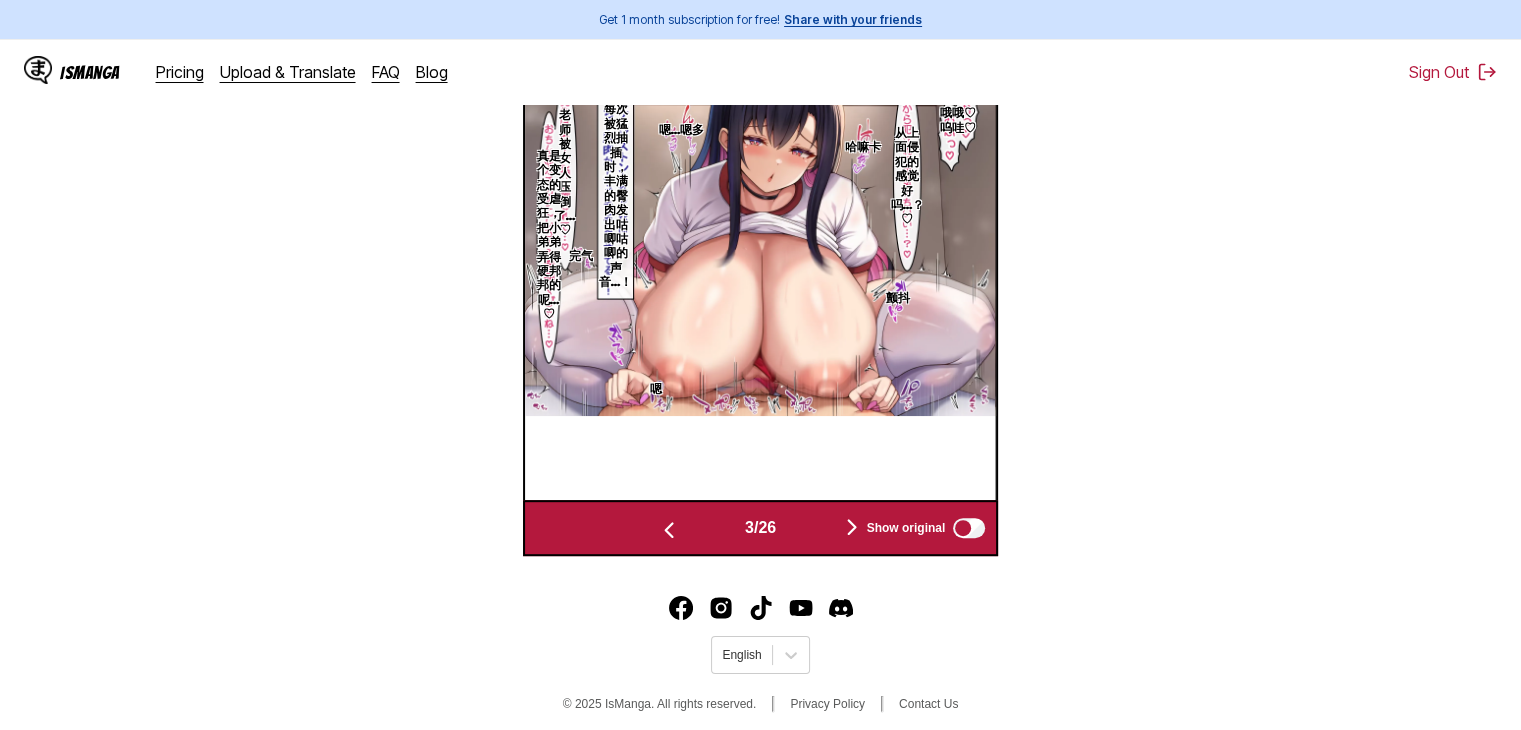 scroll, scrollTop: 835, scrollLeft: 0, axis: vertical 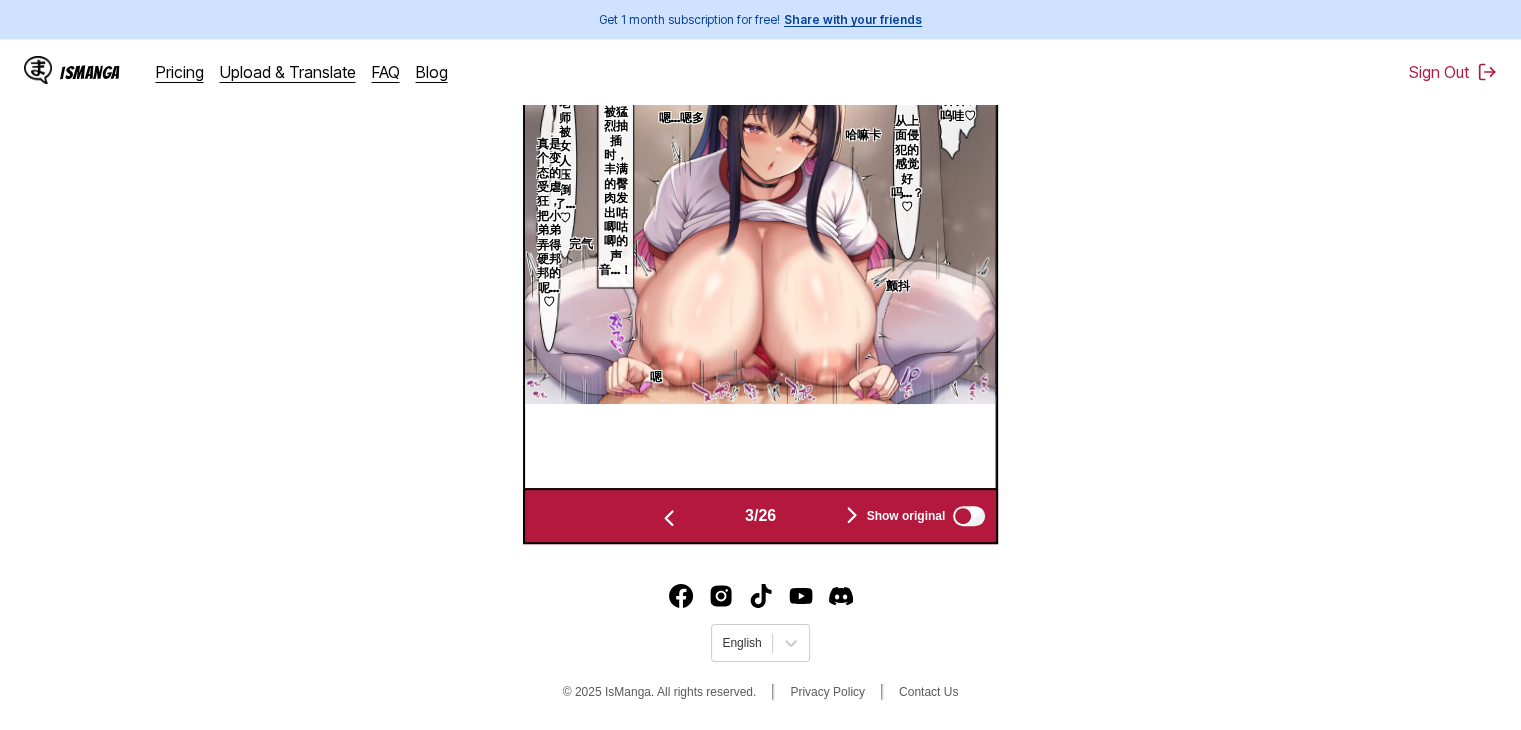 click at bounding box center (852, 515) 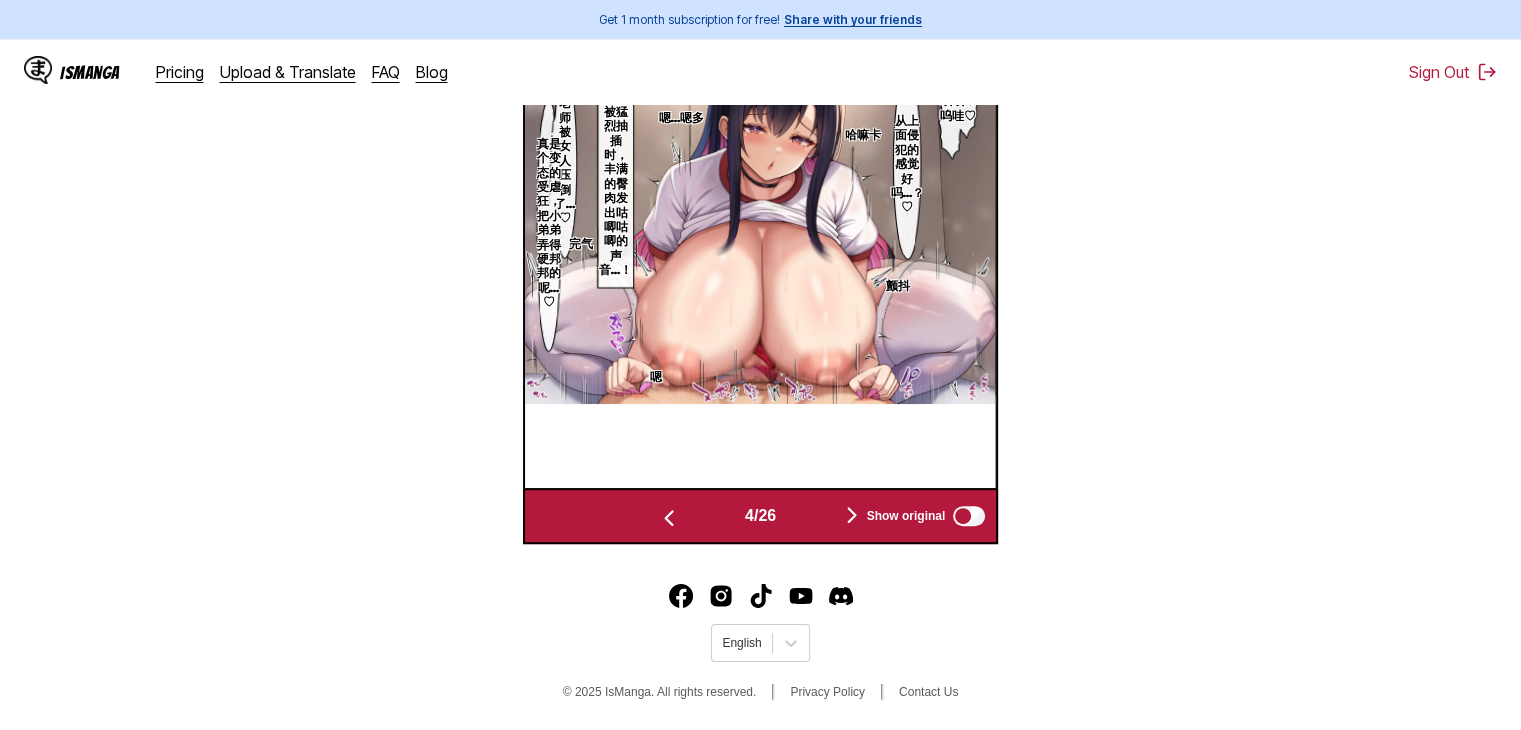 scroll, scrollTop: 0, scrollLeft: 1416, axis: horizontal 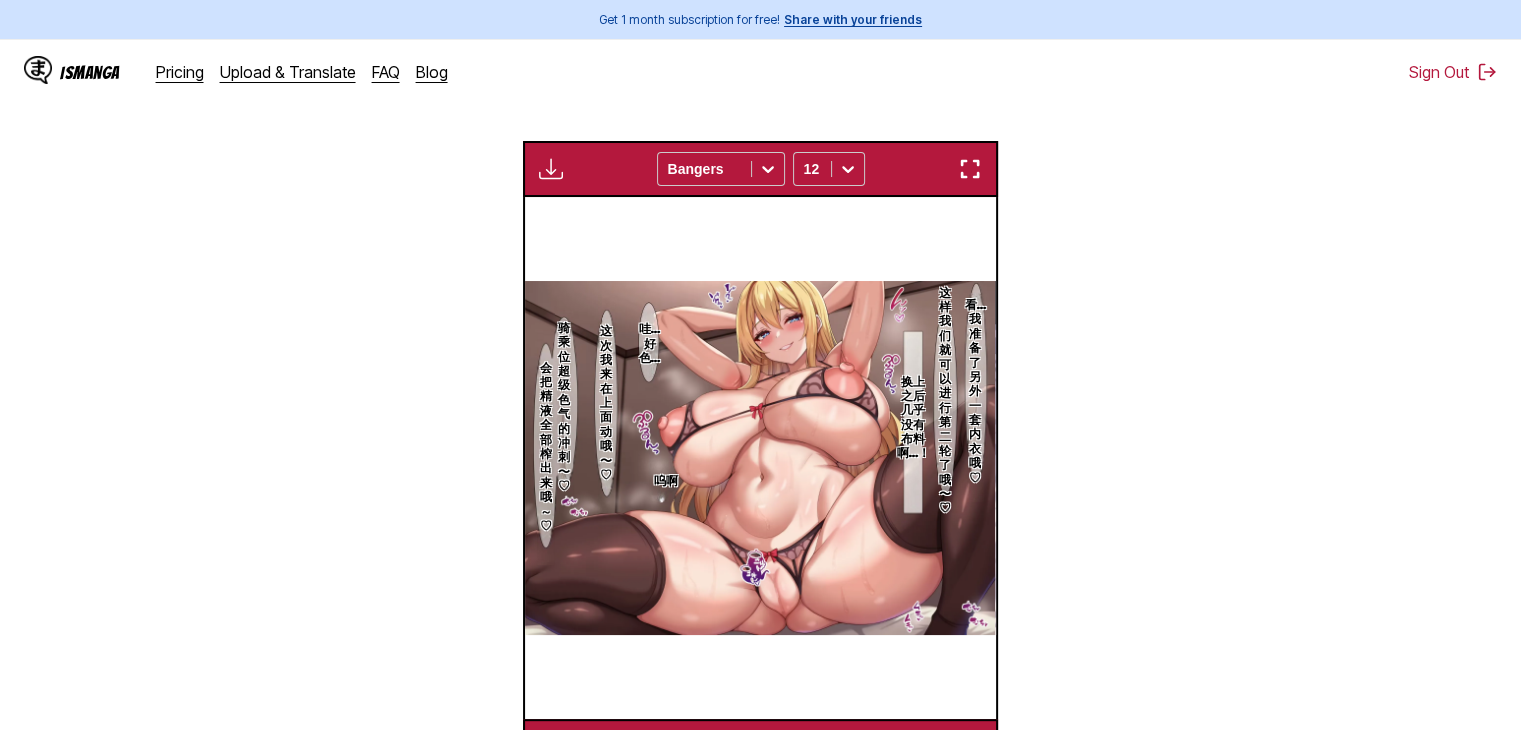 drag, startPoint x: 1337, startPoint y: 201, endPoint x: 1342, endPoint y: 148, distance: 53.235325 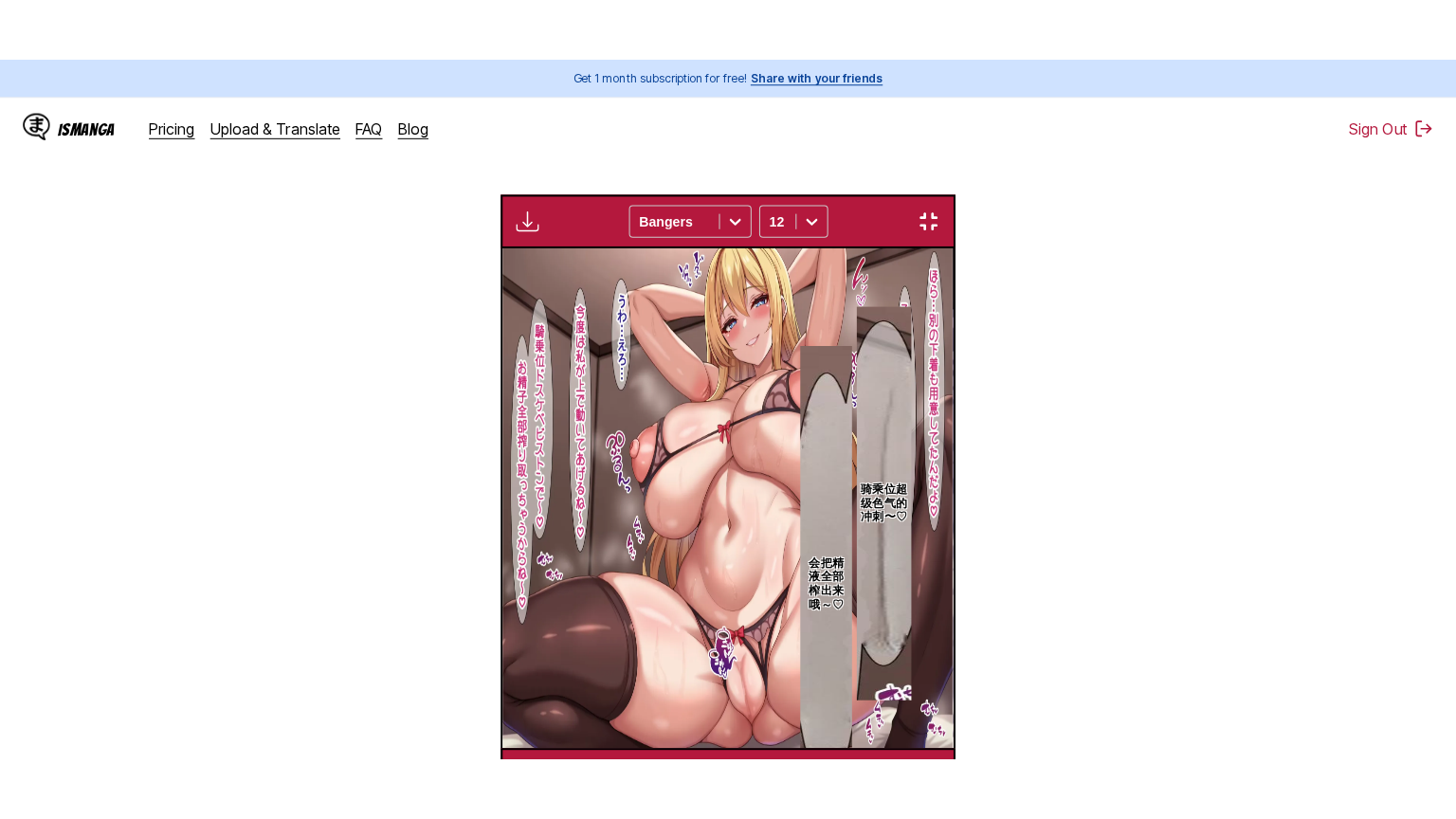 scroll, scrollTop: 220, scrollLeft: 0, axis: vertical 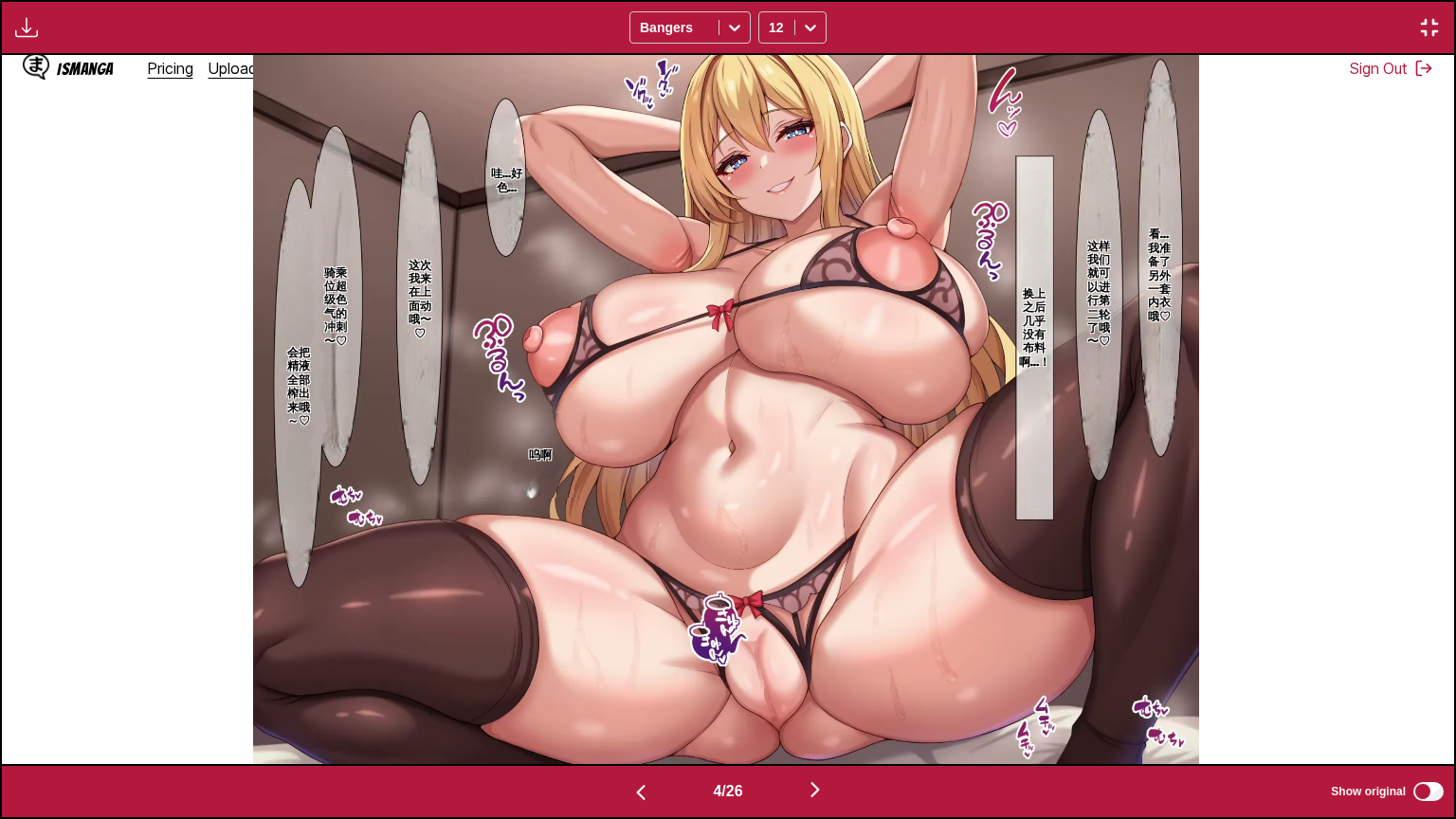type 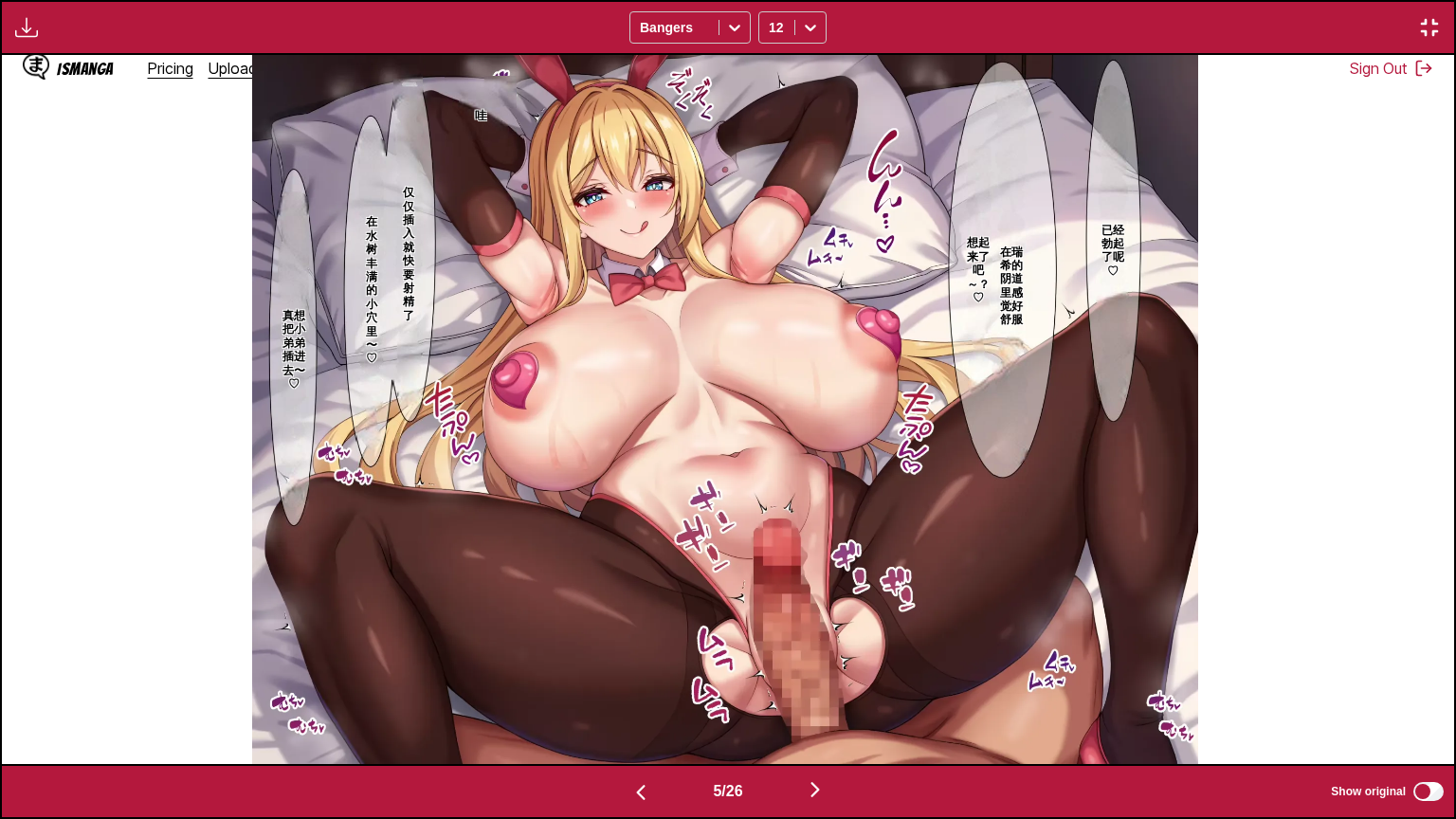 scroll, scrollTop: 0, scrollLeft: 7265, axis: horizontal 